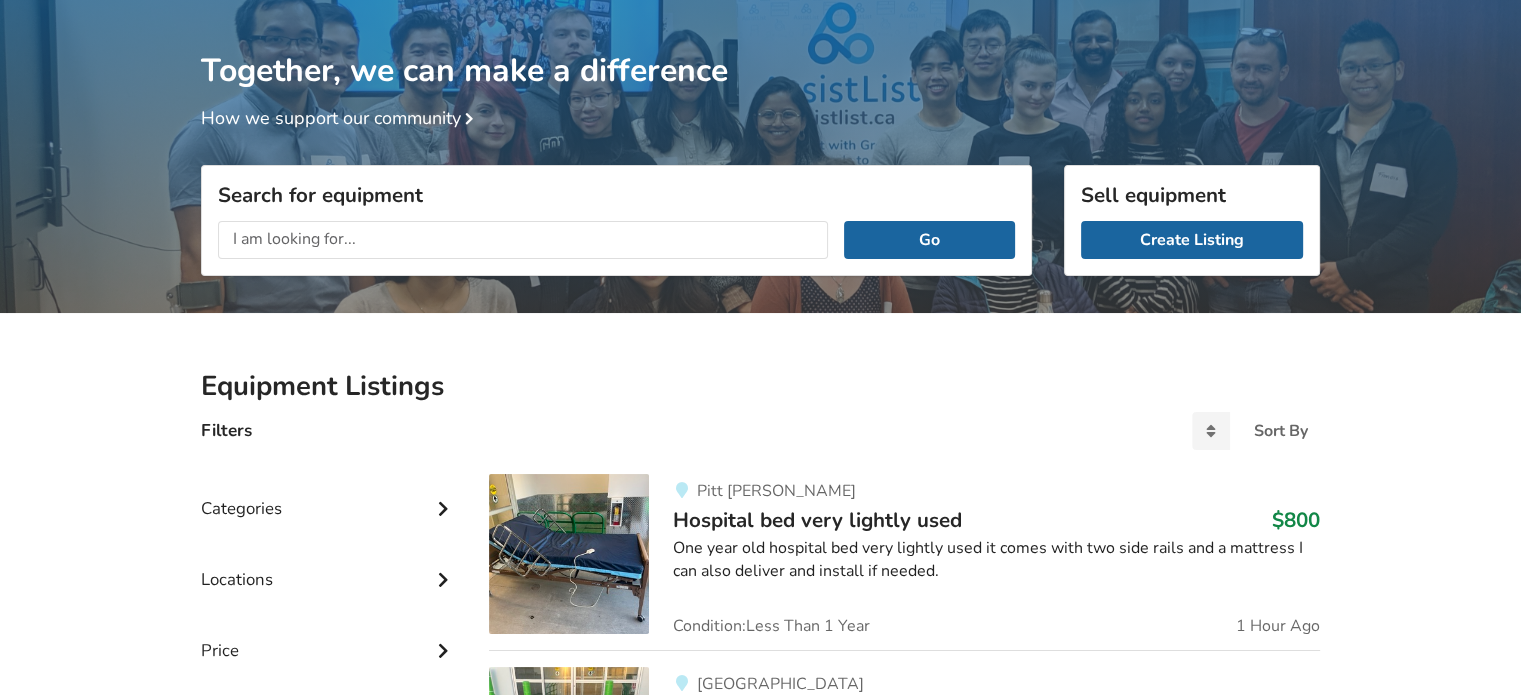 scroll, scrollTop: 64, scrollLeft: 0, axis: vertical 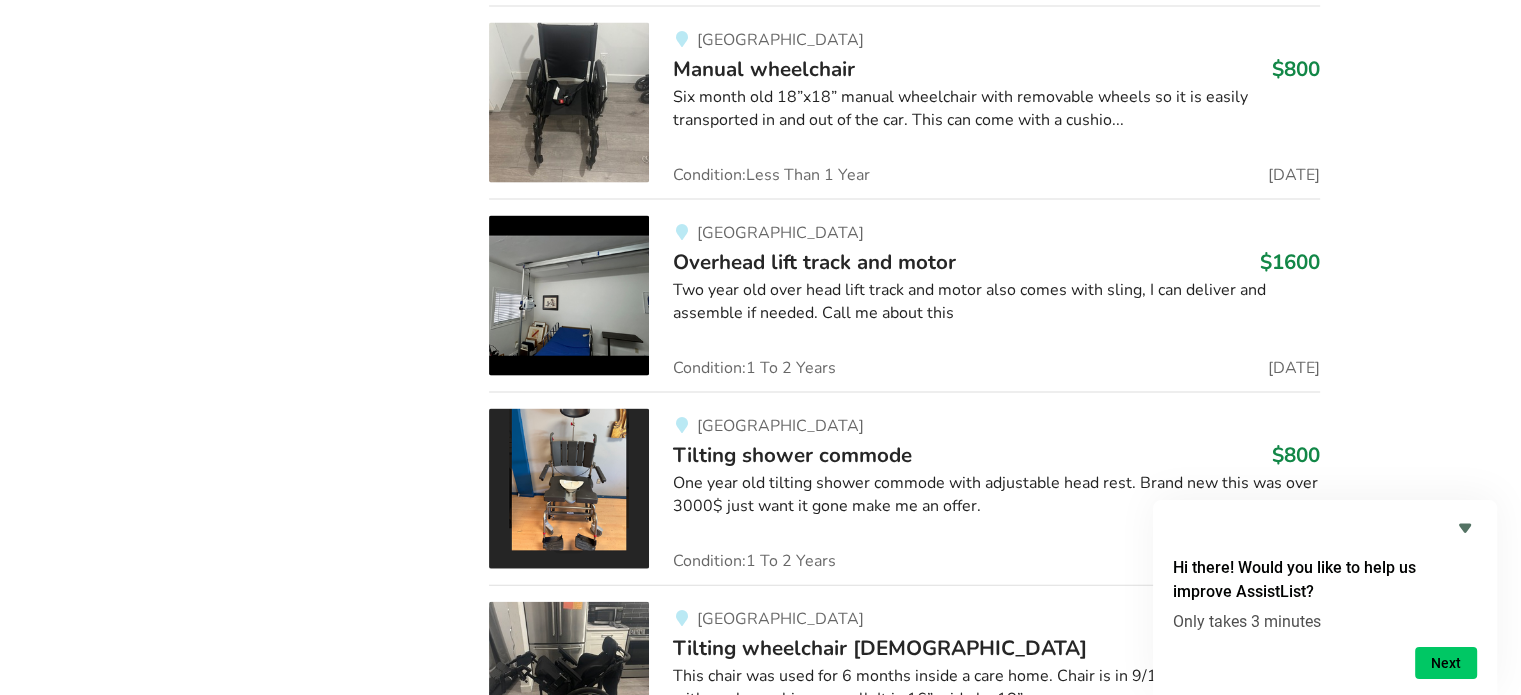 click on "Overhead lift track and motor" at bounding box center [814, 262] 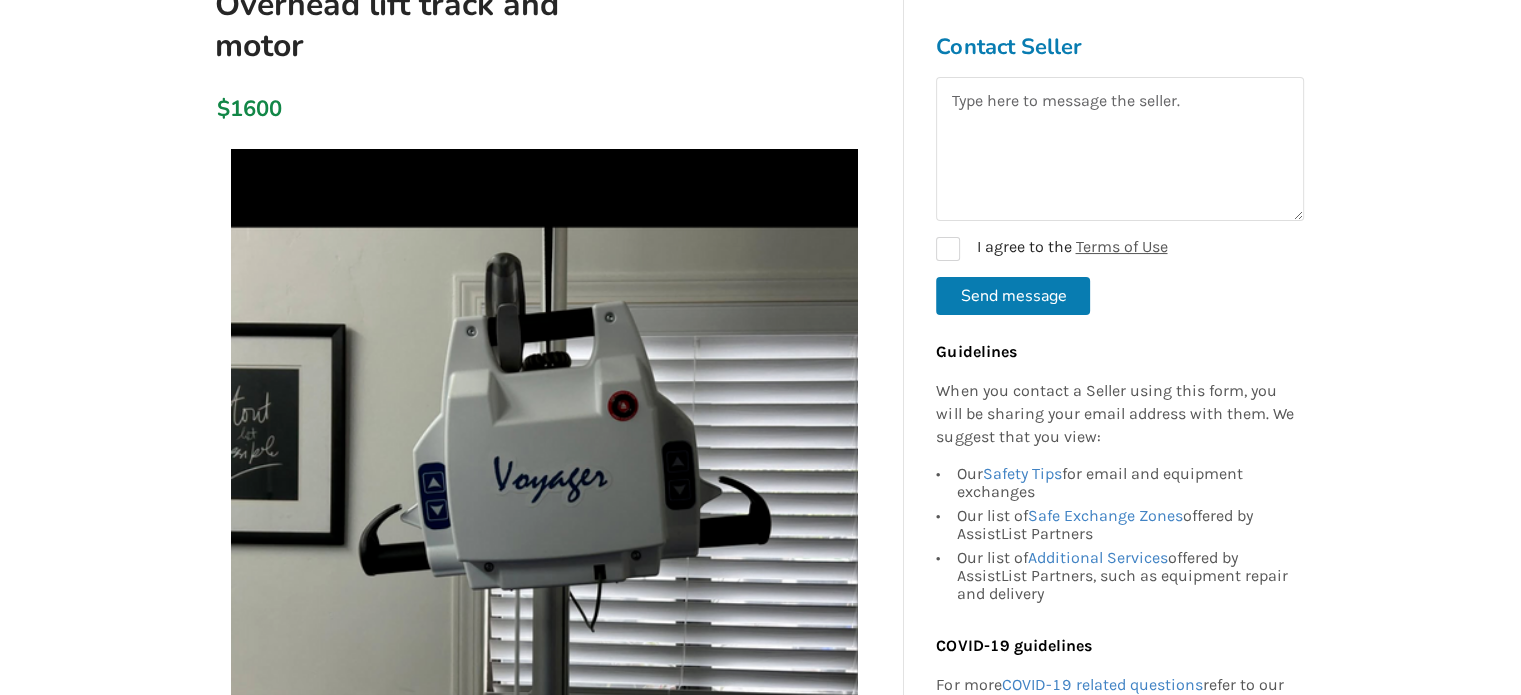 scroll, scrollTop: 0, scrollLeft: 0, axis: both 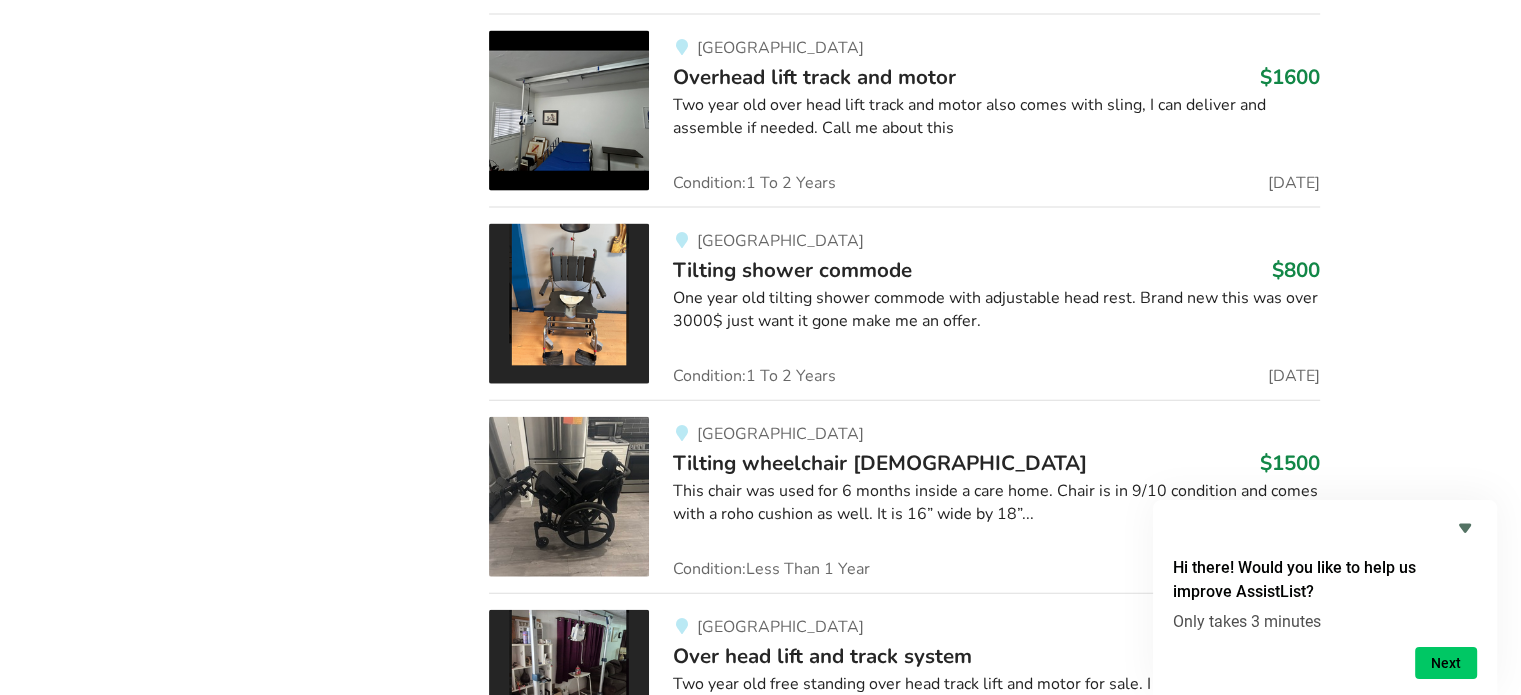 click at bounding box center [569, 111] 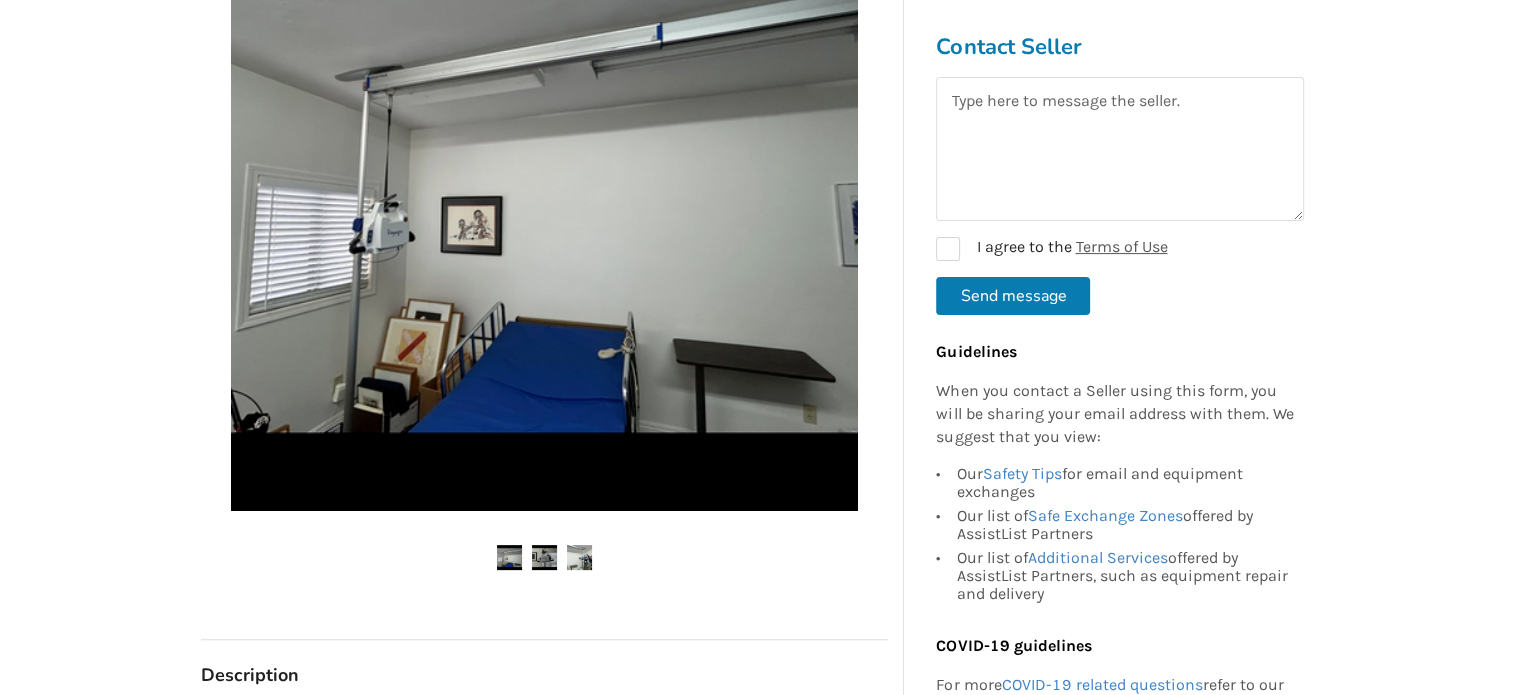 scroll, scrollTop: 500, scrollLeft: 0, axis: vertical 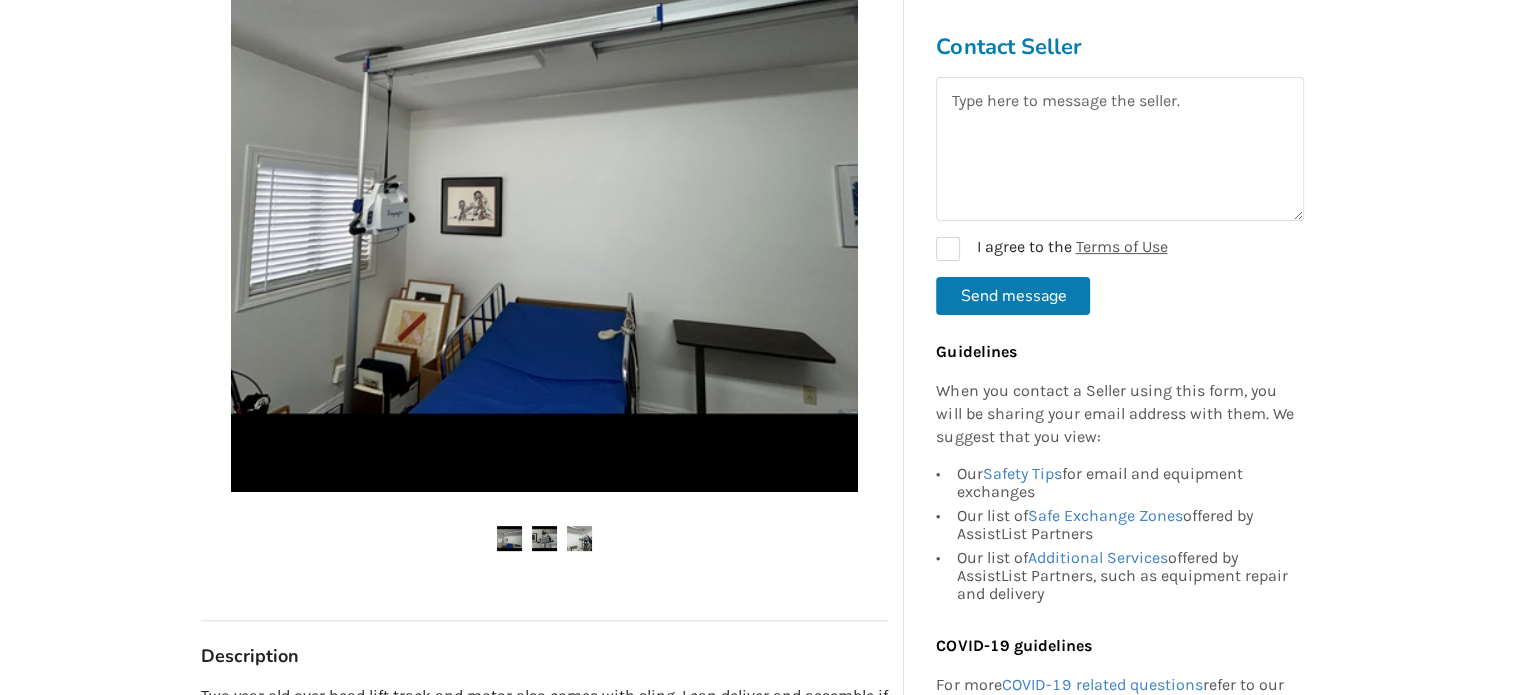 click at bounding box center [544, 538] 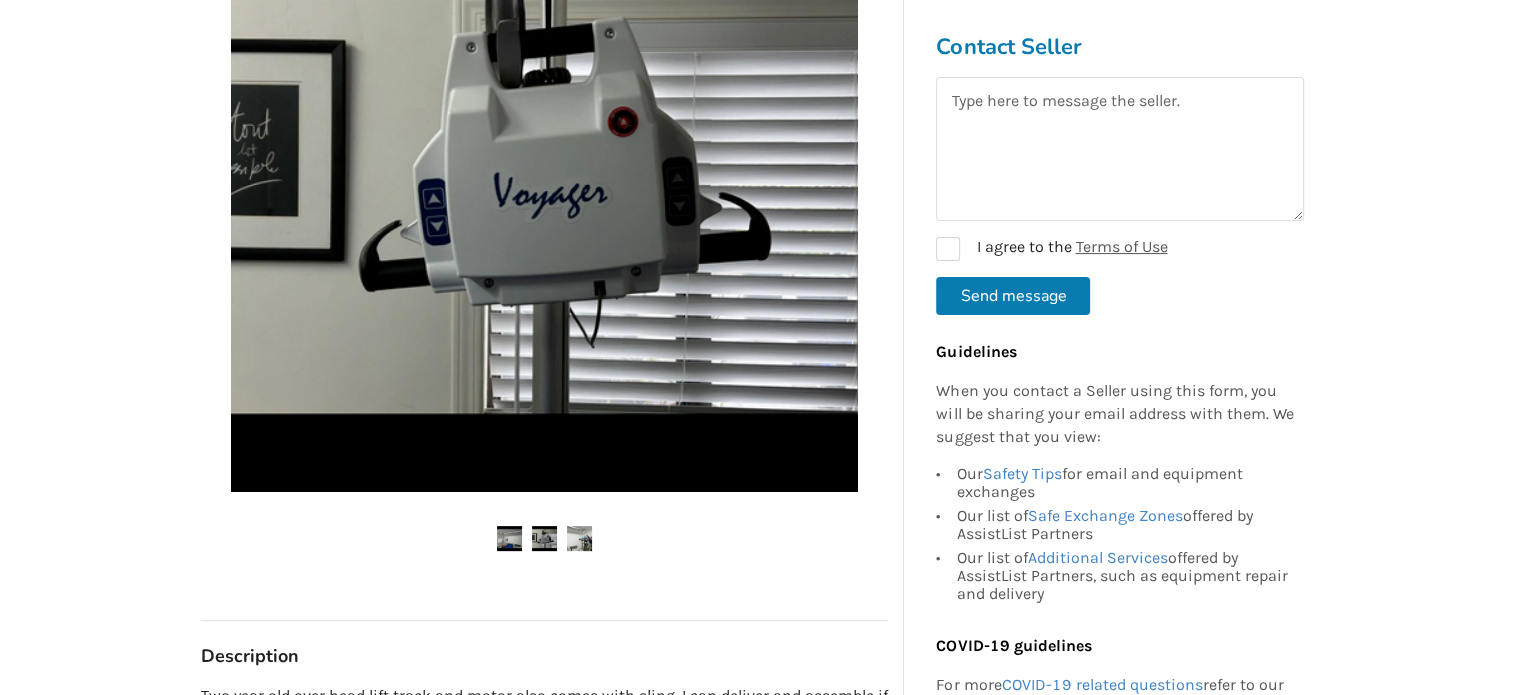 click at bounding box center [579, 538] 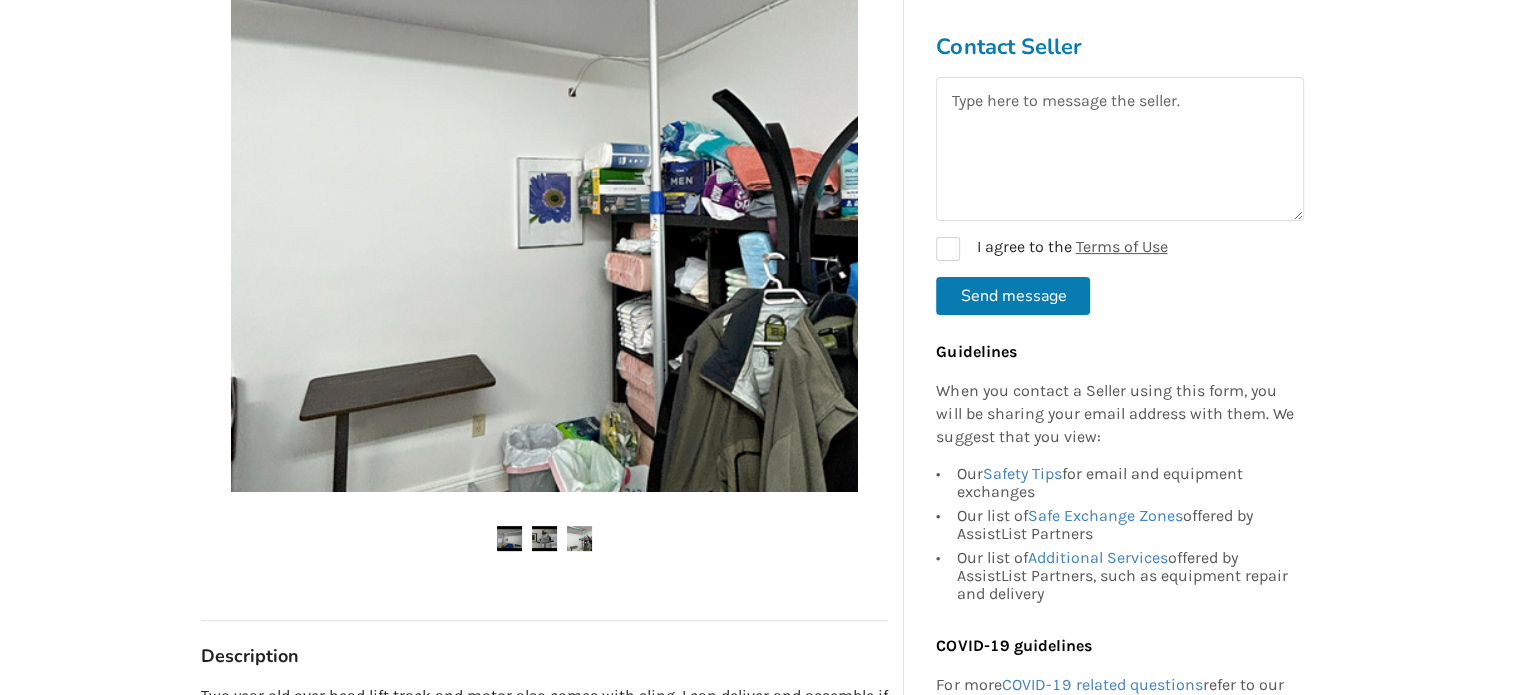 click at bounding box center [509, 538] 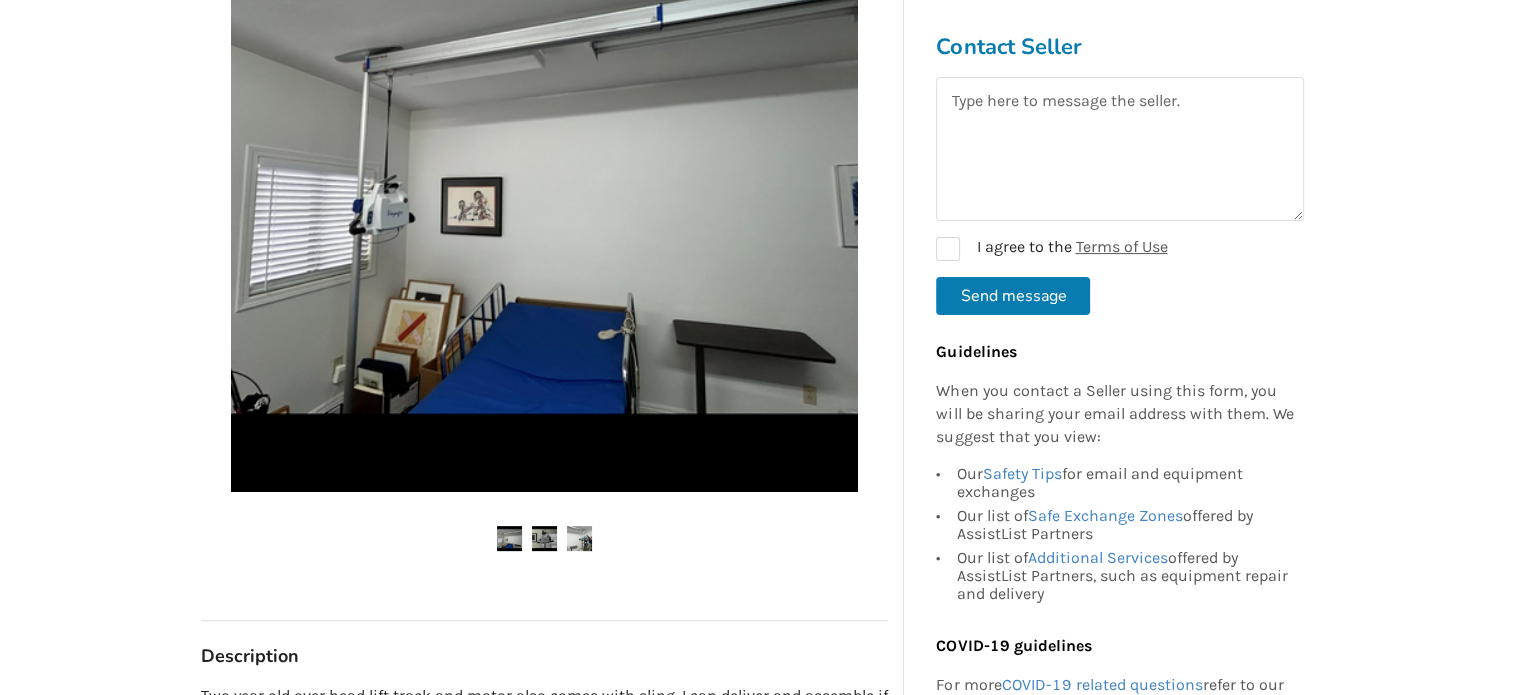 click at bounding box center [544, 538] 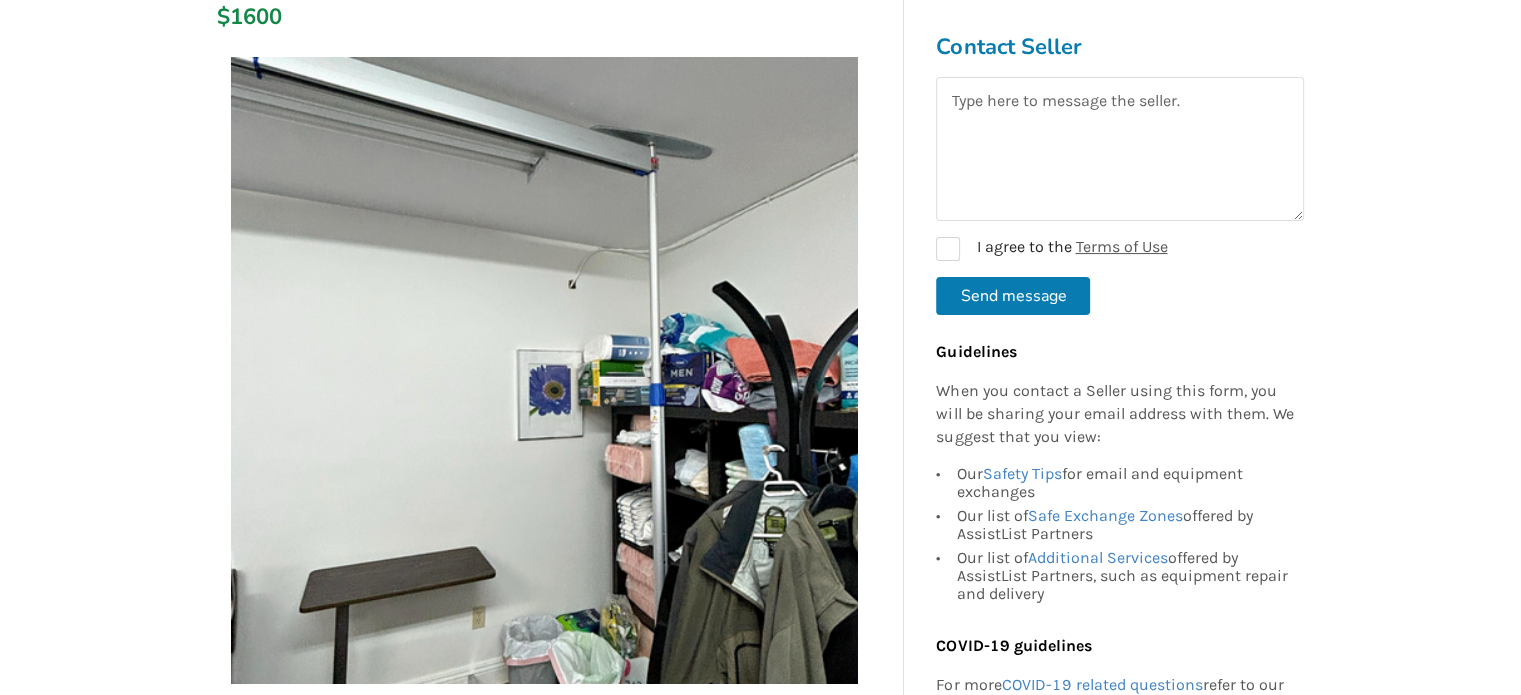 scroll, scrollTop: 200, scrollLeft: 0, axis: vertical 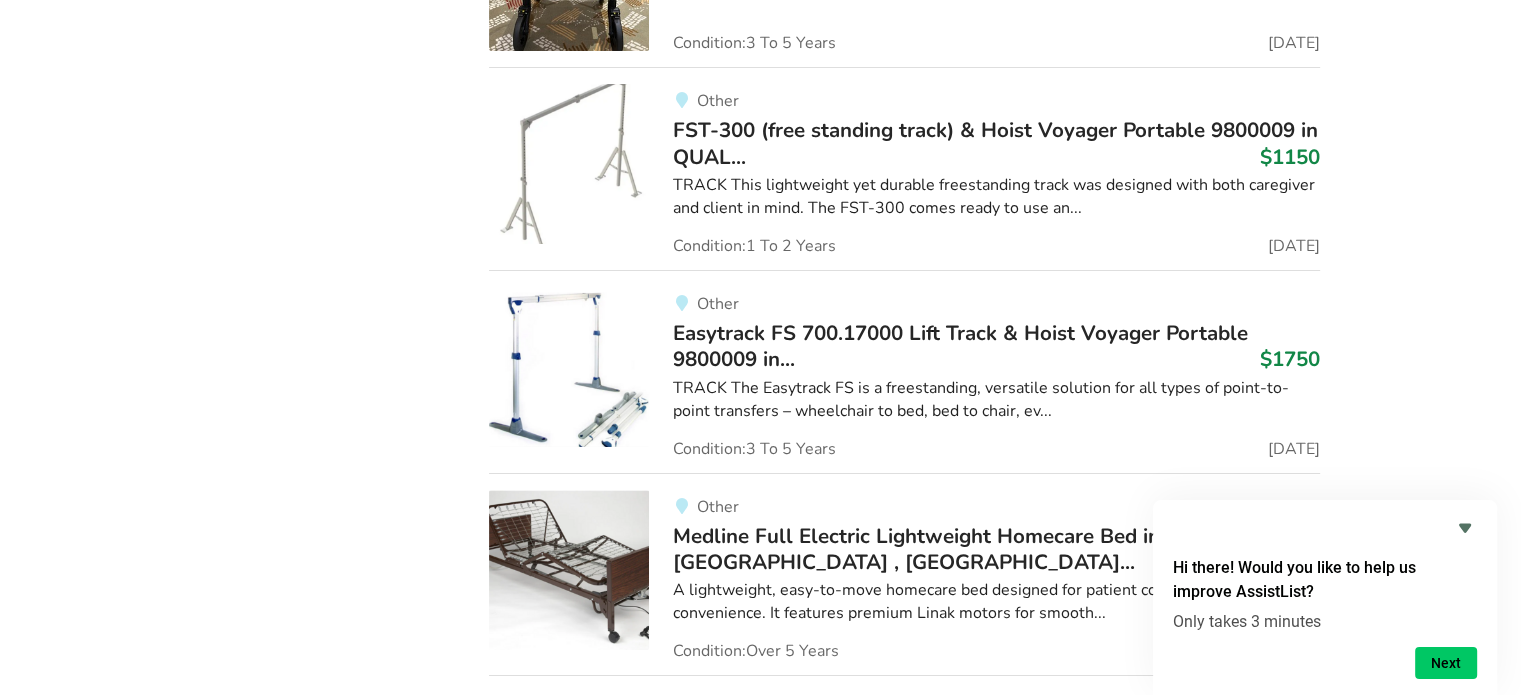 click on "Easytrack FS 700.17000 Lift Track & Hoist Voyager Portable 9800009  in..." at bounding box center [960, 346] 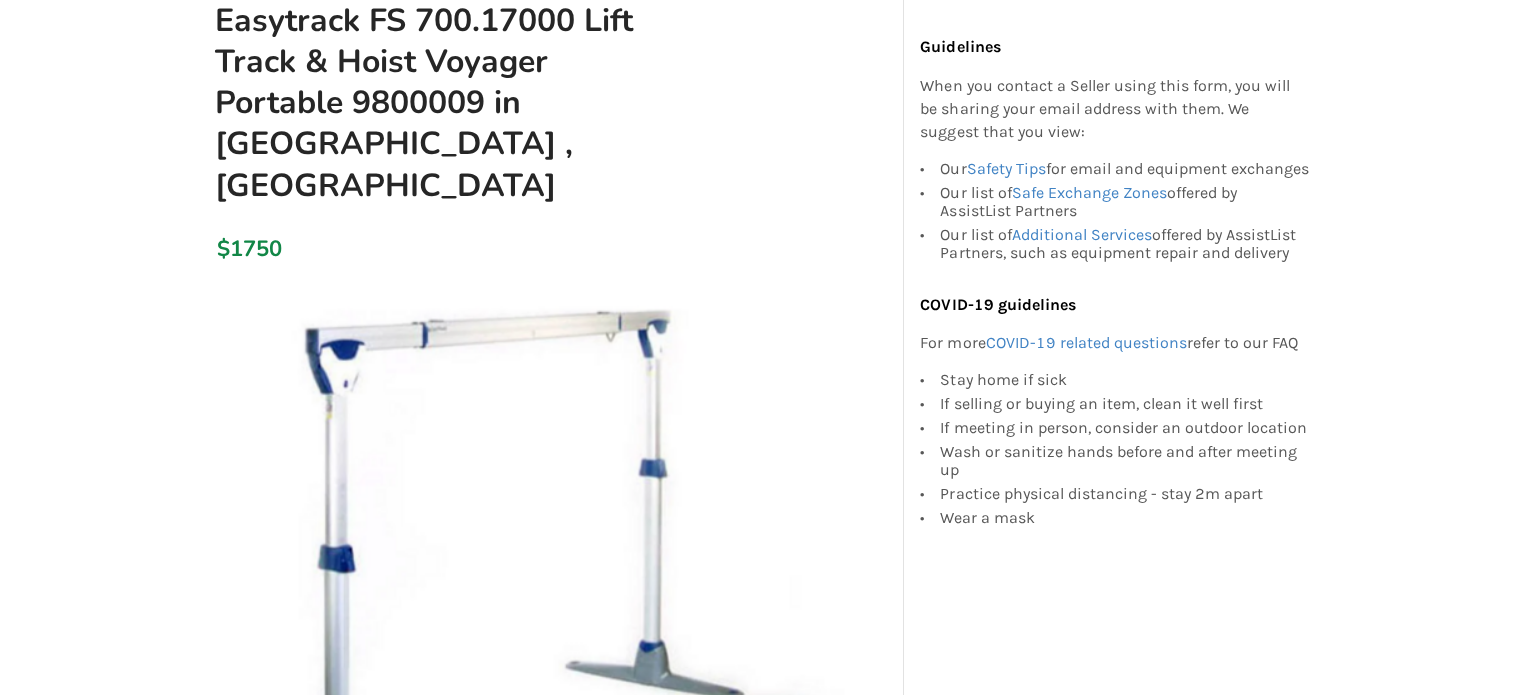 scroll, scrollTop: 0, scrollLeft: 0, axis: both 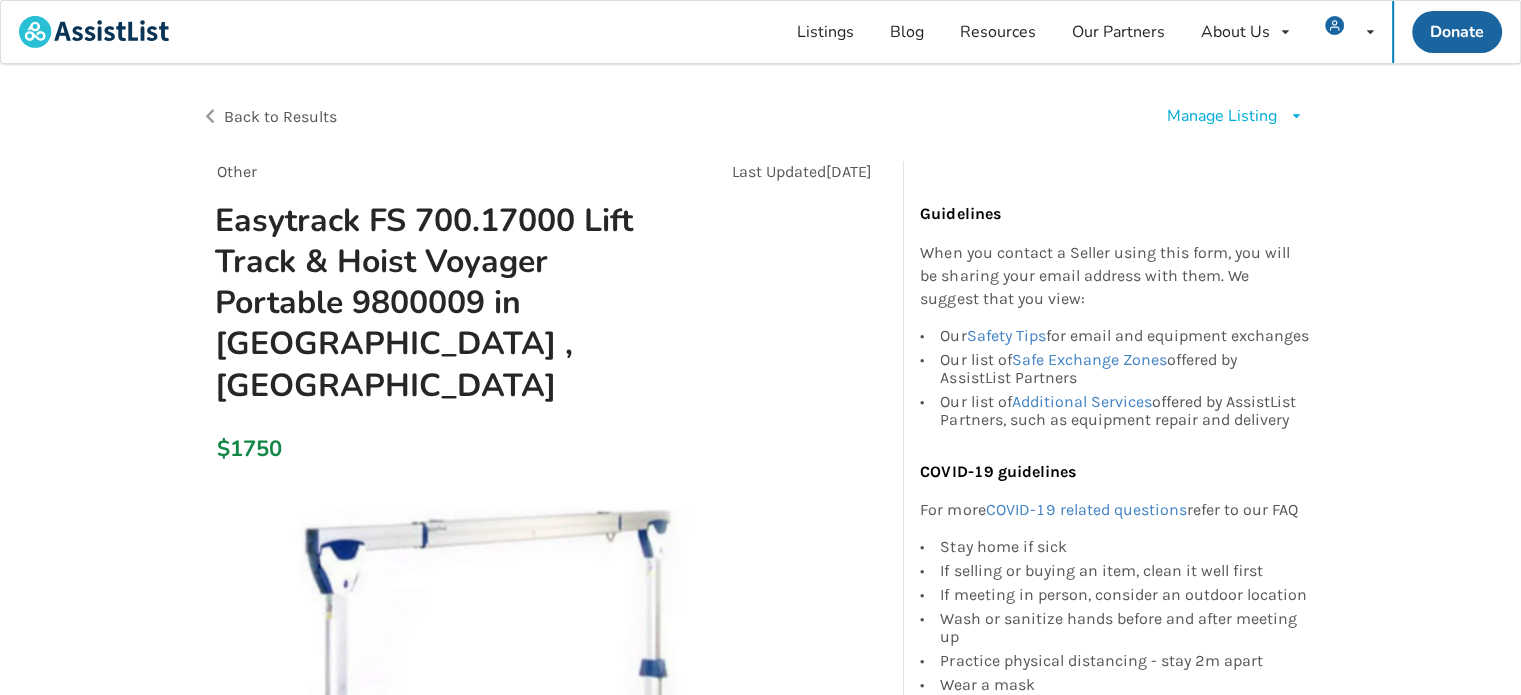 click on "Manage Listing" at bounding box center [1222, 116] 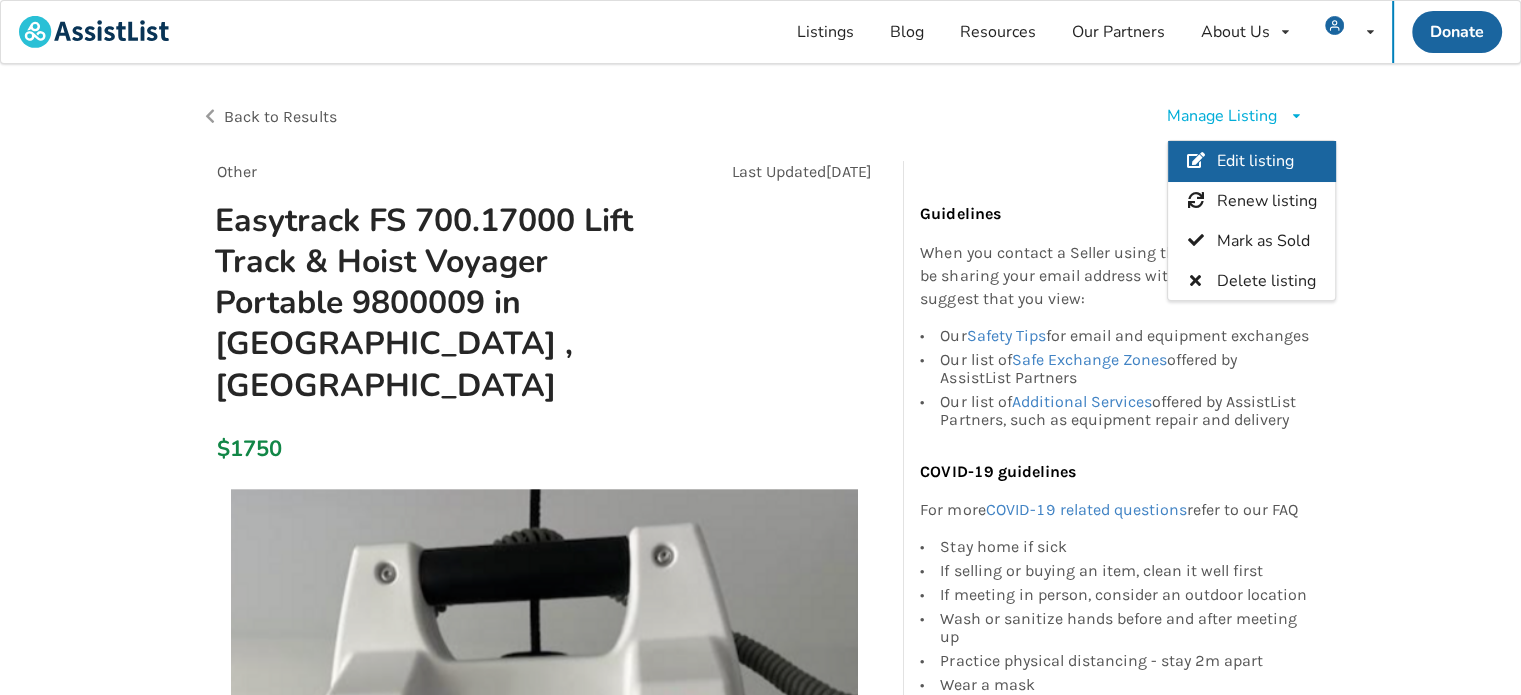 click on "Edit listing" at bounding box center [1255, 162] 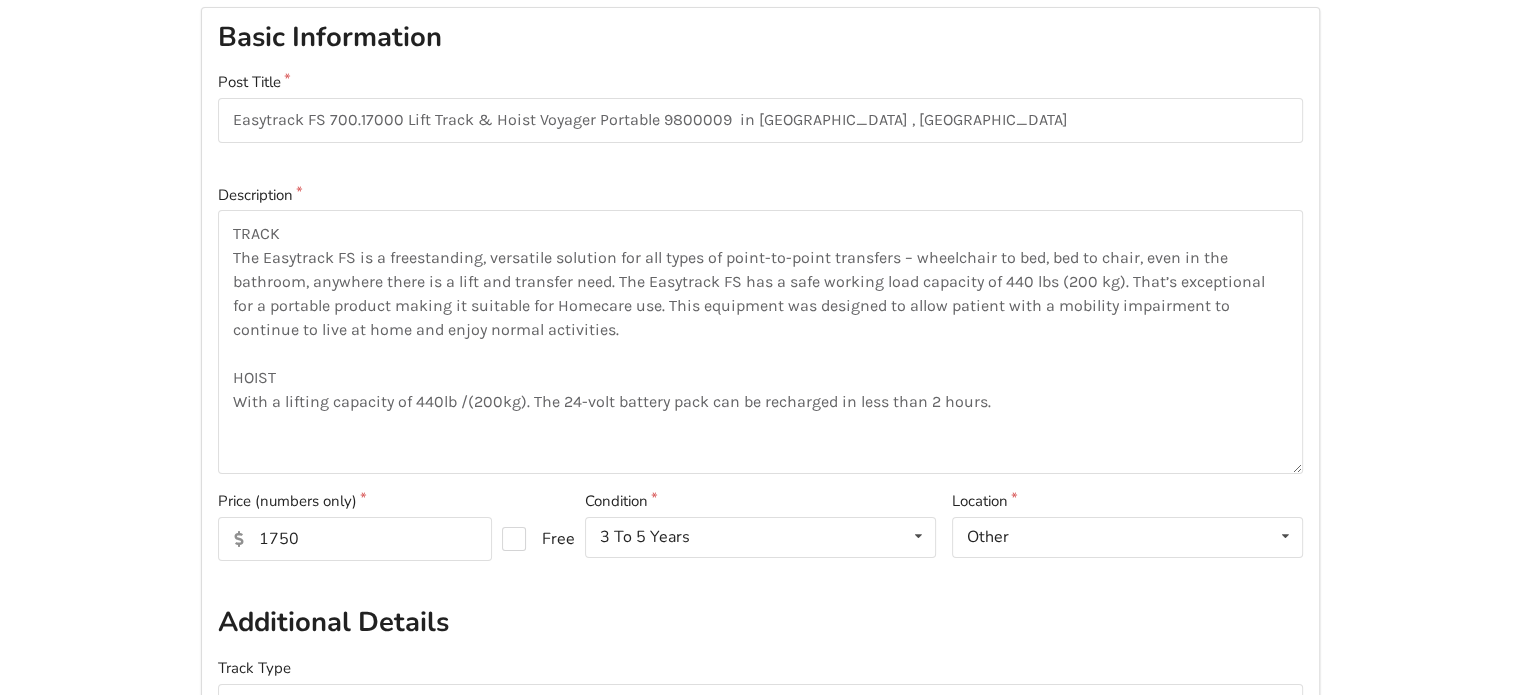 scroll, scrollTop: 247, scrollLeft: 0, axis: vertical 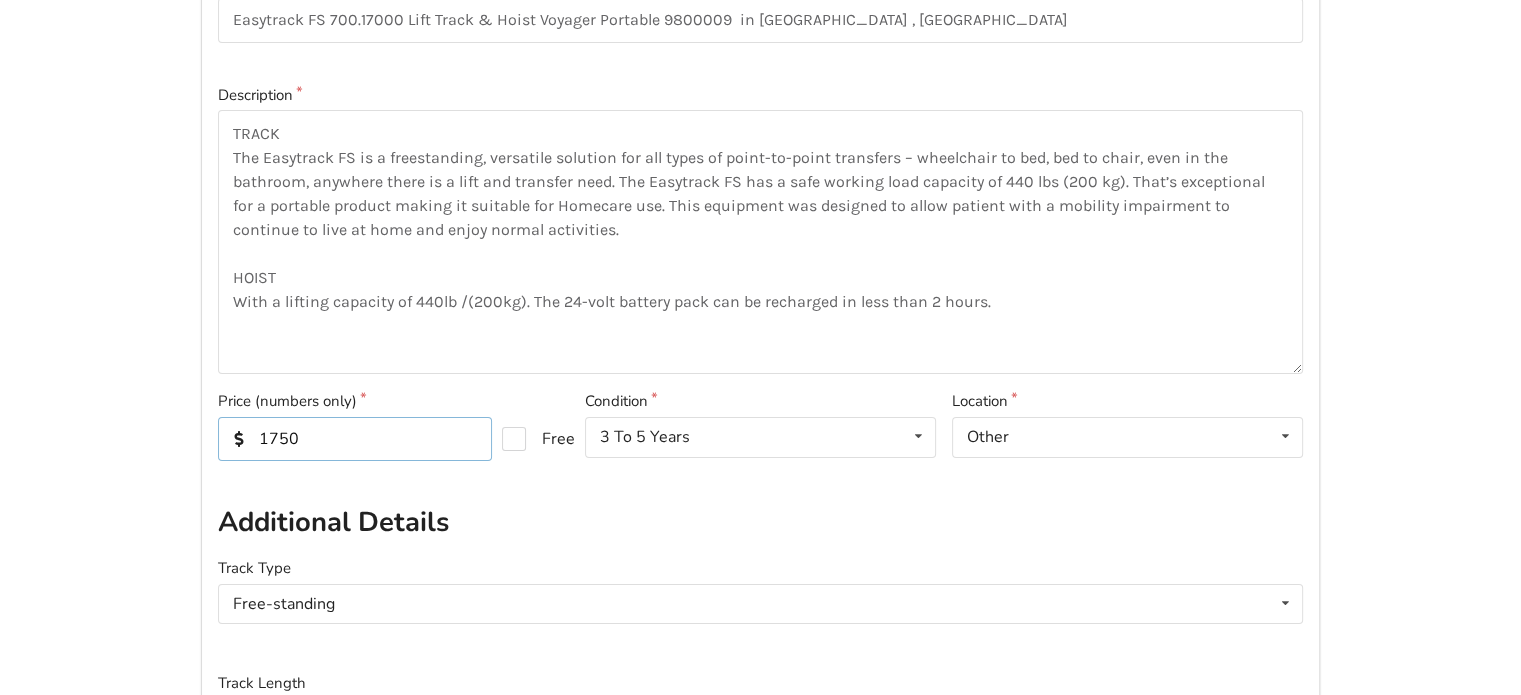 click on "1750" at bounding box center [355, 439] 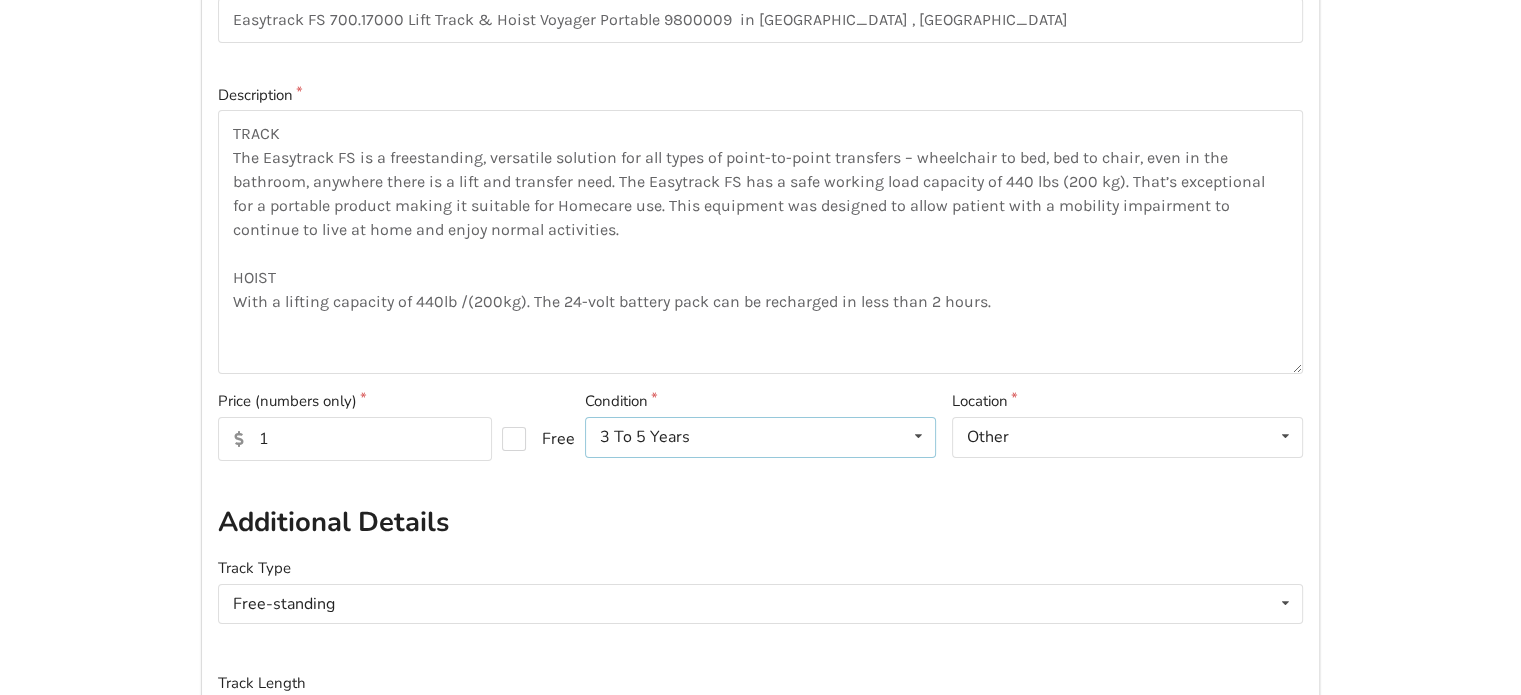 click on "3 To 5 Years Brand New Less Than 1 Year 1 To 2 Years 3 To 5 Years Over 5 Years" at bounding box center [760, 437] 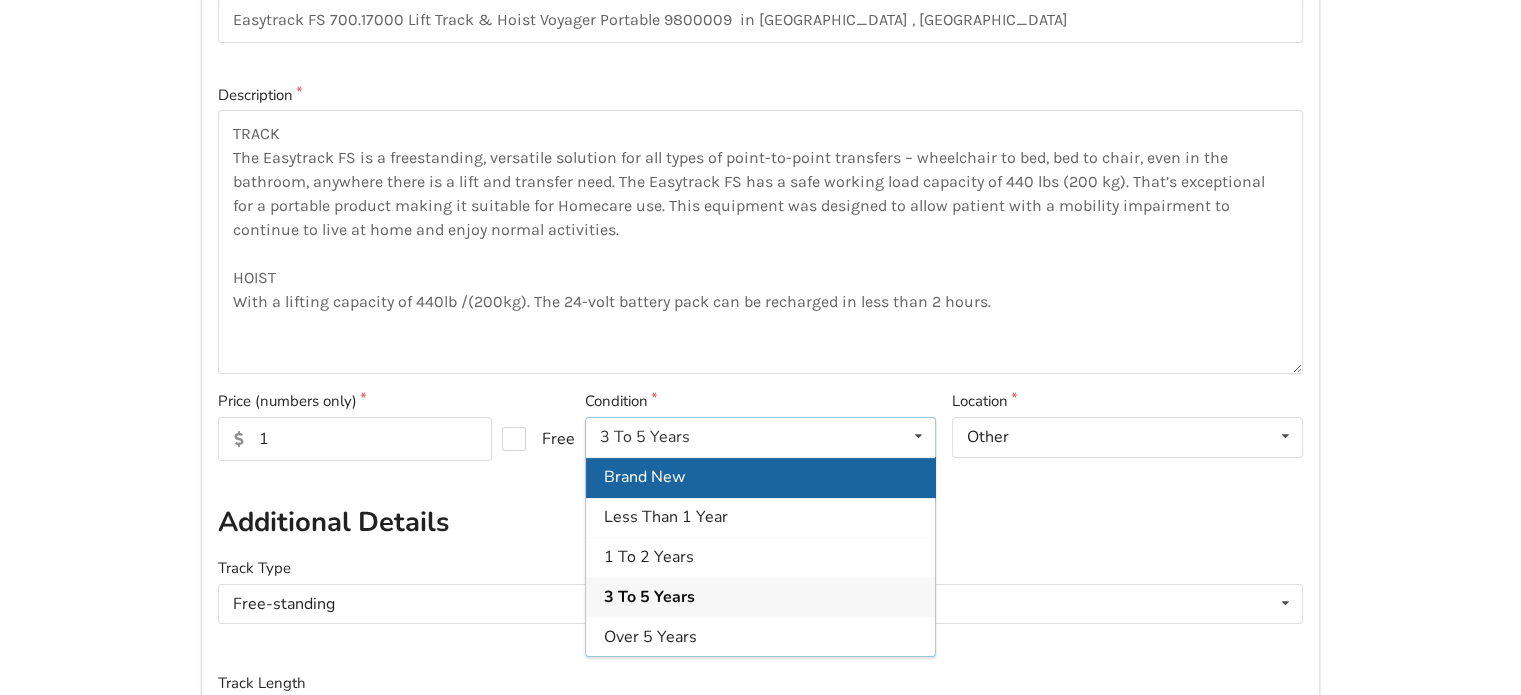 click on "Brand New" at bounding box center (760, 477) 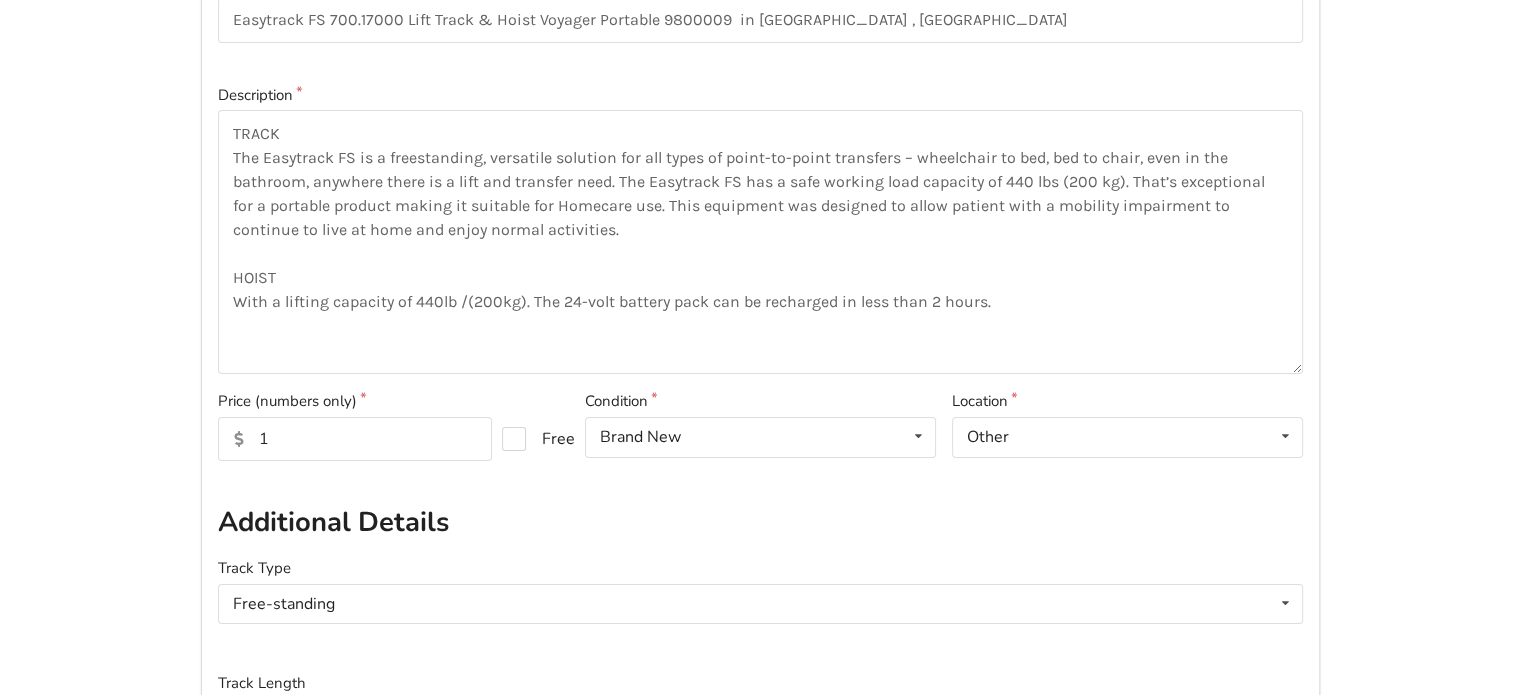 click on "Price (numbers only) 1 Free" at bounding box center [393, 425] 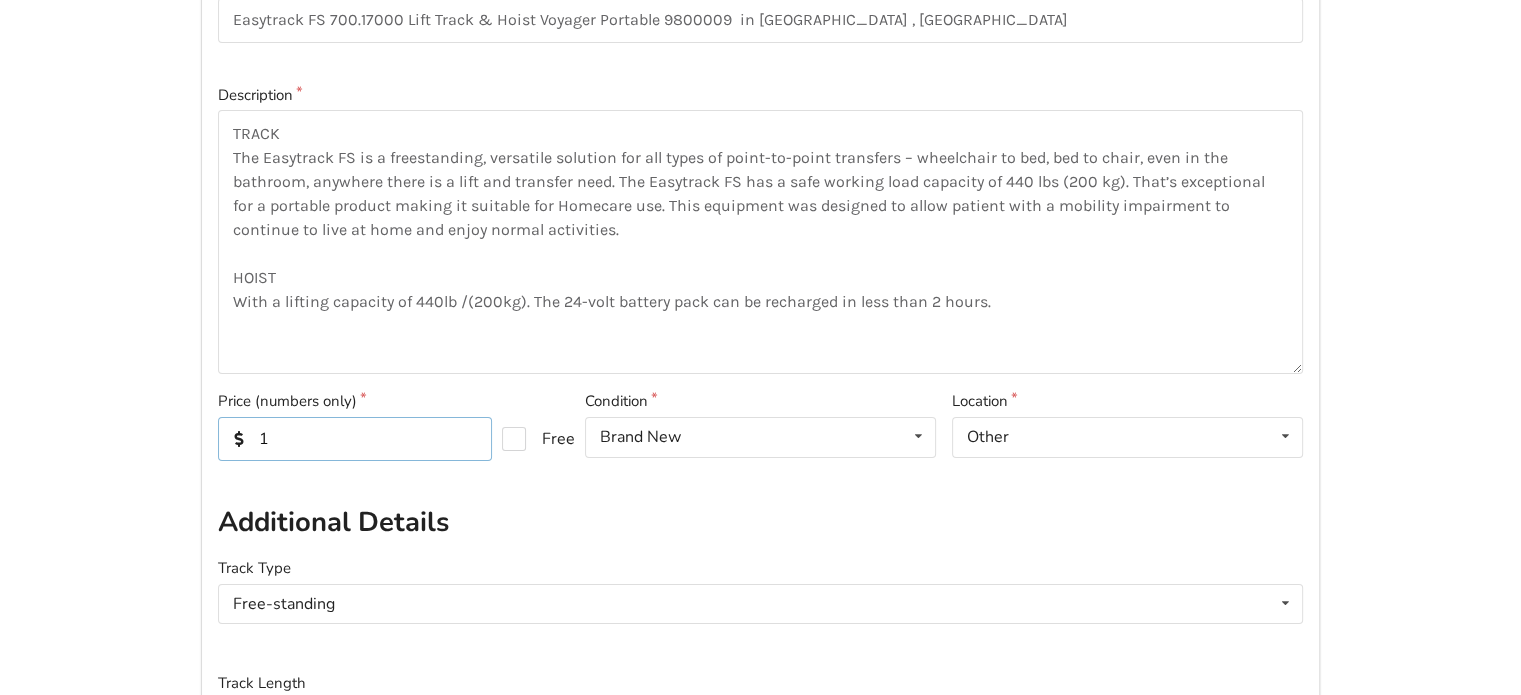 click on "1" at bounding box center (355, 439) 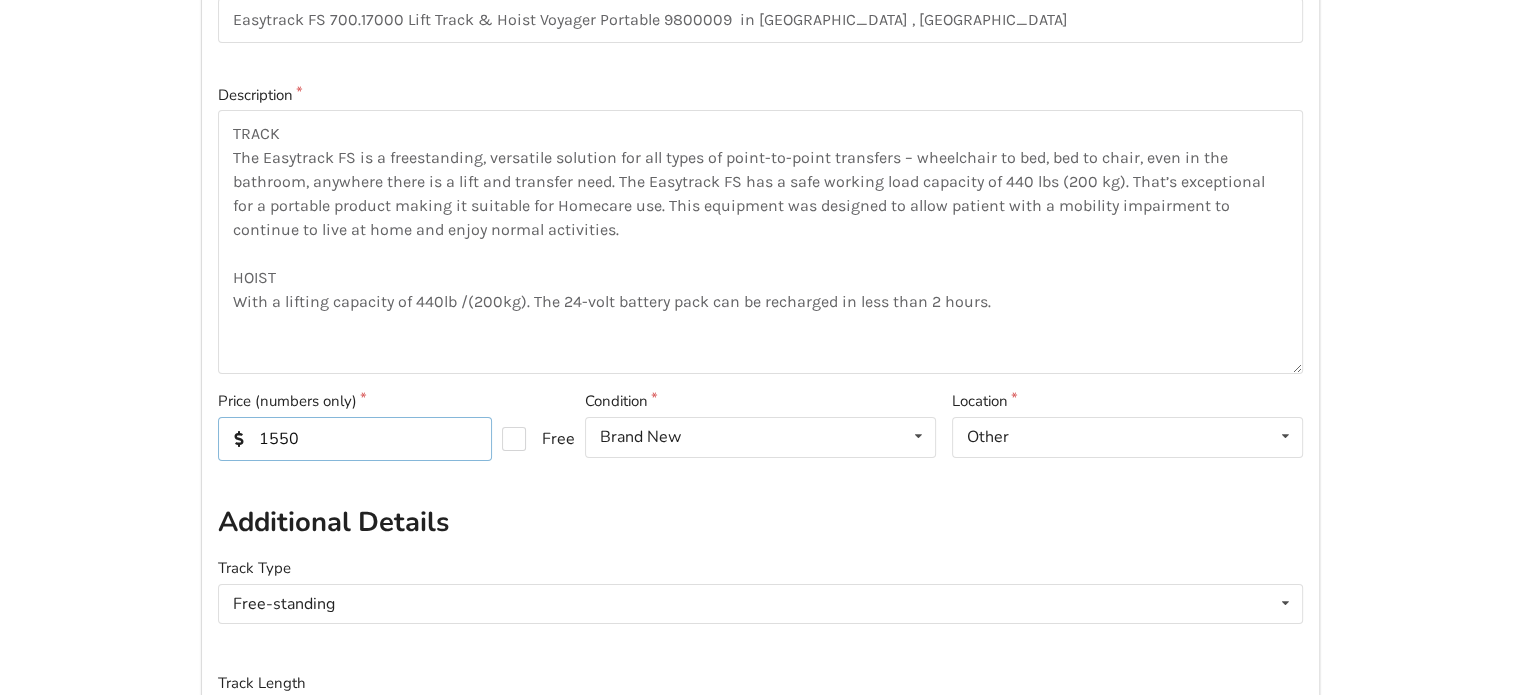 scroll, scrollTop: 0, scrollLeft: 0, axis: both 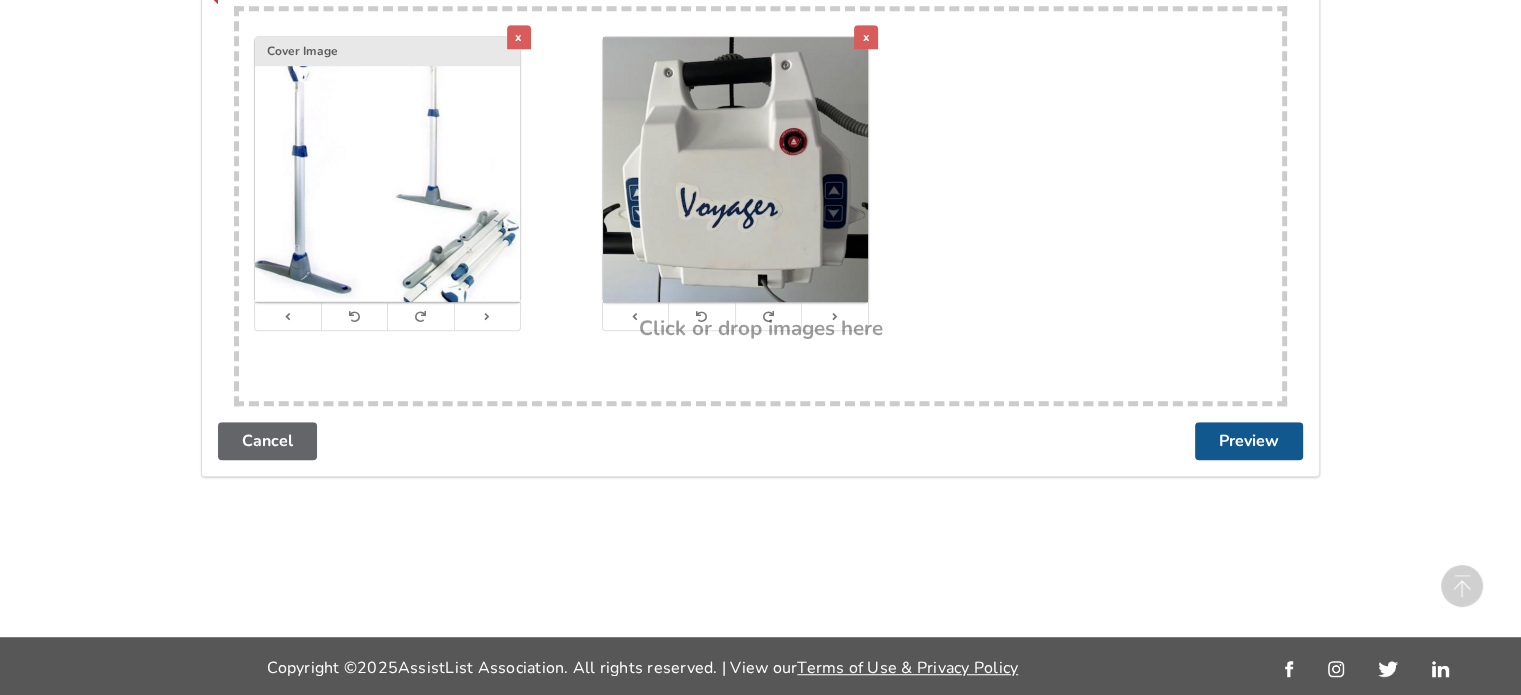 type on "1550" 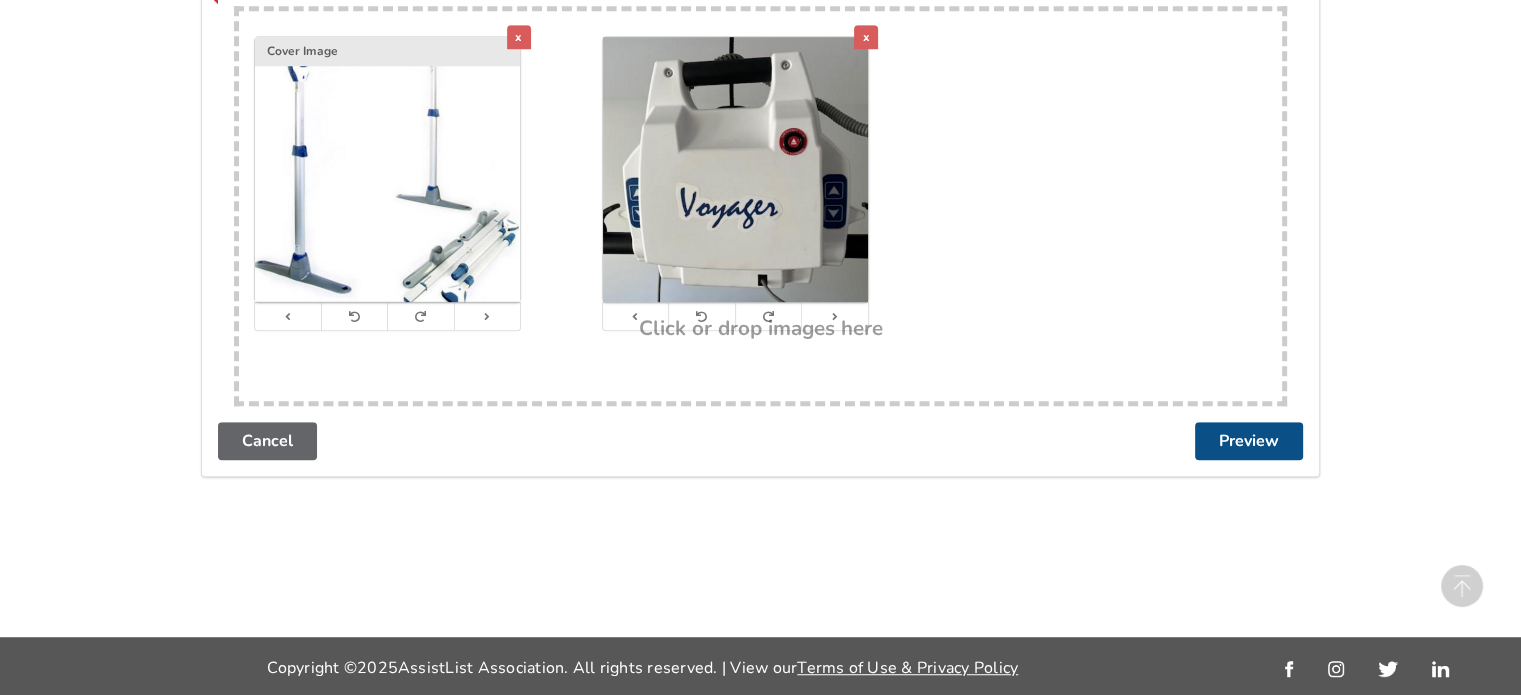 click on "Preview" at bounding box center (1249, 441) 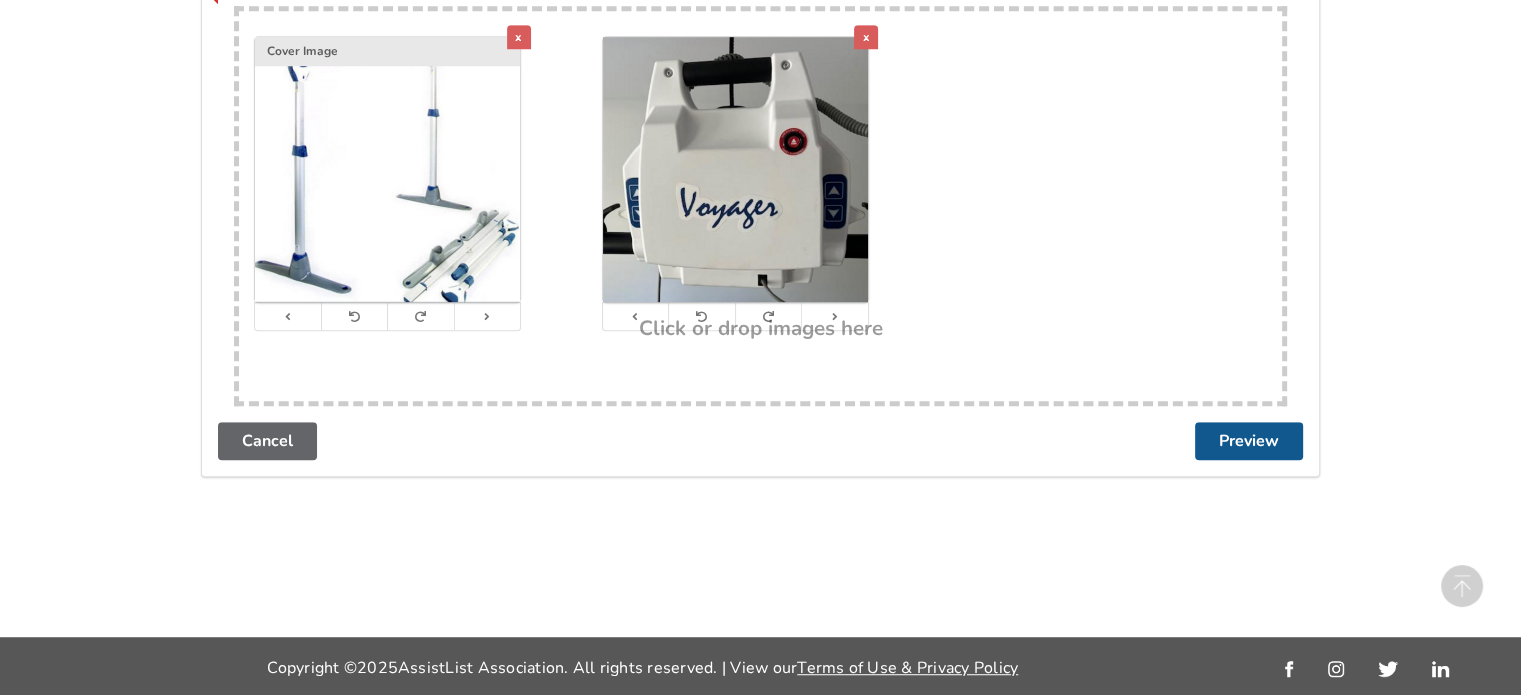 scroll, scrollTop: 0, scrollLeft: 0, axis: both 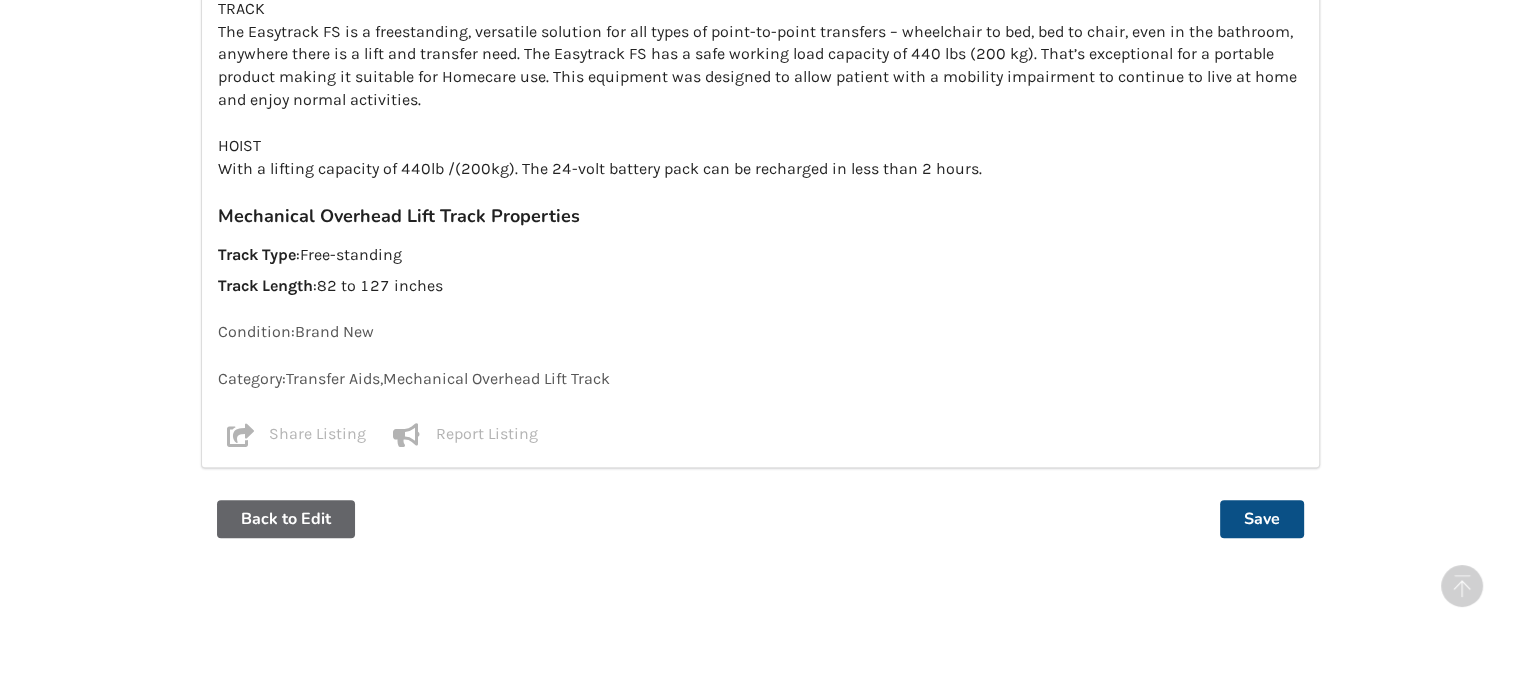 click on "Save" at bounding box center (1262, 519) 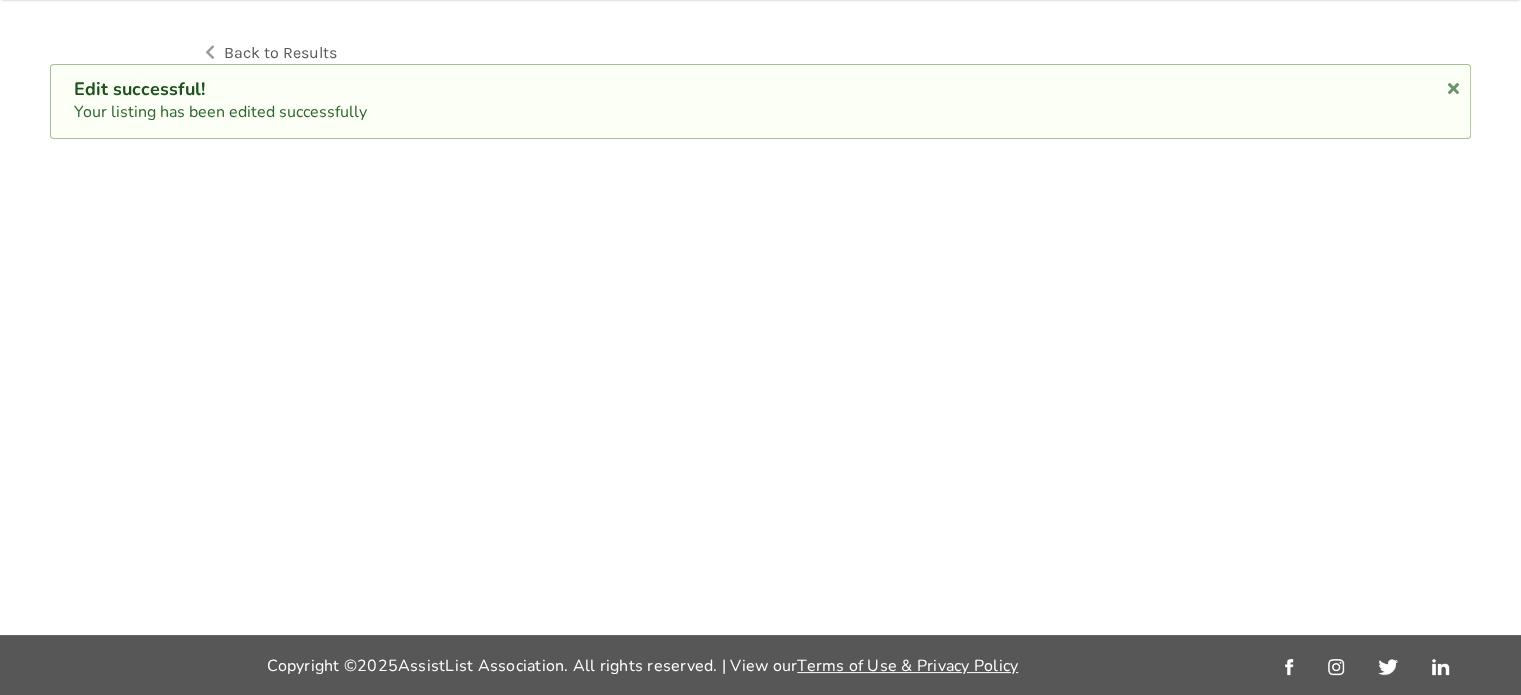 scroll, scrollTop: 0, scrollLeft: 0, axis: both 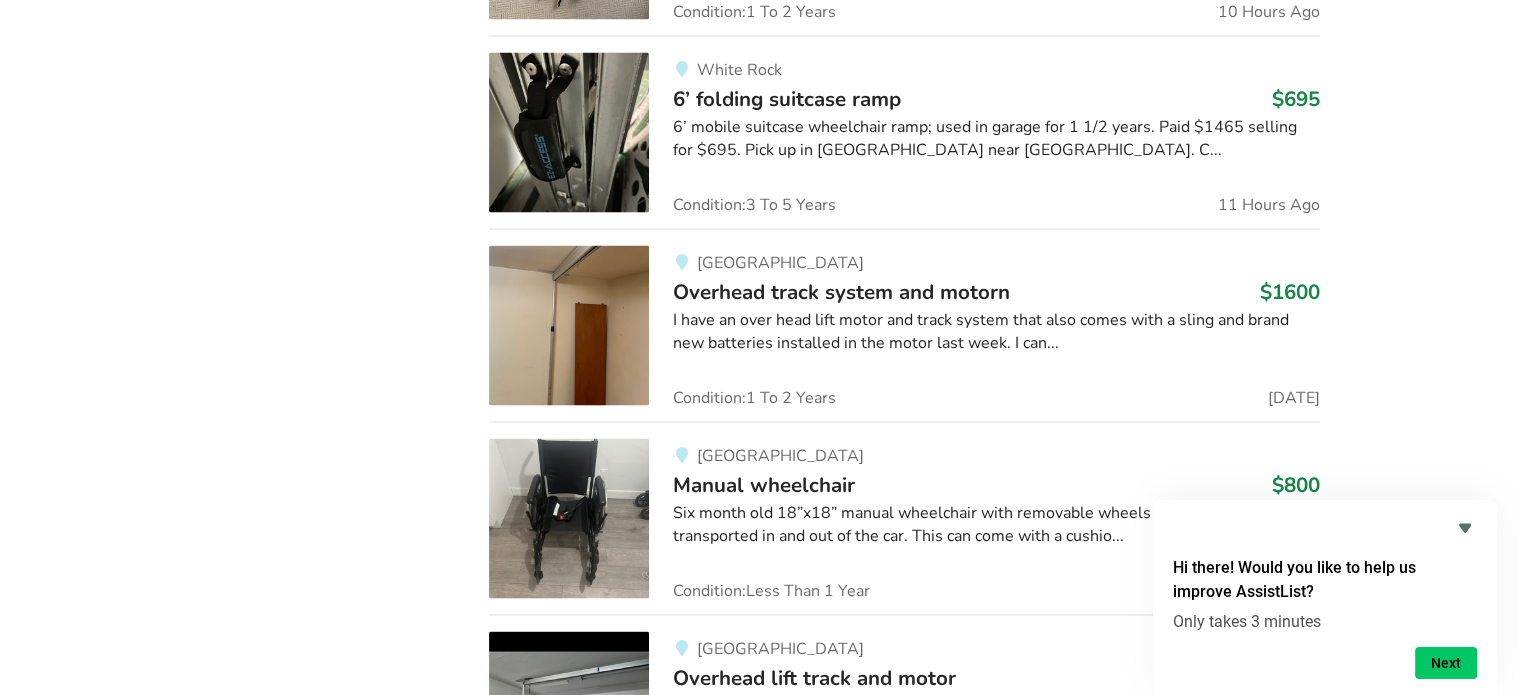 click on "Overhead track system and motorn" at bounding box center (841, 291) 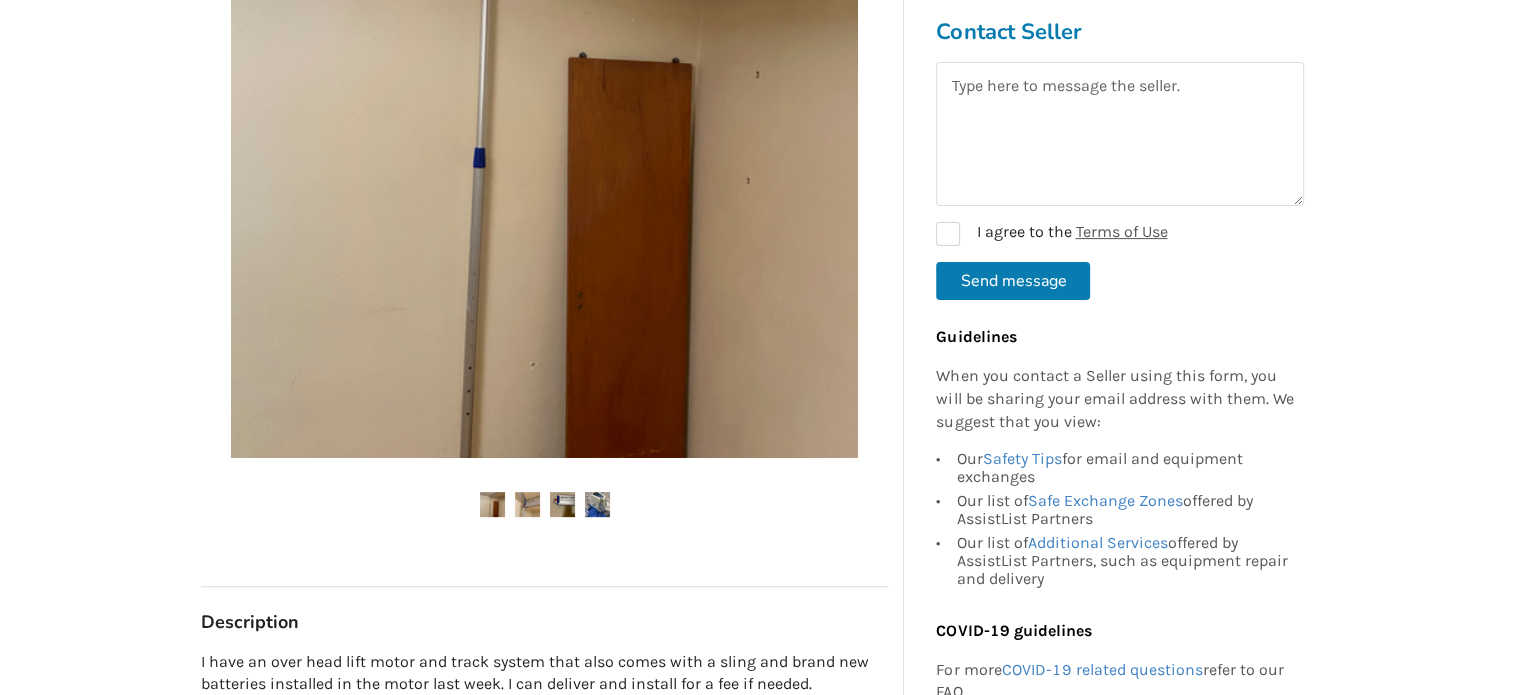 scroll, scrollTop: 500, scrollLeft: 0, axis: vertical 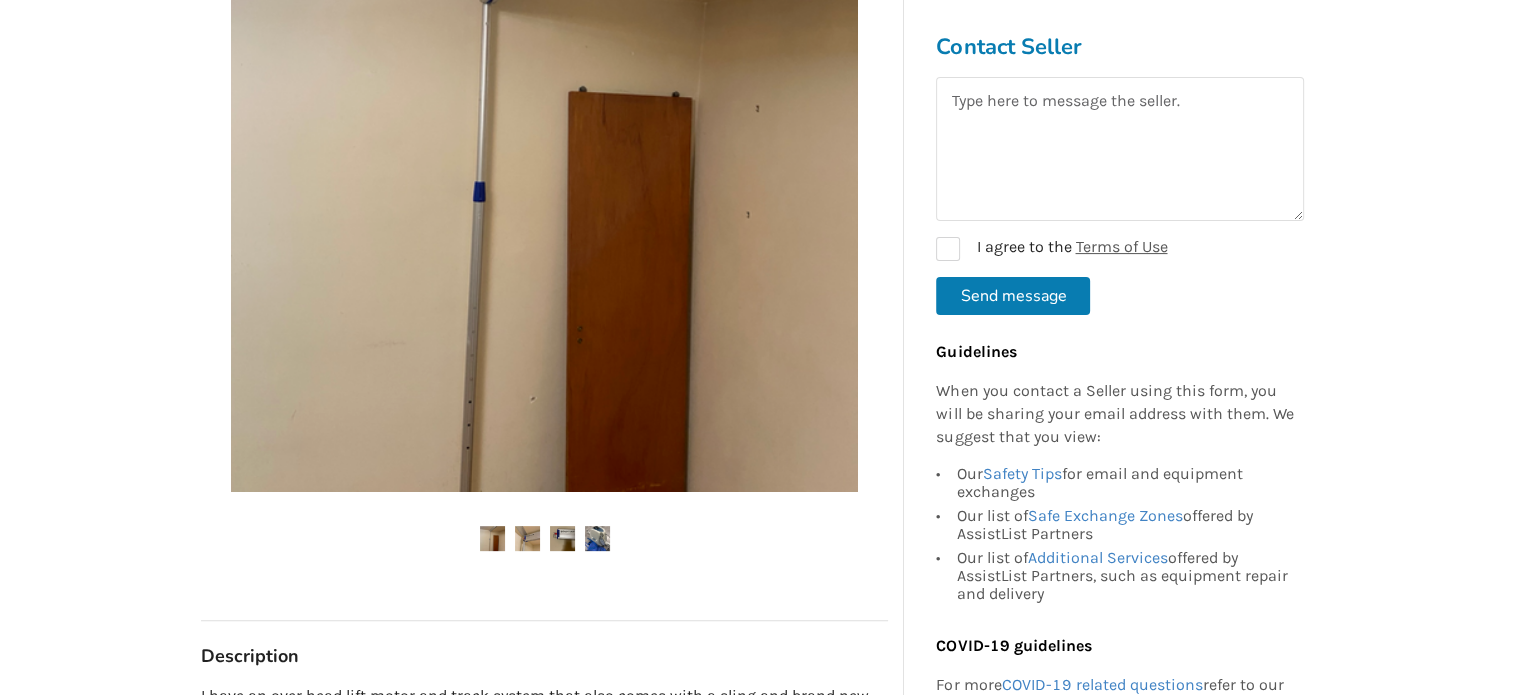 click at bounding box center (527, 538) 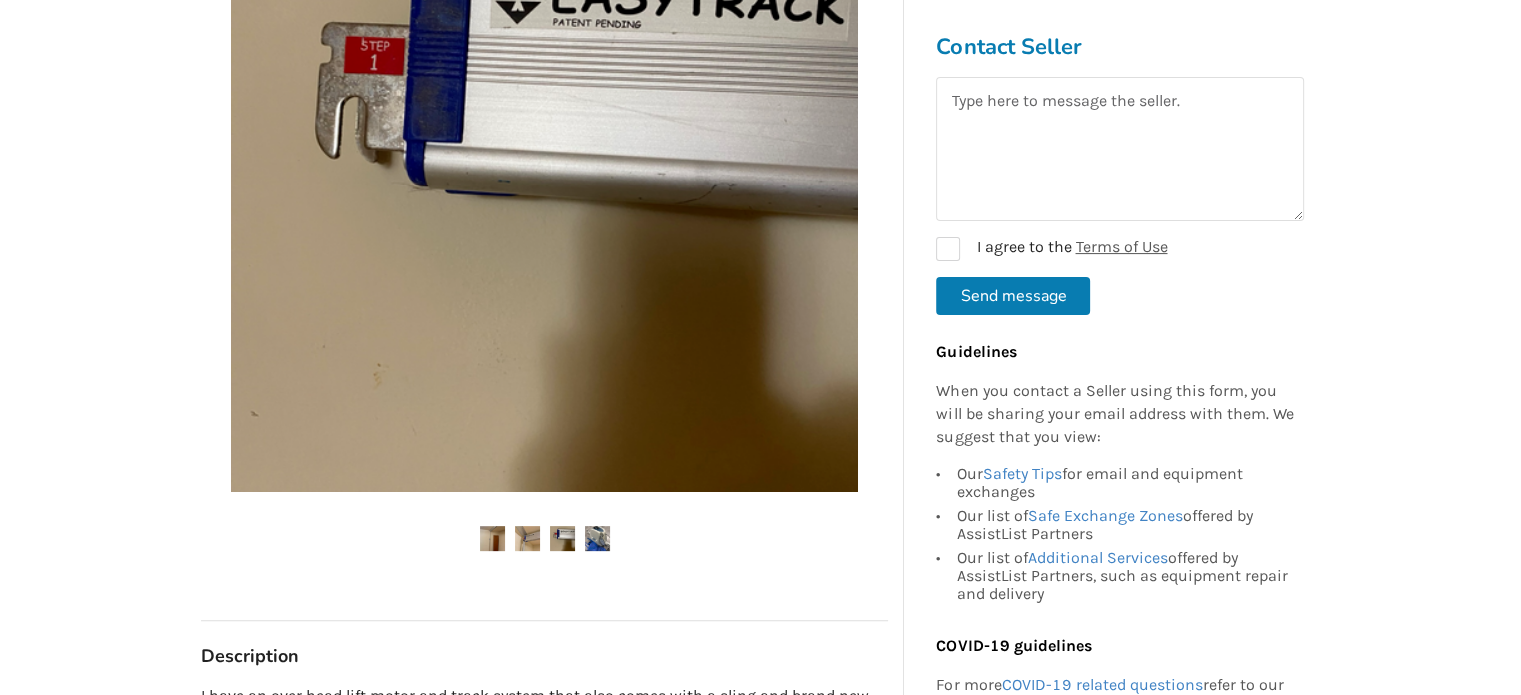 click at bounding box center [562, 538] 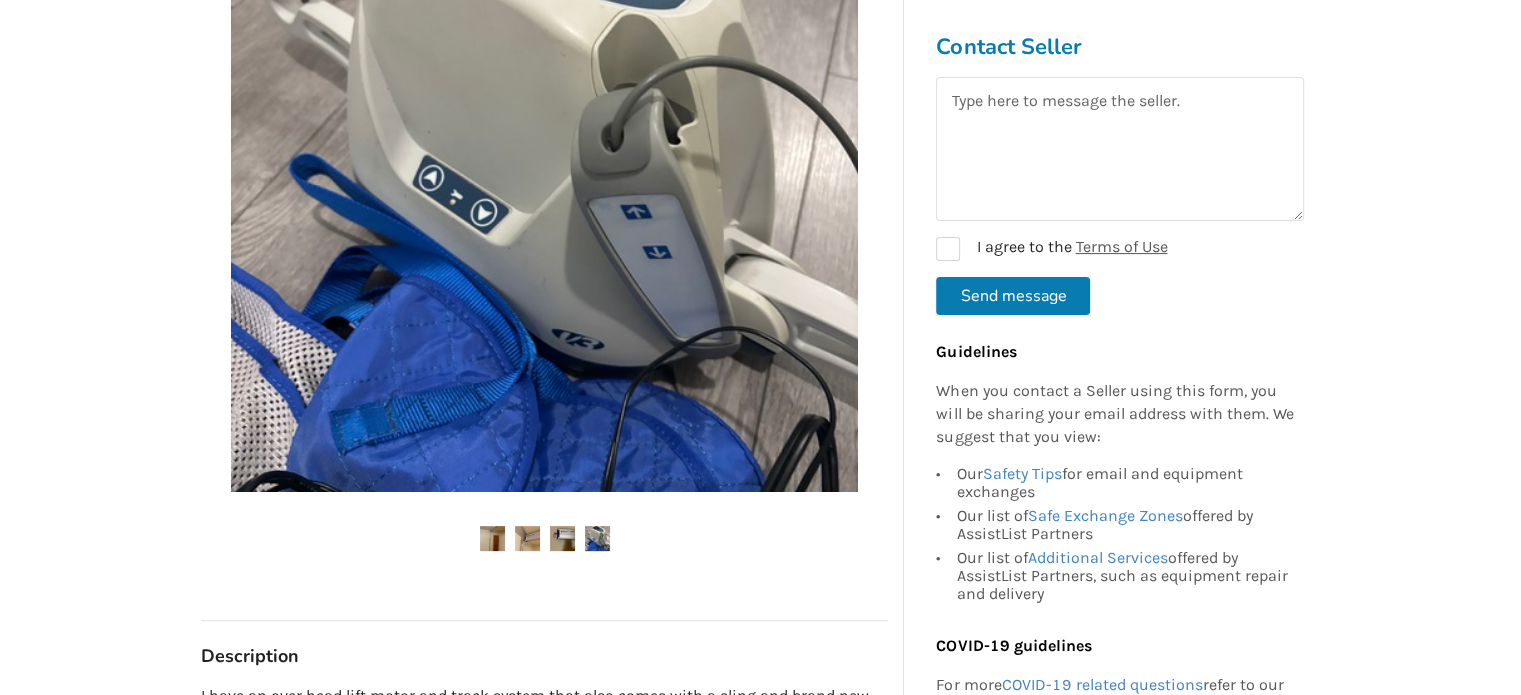 click at bounding box center (544, 539) 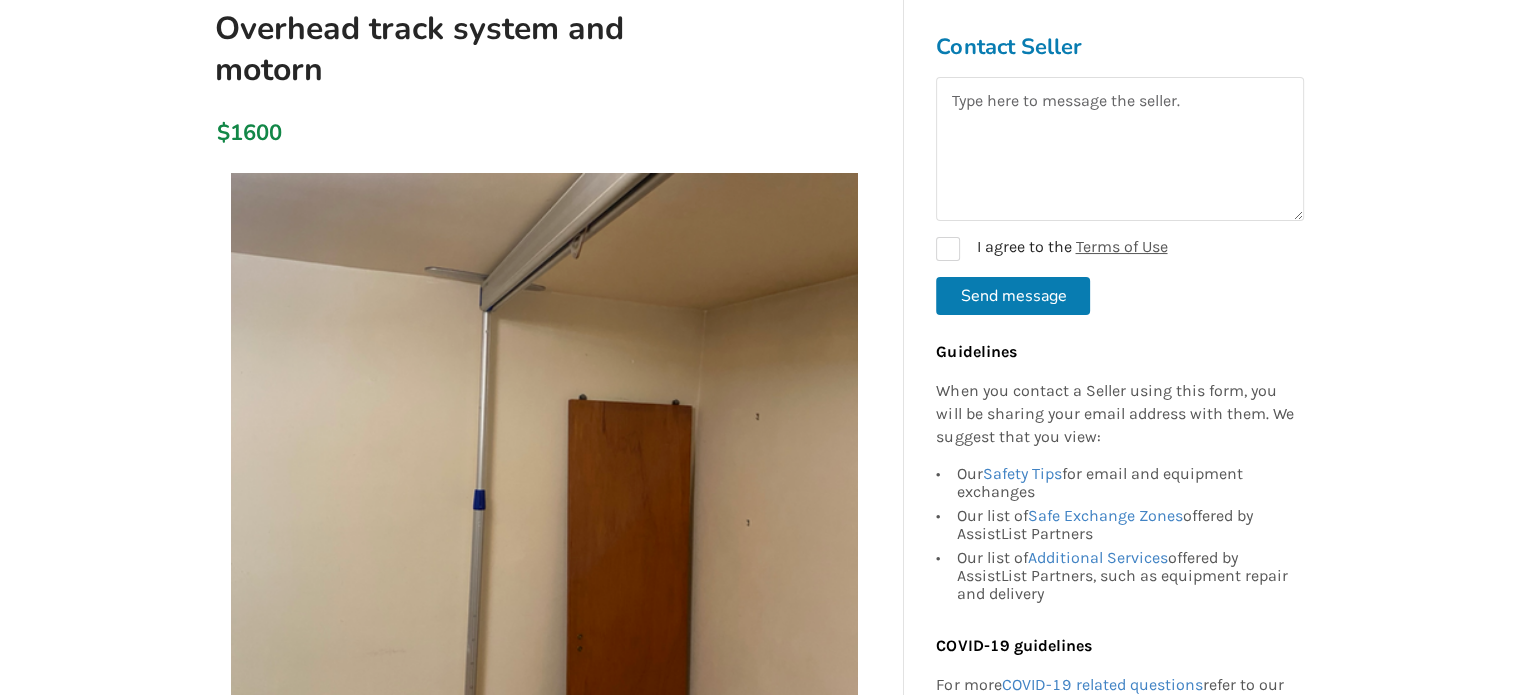 scroll, scrollTop: 0, scrollLeft: 0, axis: both 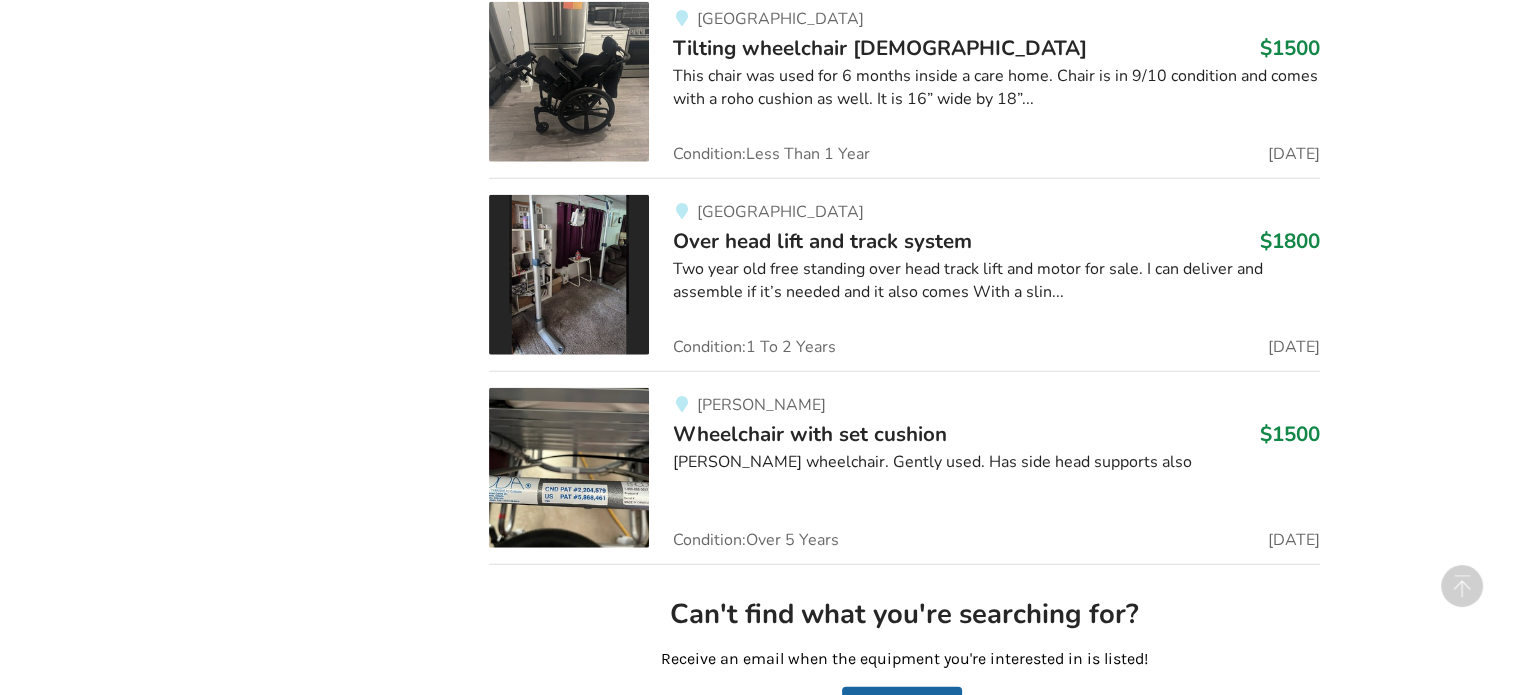 click on "Over head lift and track system" at bounding box center [822, 241] 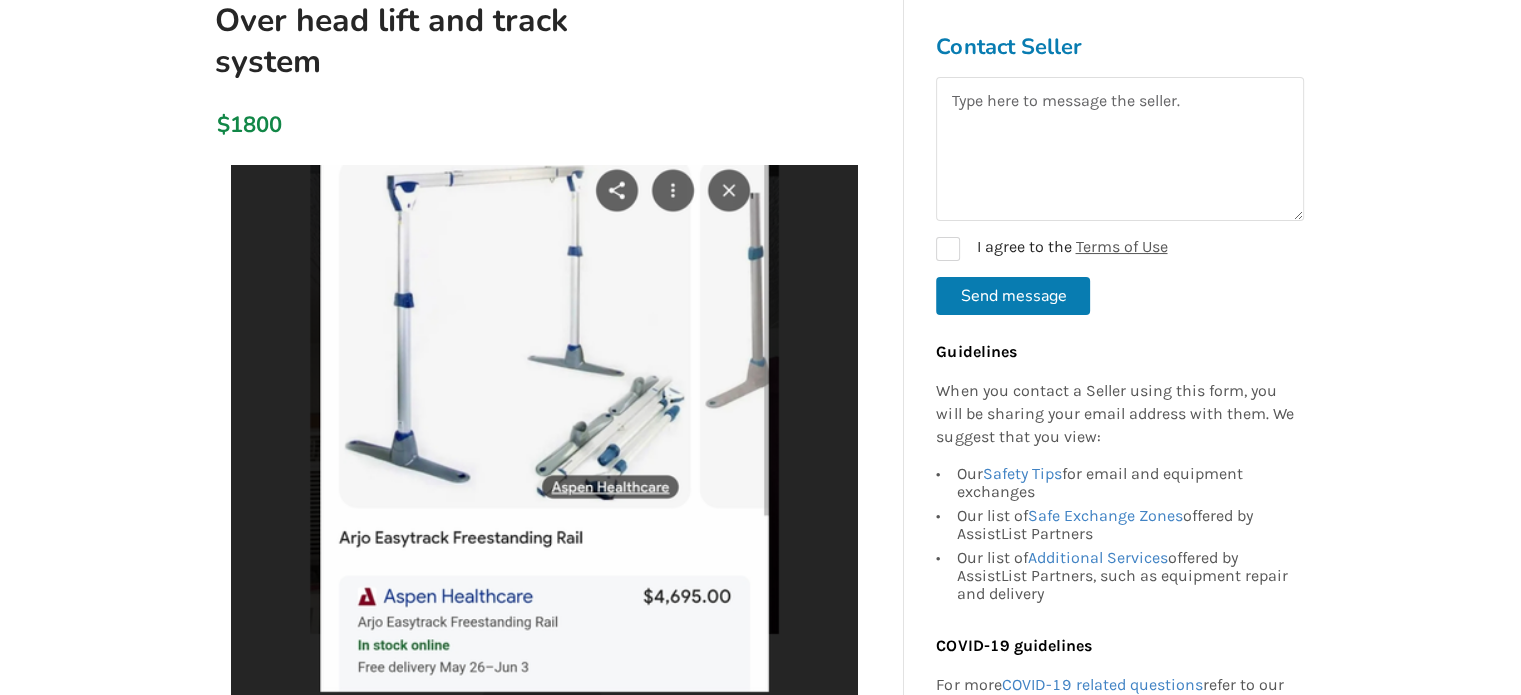 scroll, scrollTop: 200, scrollLeft: 0, axis: vertical 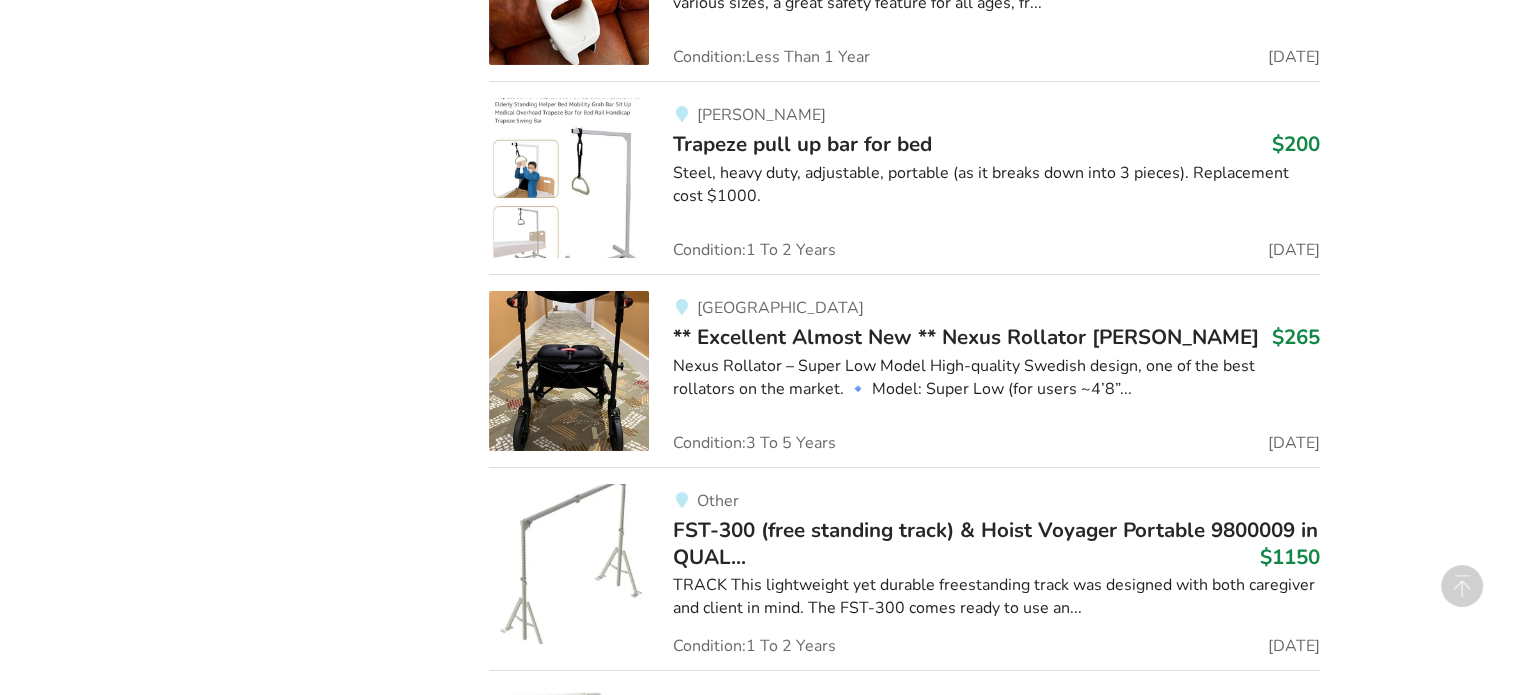 click at bounding box center (569, 371) 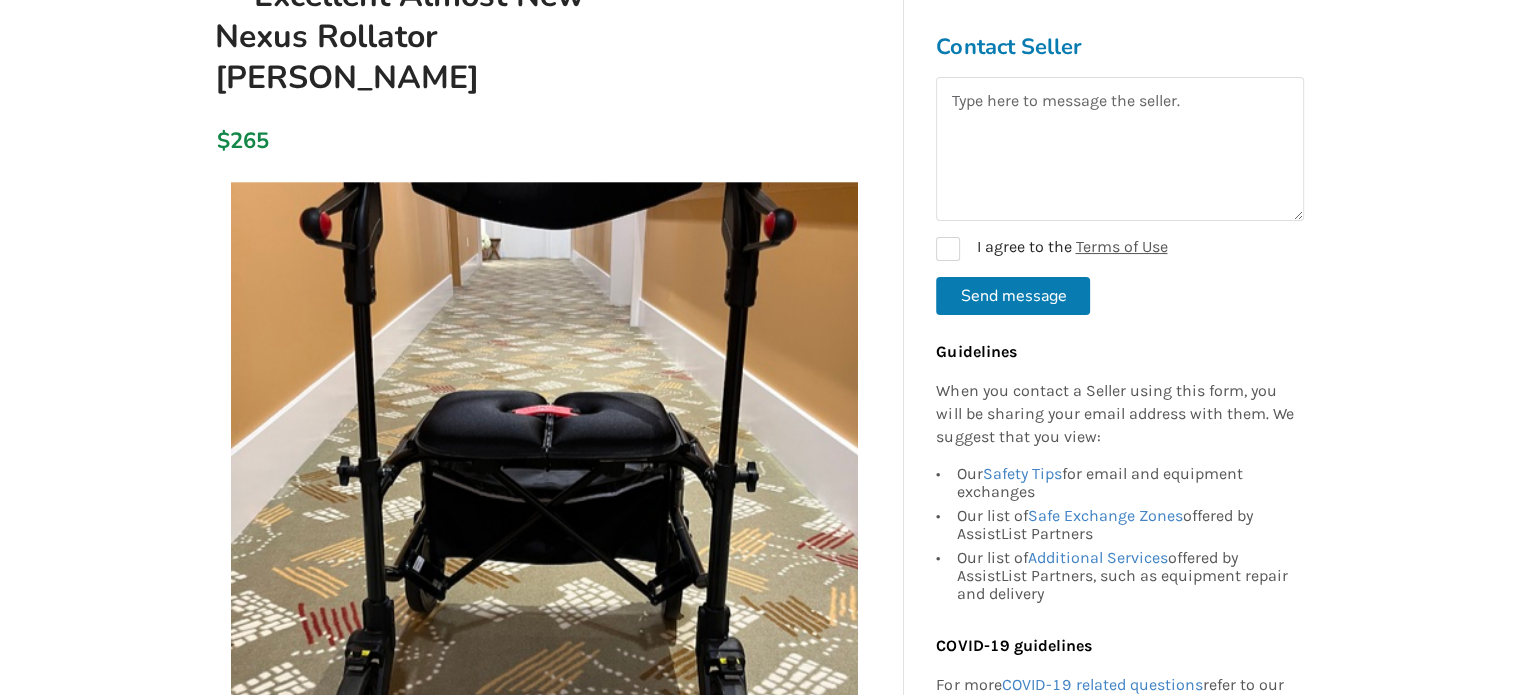 scroll, scrollTop: 500, scrollLeft: 0, axis: vertical 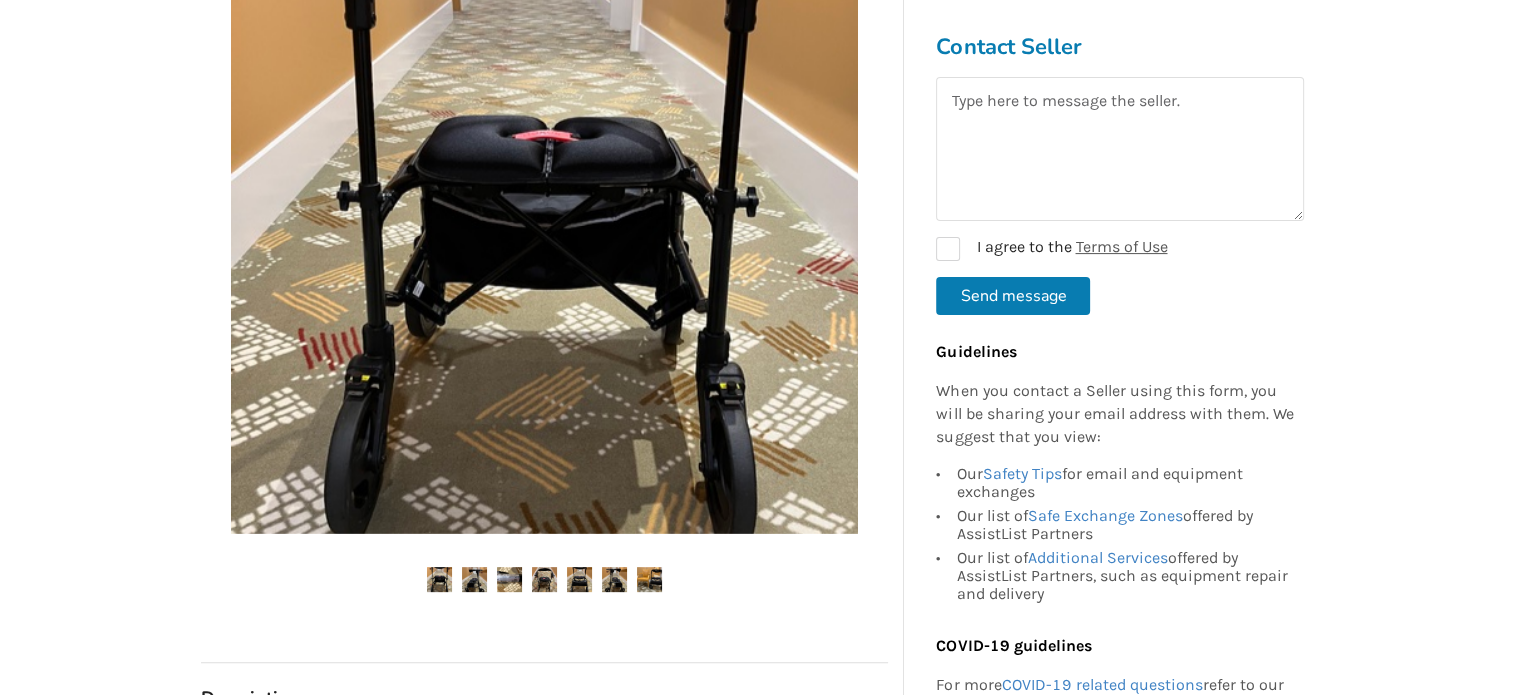 click at bounding box center [474, 579] 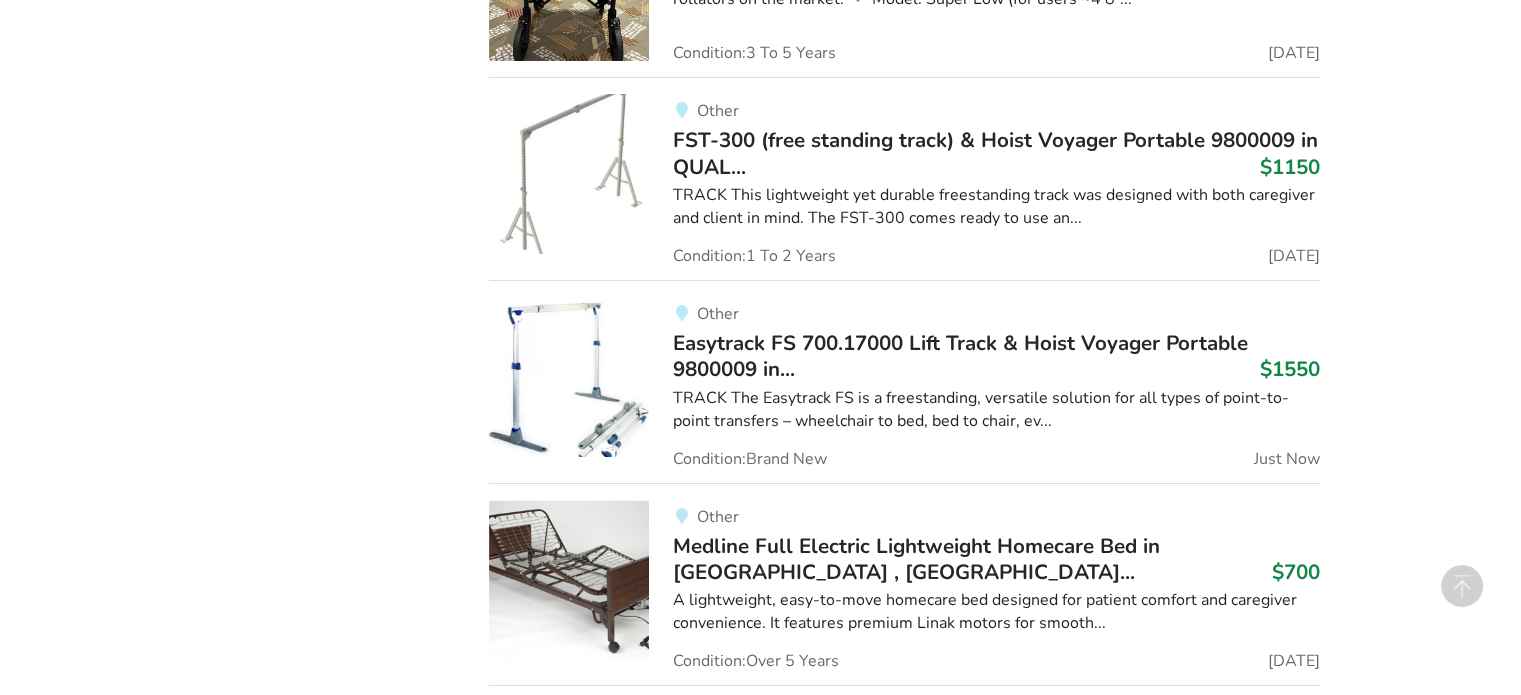 scroll, scrollTop: 7400, scrollLeft: 0, axis: vertical 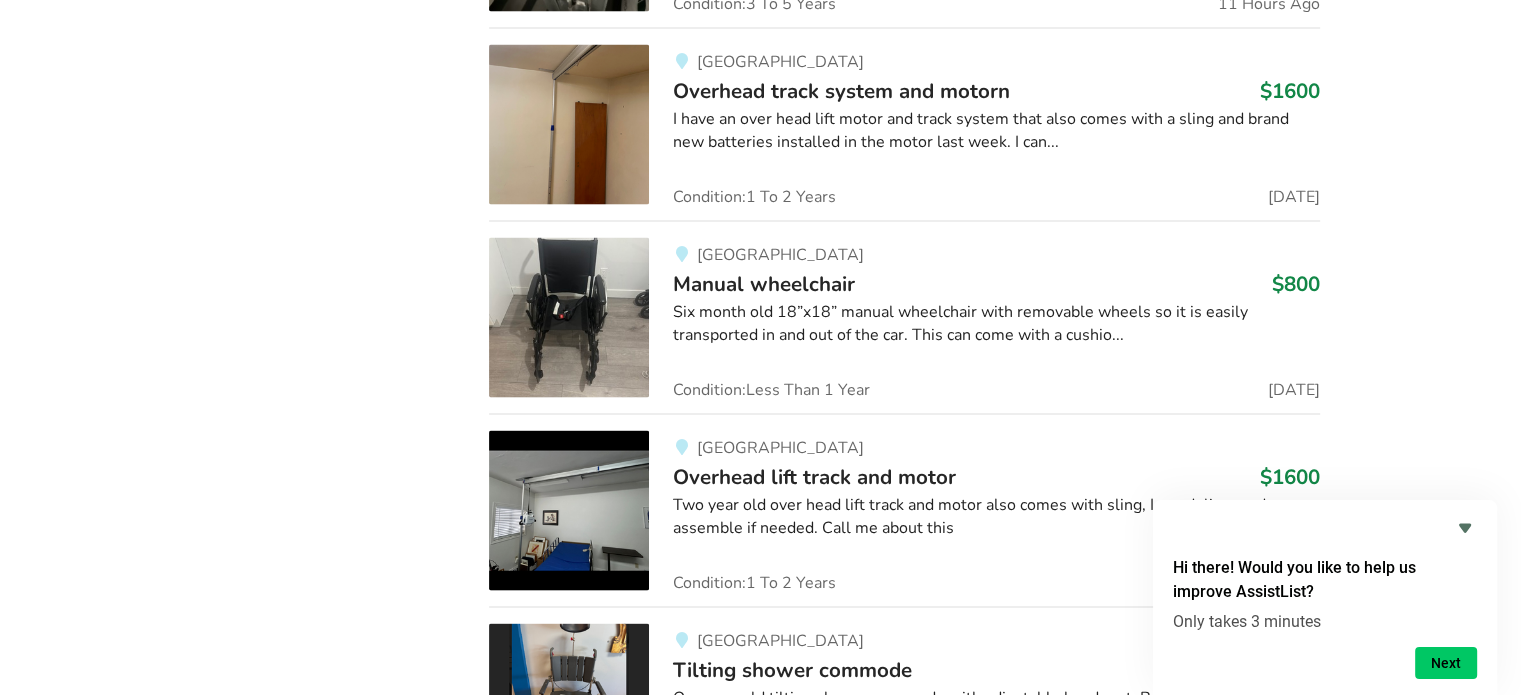 click at bounding box center (569, 318) 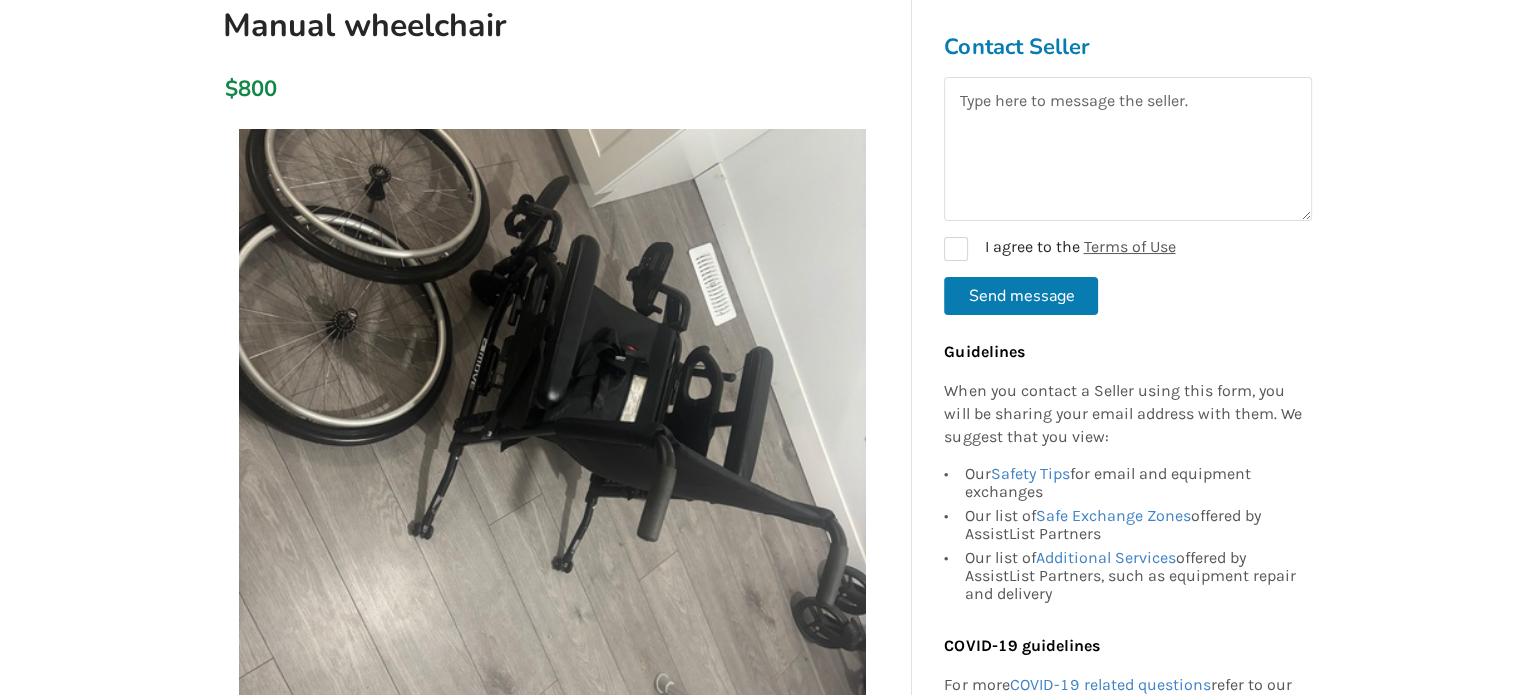 scroll, scrollTop: 200, scrollLeft: 0, axis: vertical 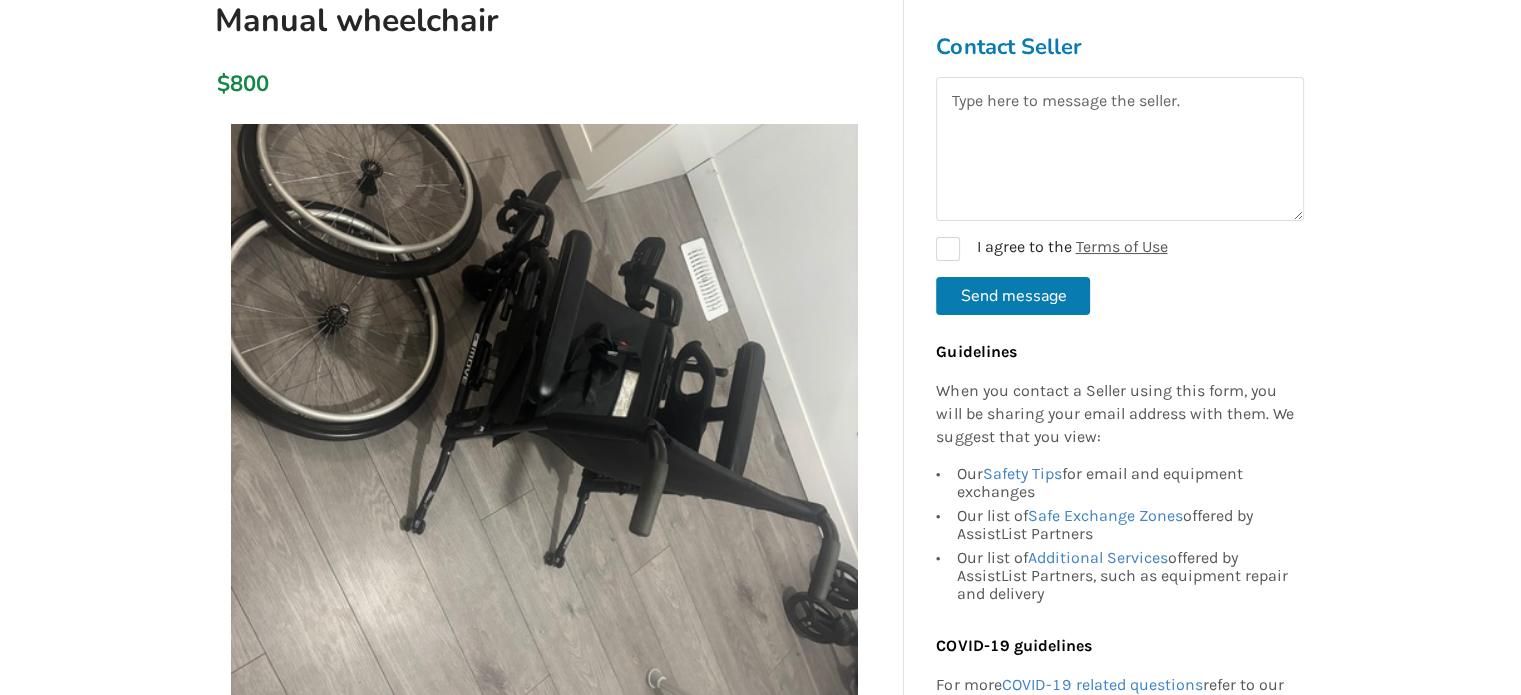 click at bounding box center (544, 437) 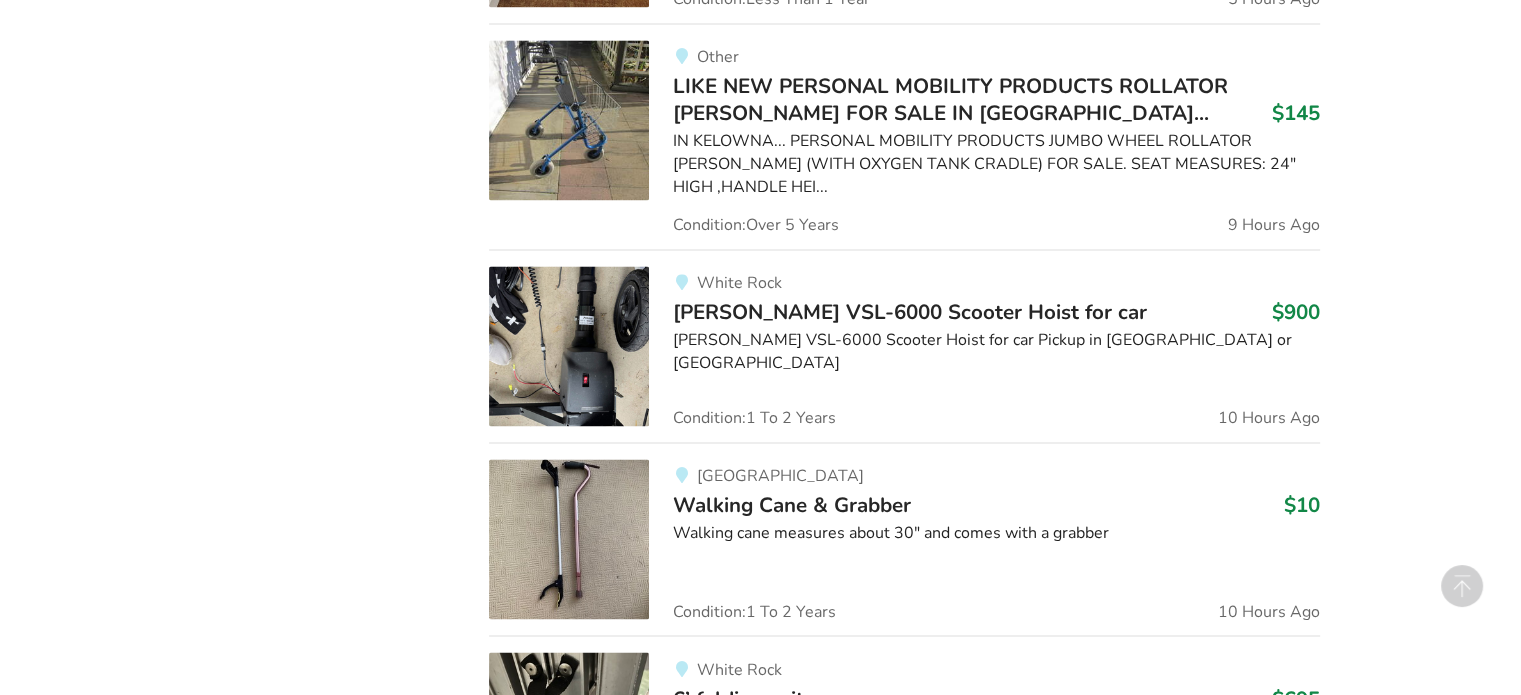 scroll, scrollTop: 3000, scrollLeft: 0, axis: vertical 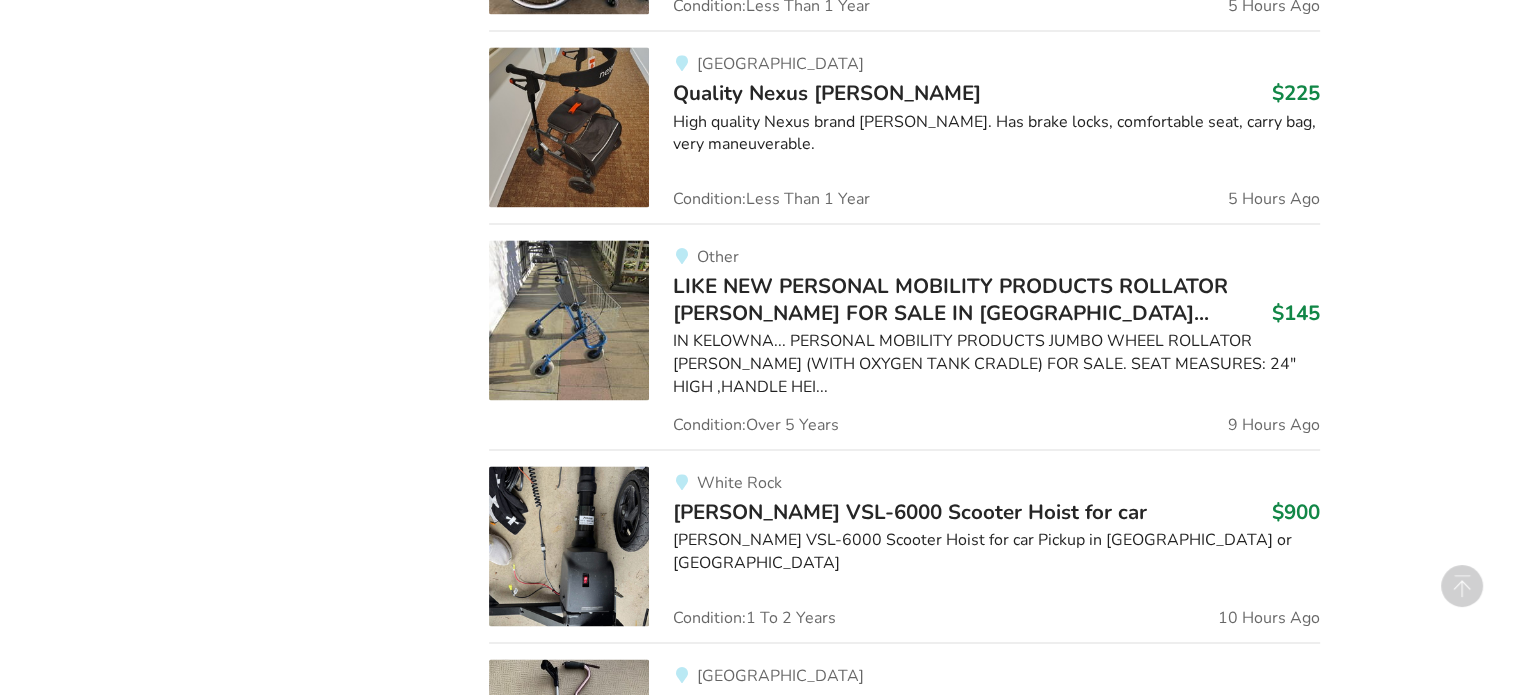 click at bounding box center [569, 320] 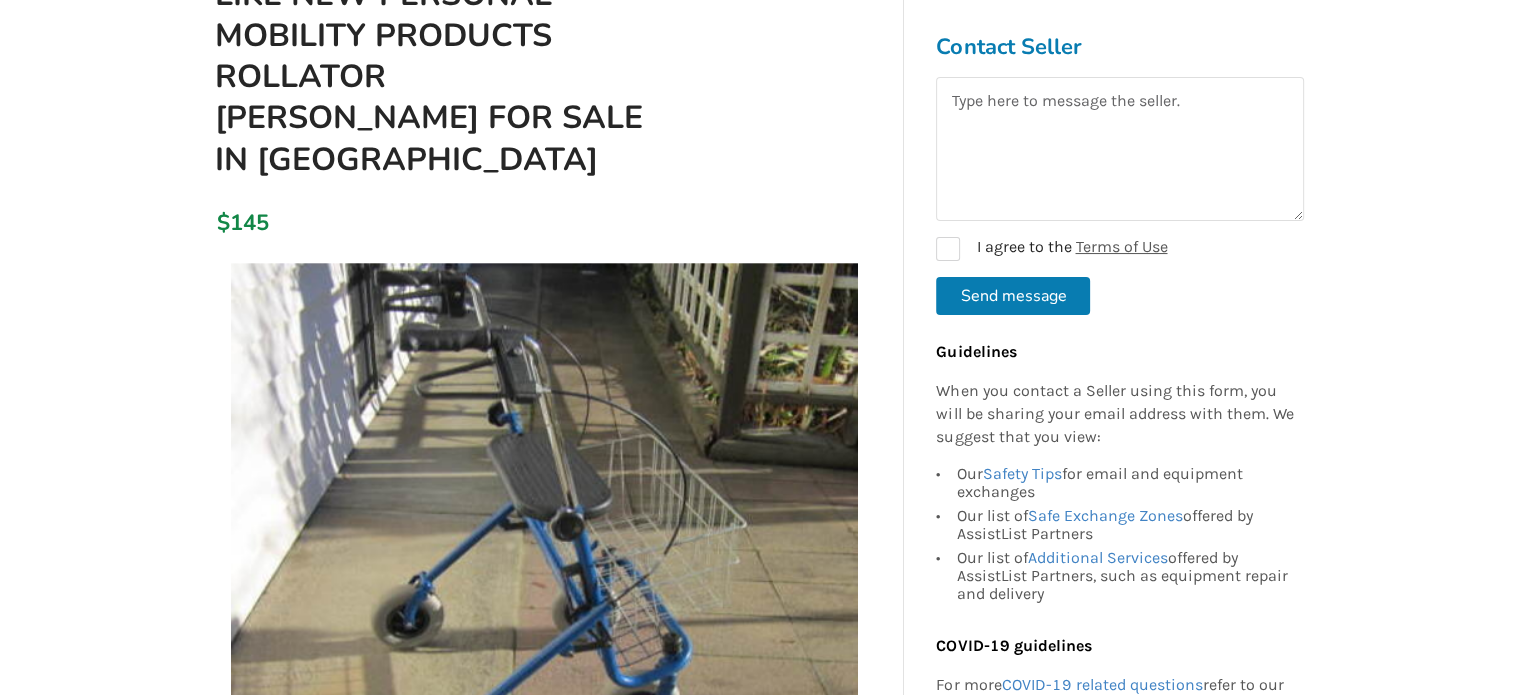 scroll, scrollTop: 300, scrollLeft: 0, axis: vertical 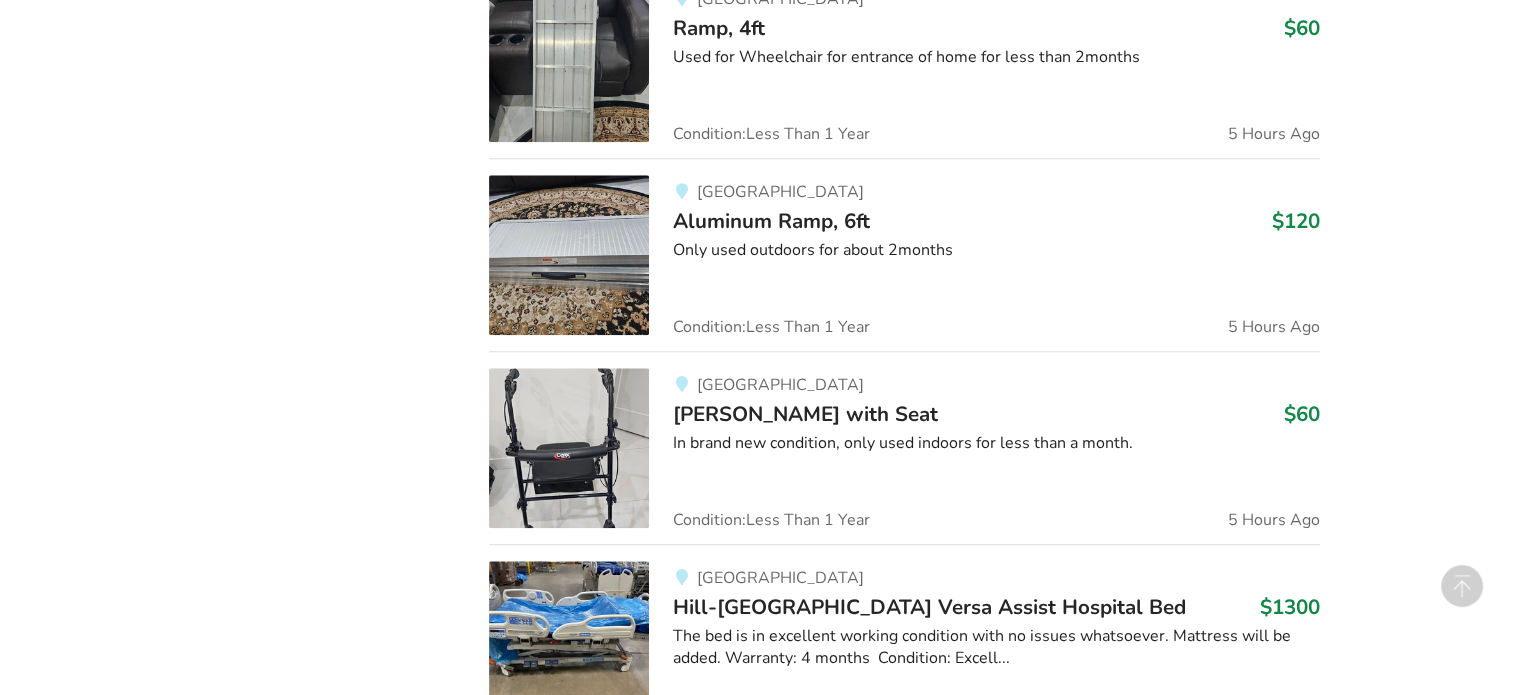 click at bounding box center (569, 448) 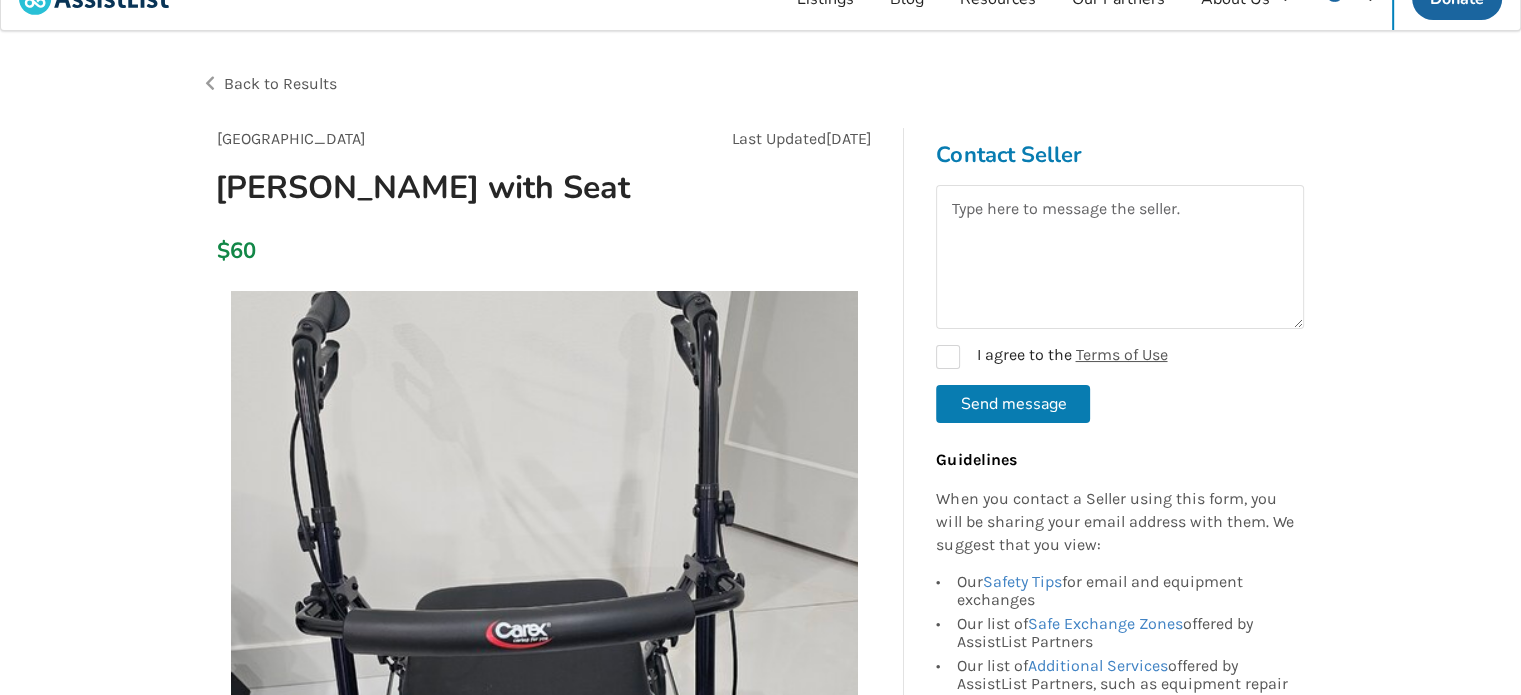 scroll, scrollTop: 0, scrollLeft: 0, axis: both 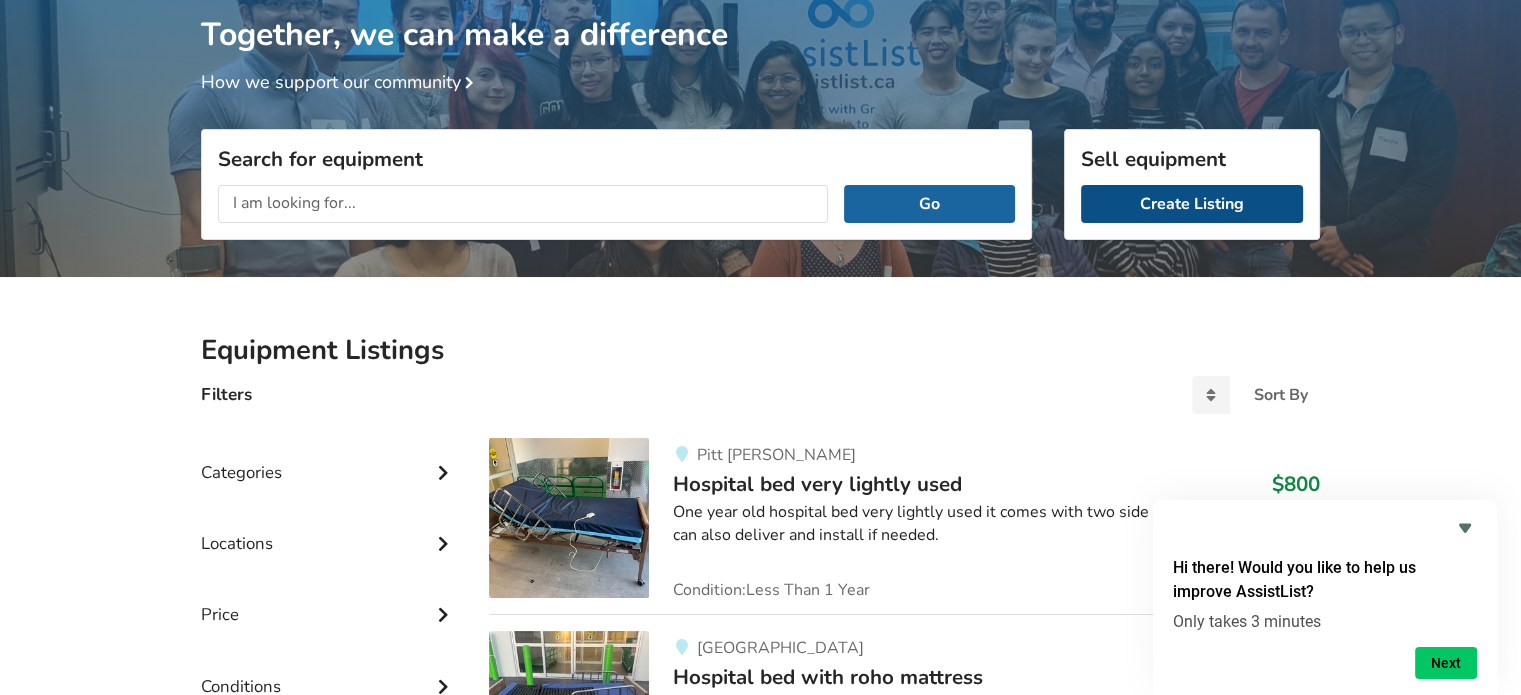 click on "Create Listing" at bounding box center [1192, 204] 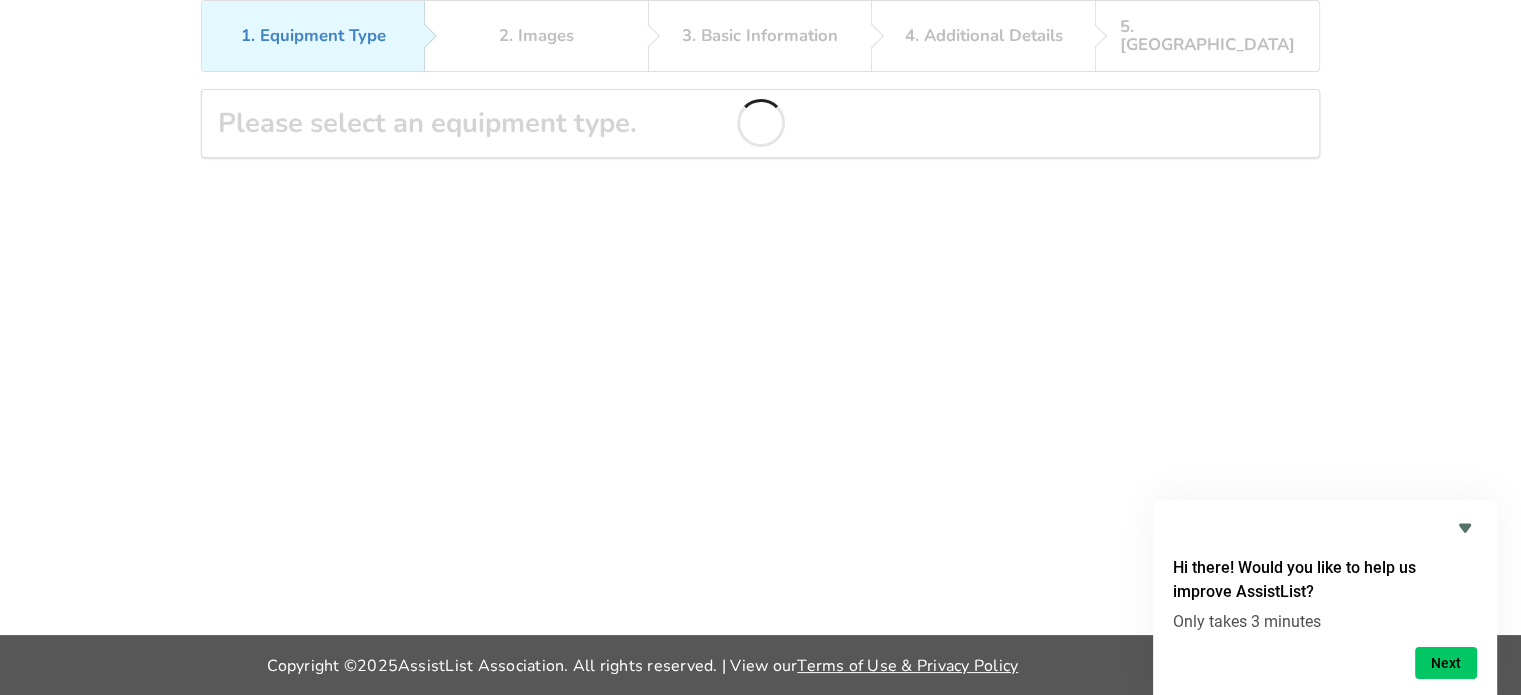 scroll, scrollTop: 88, scrollLeft: 0, axis: vertical 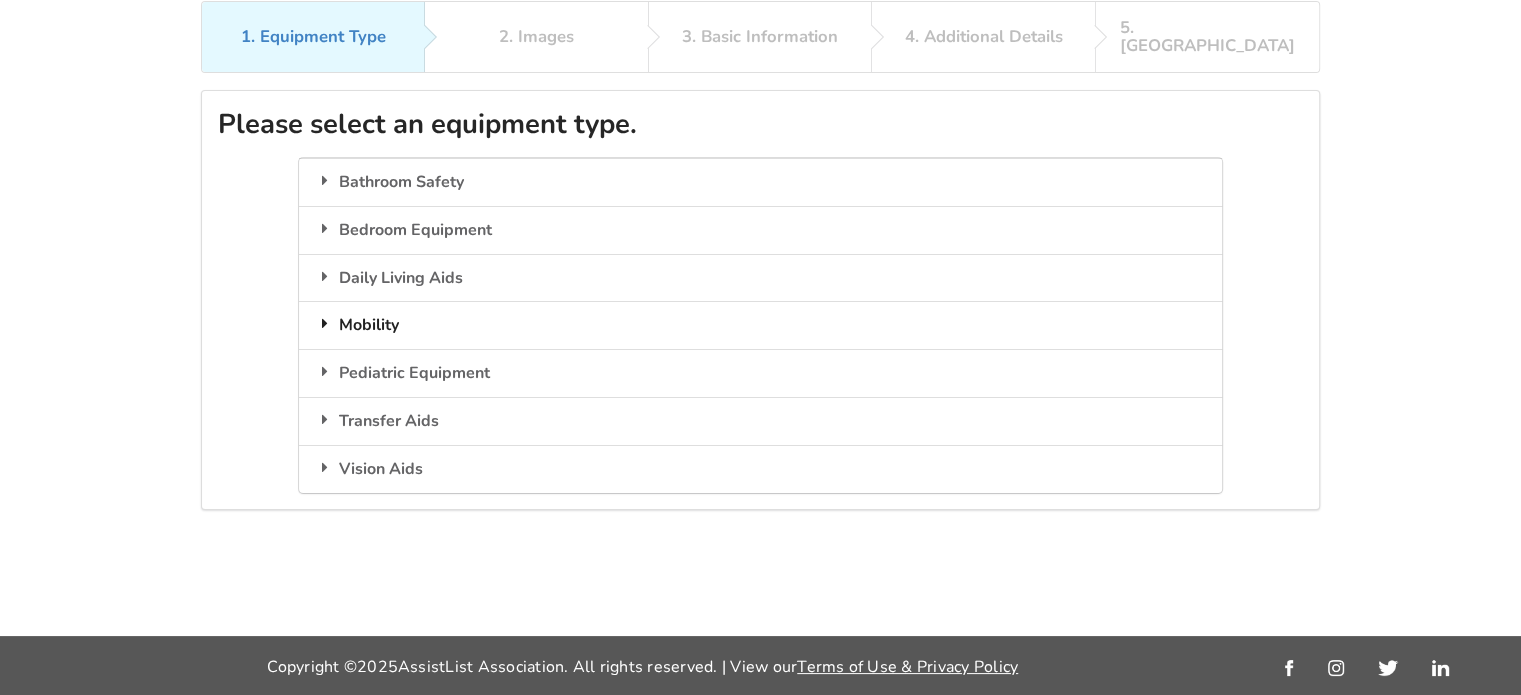 click on "Mobility" at bounding box center [760, 325] 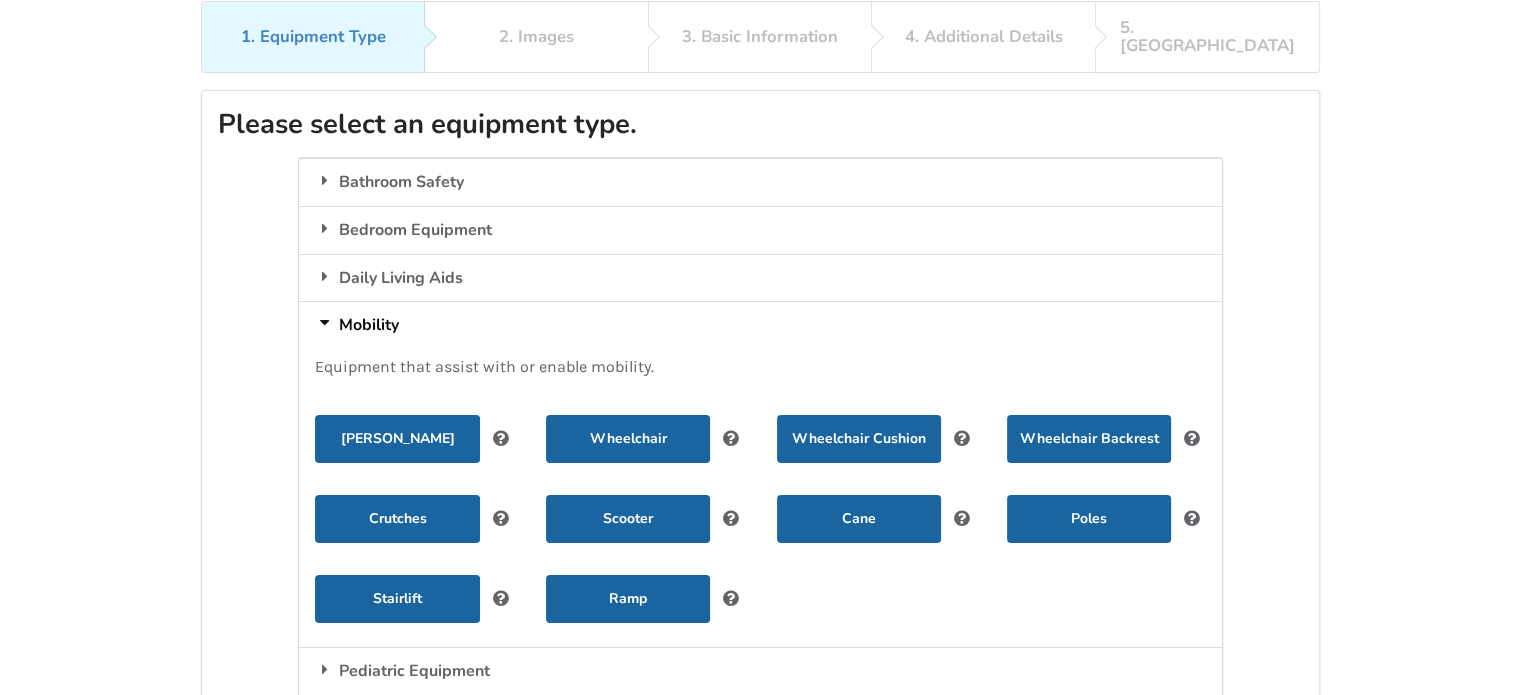 scroll, scrollTop: 124, scrollLeft: 0, axis: vertical 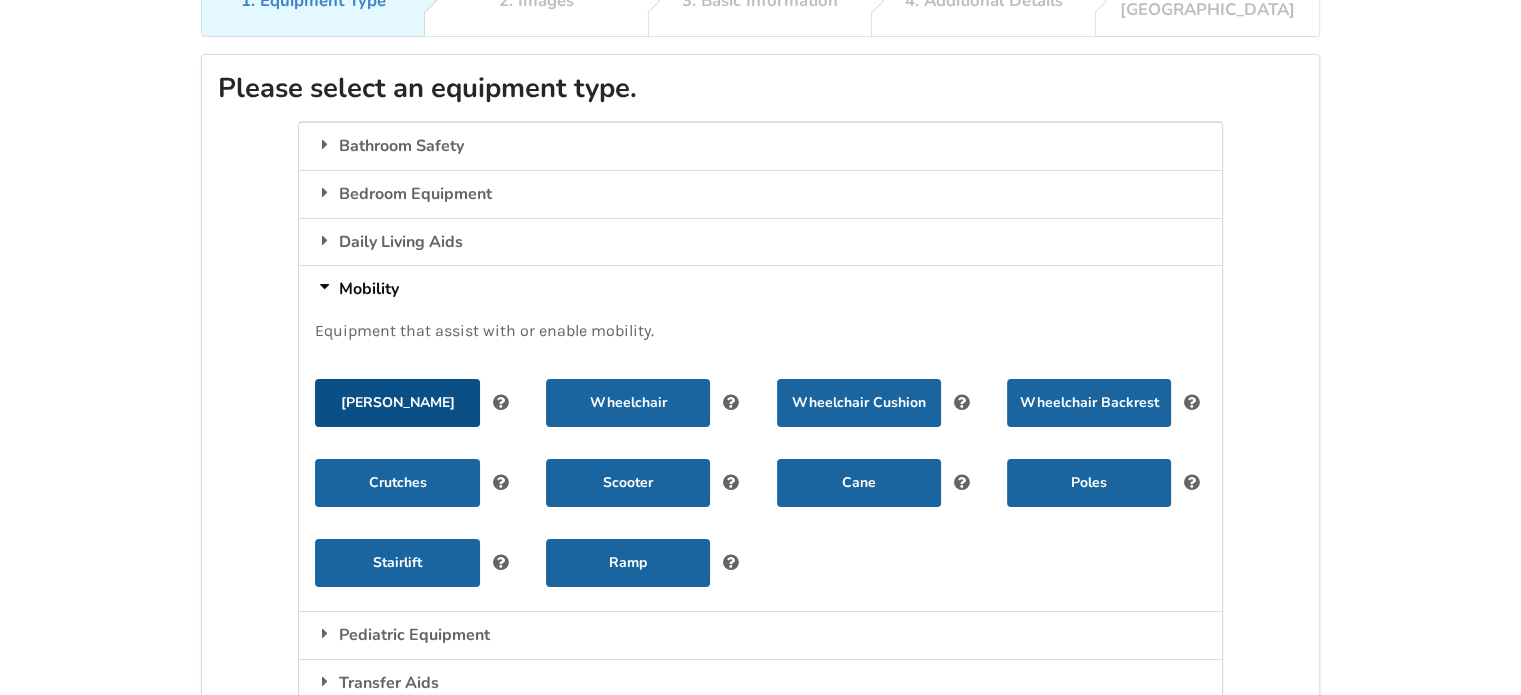 click on "[PERSON_NAME]" at bounding box center (397, 403) 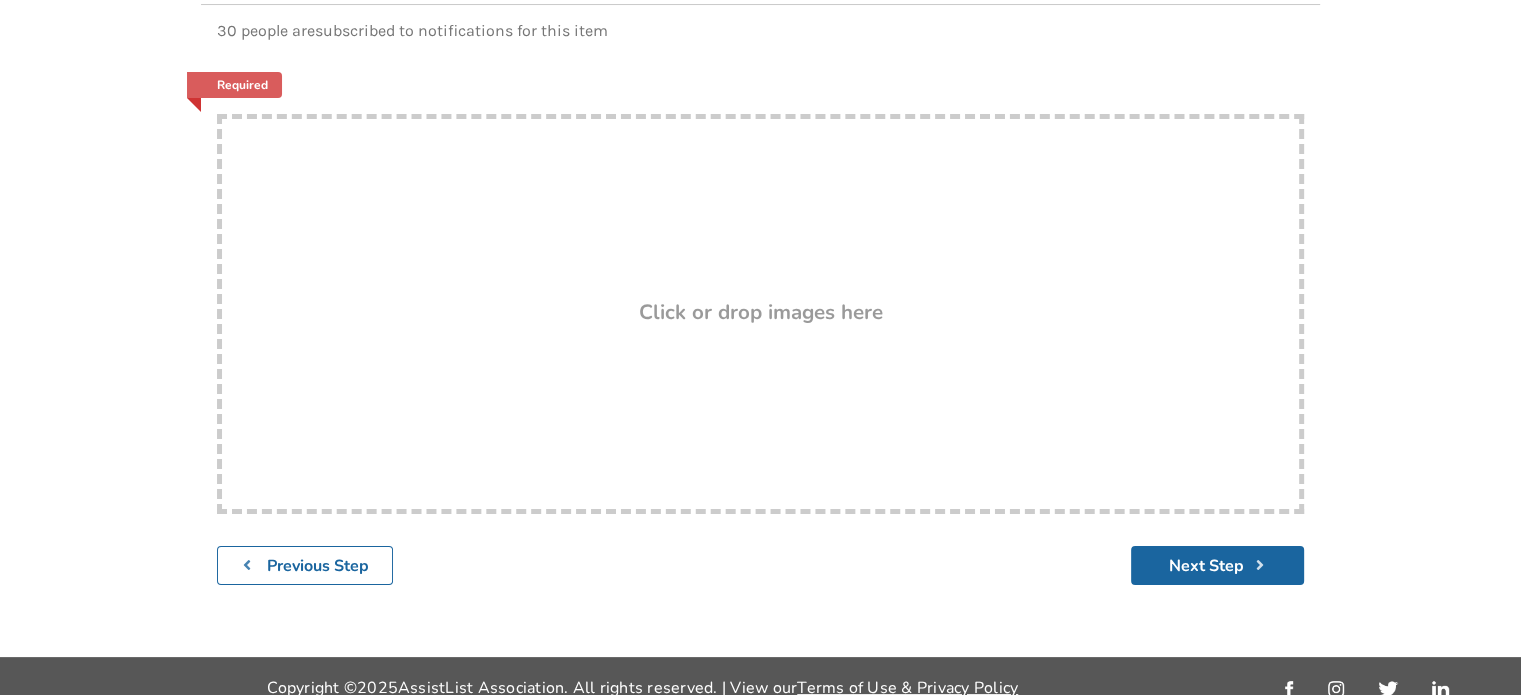 scroll, scrollTop: 280, scrollLeft: 0, axis: vertical 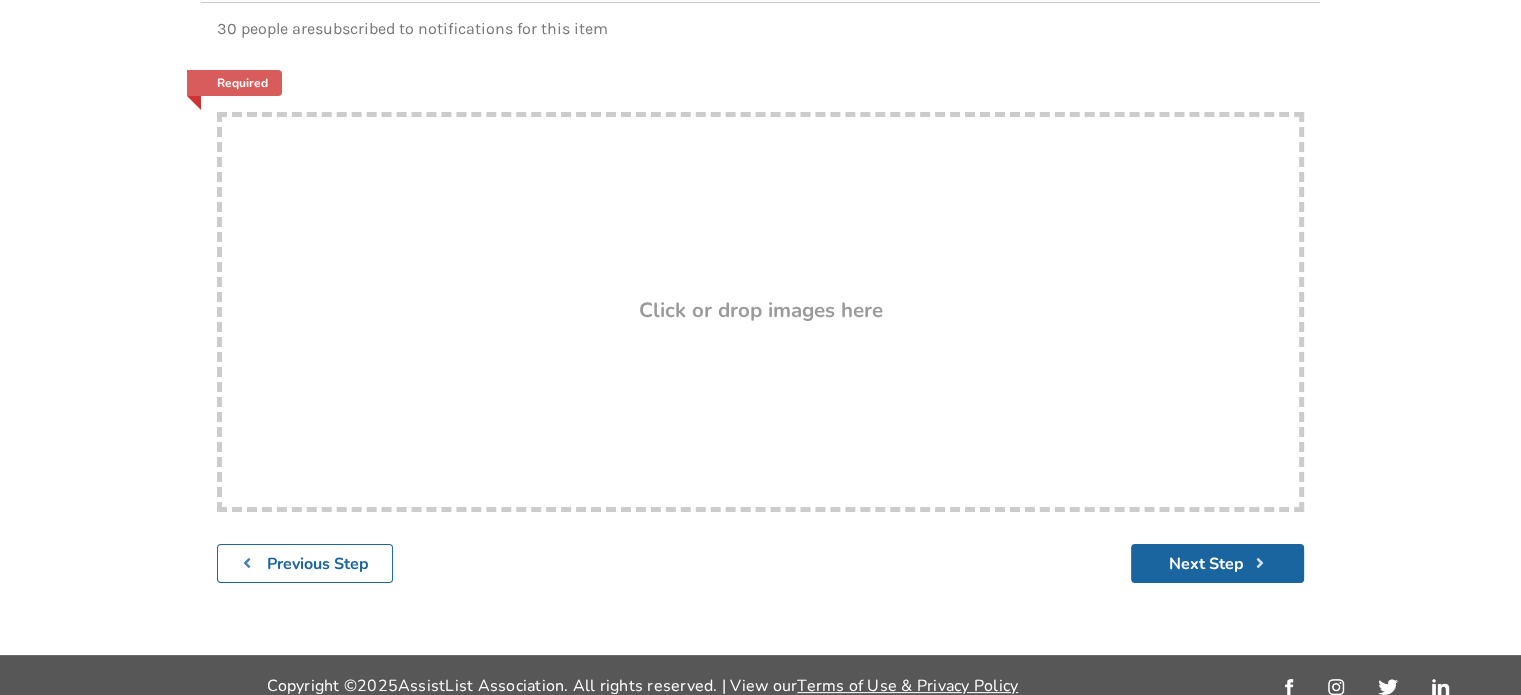 click on "Click or drop images here" at bounding box center [761, 310] 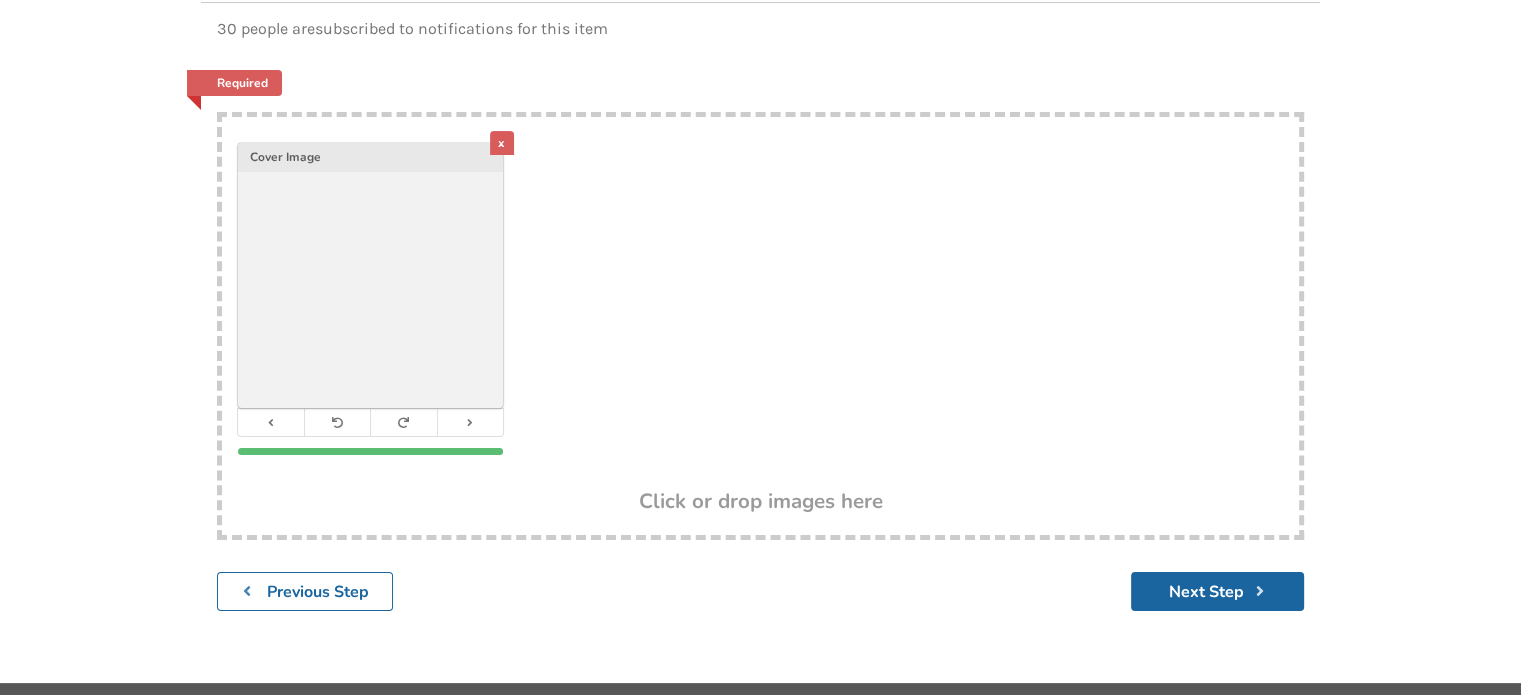 click on "x Cover Image" at bounding box center [760, 304] 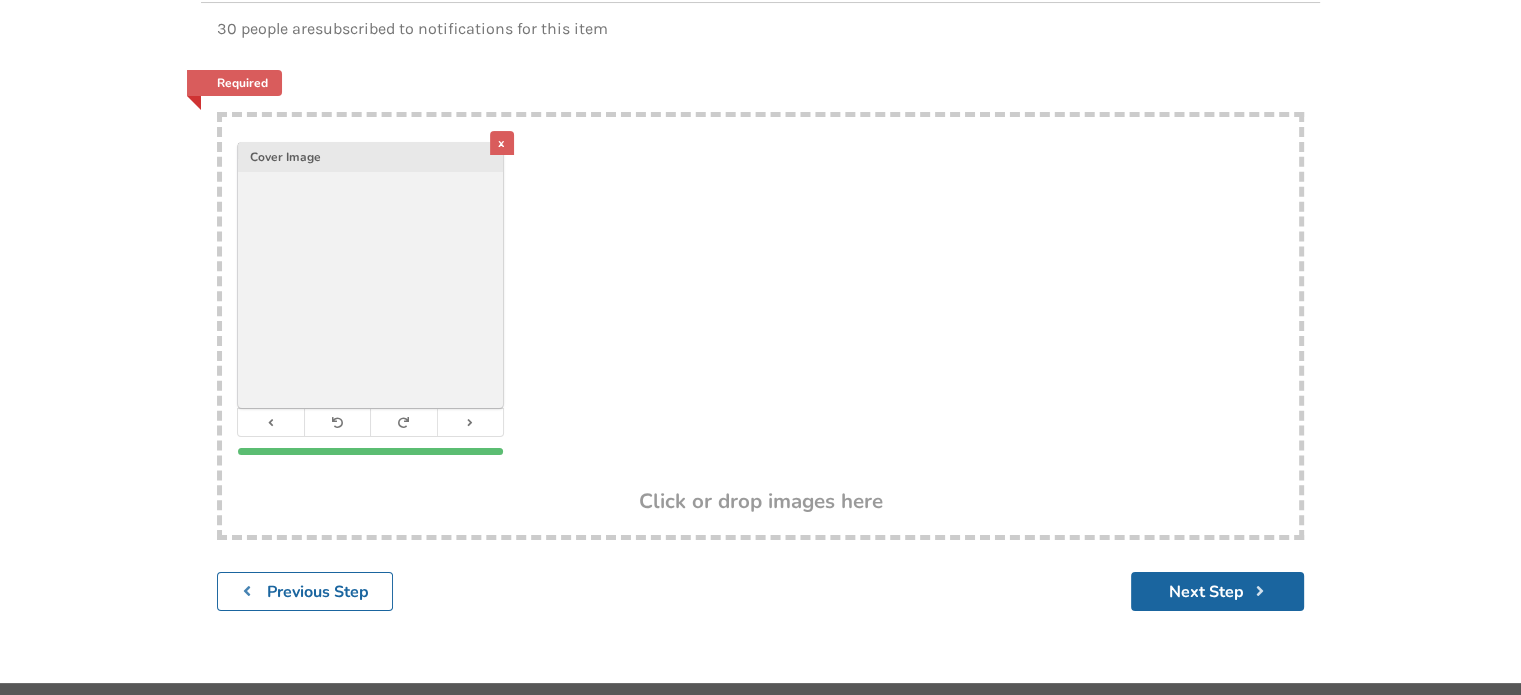 type on "C:\fakepath\[PERSON_NAME] Rollator 1.jpg" 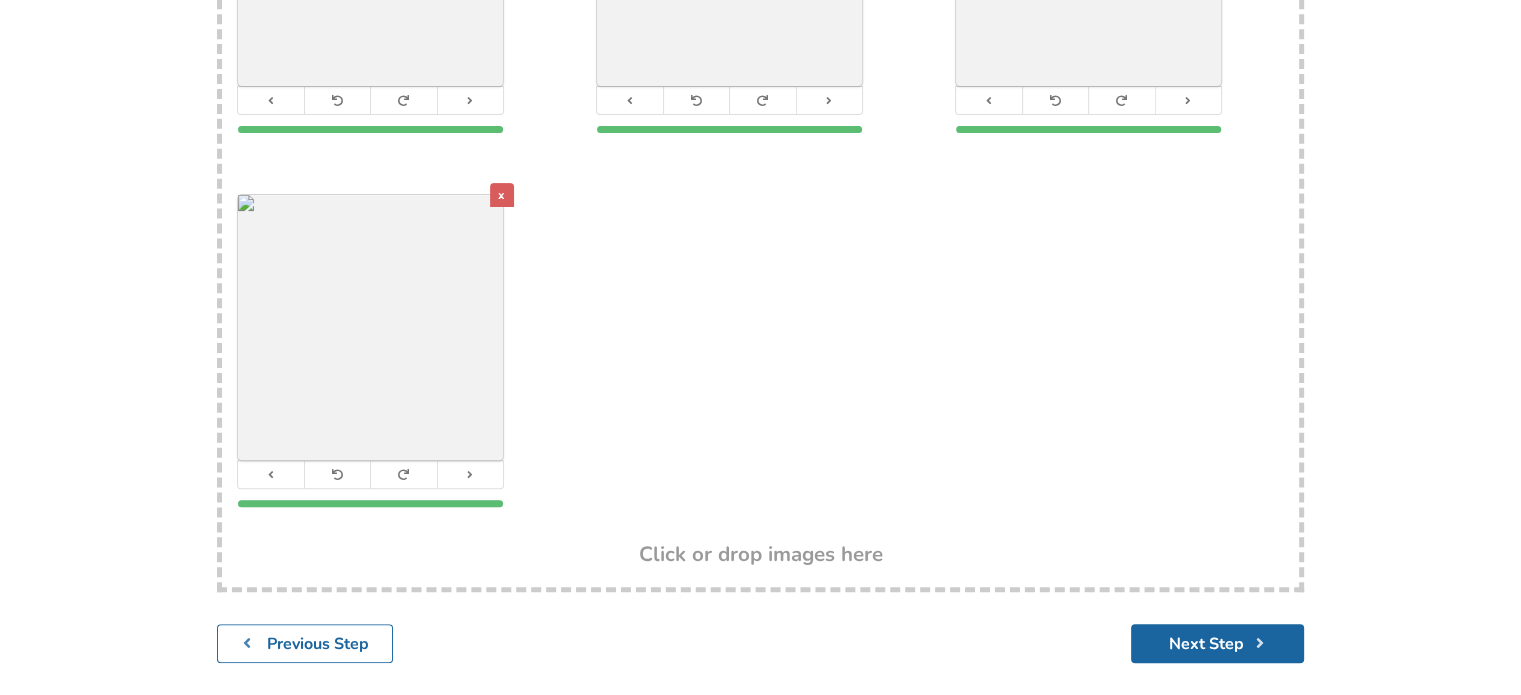 scroll, scrollTop: 682, scrollLeft: 0, axis: vertical 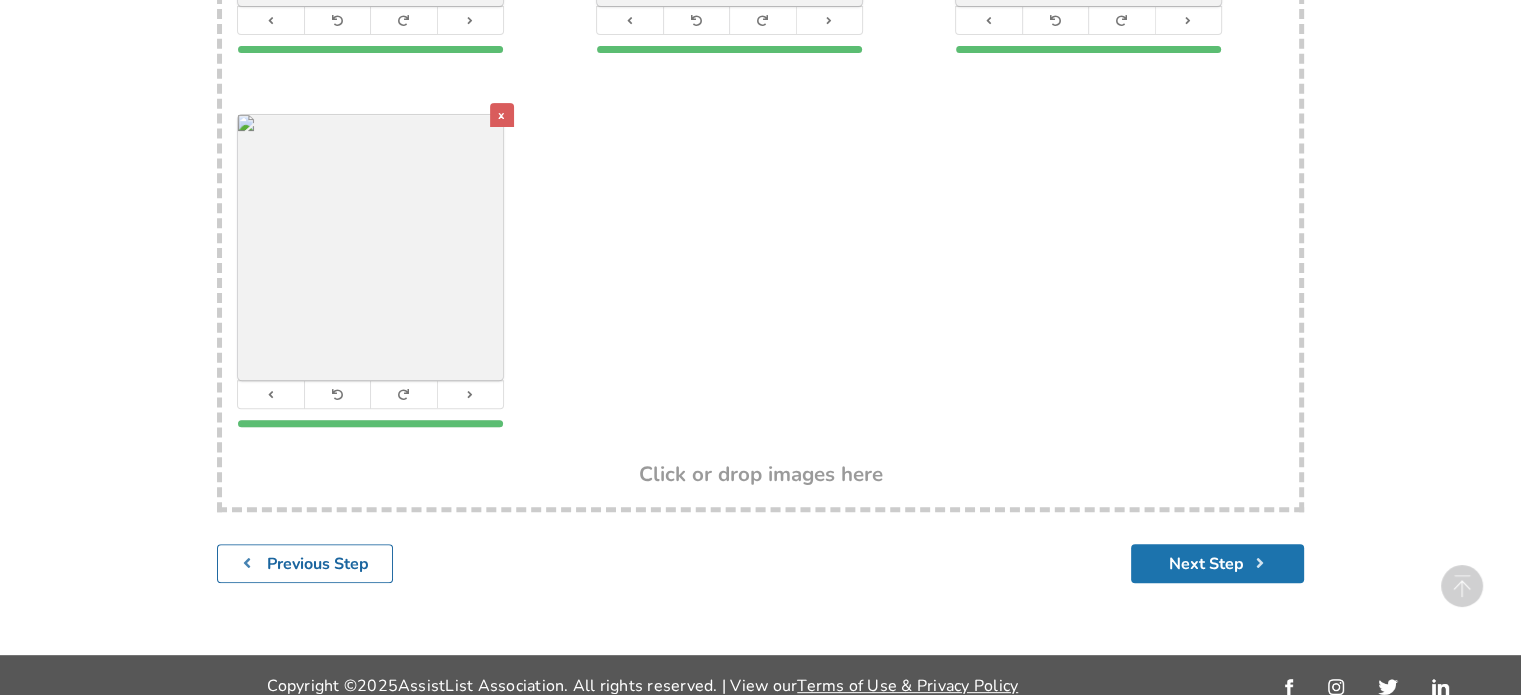 click on "Next Step" at bounding box center (1217, 563) 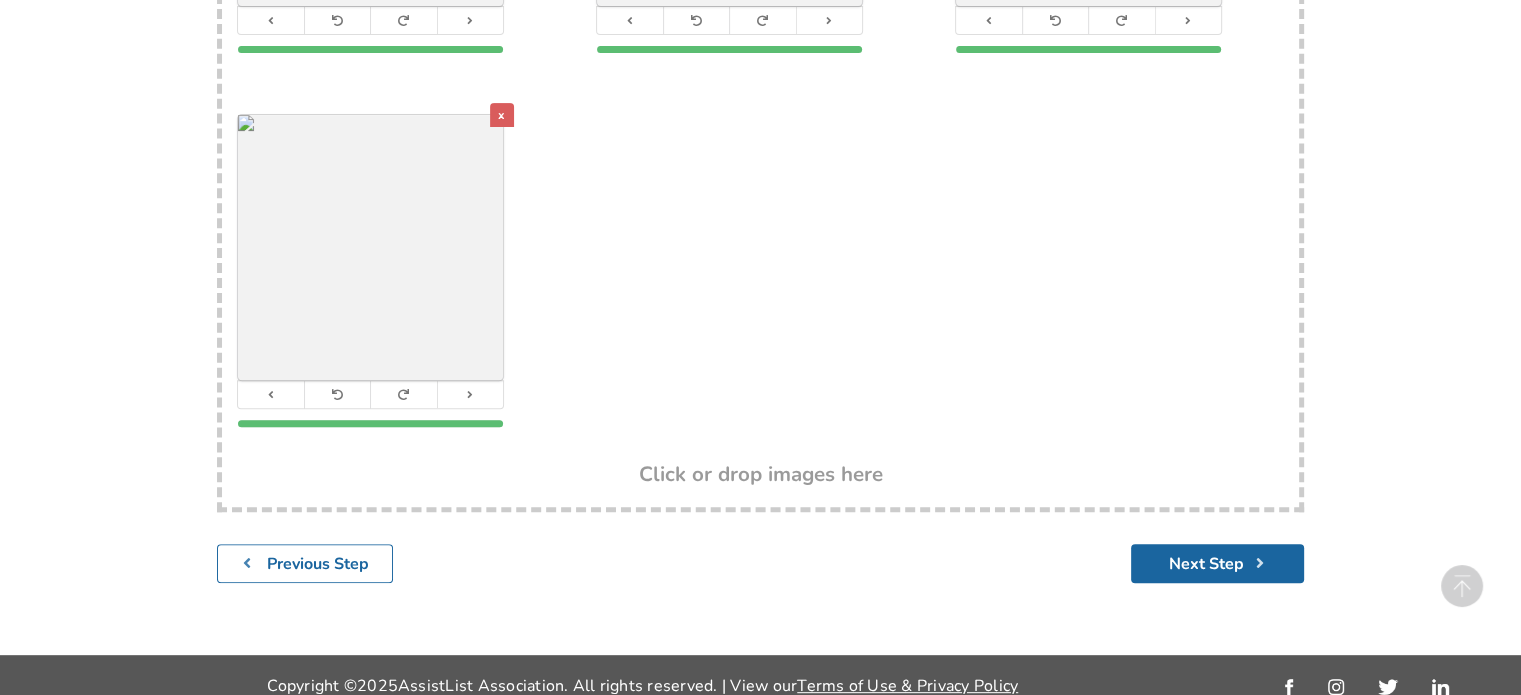 scroll, scrollTop: 88, scrollLeft: 0, axis: vertical 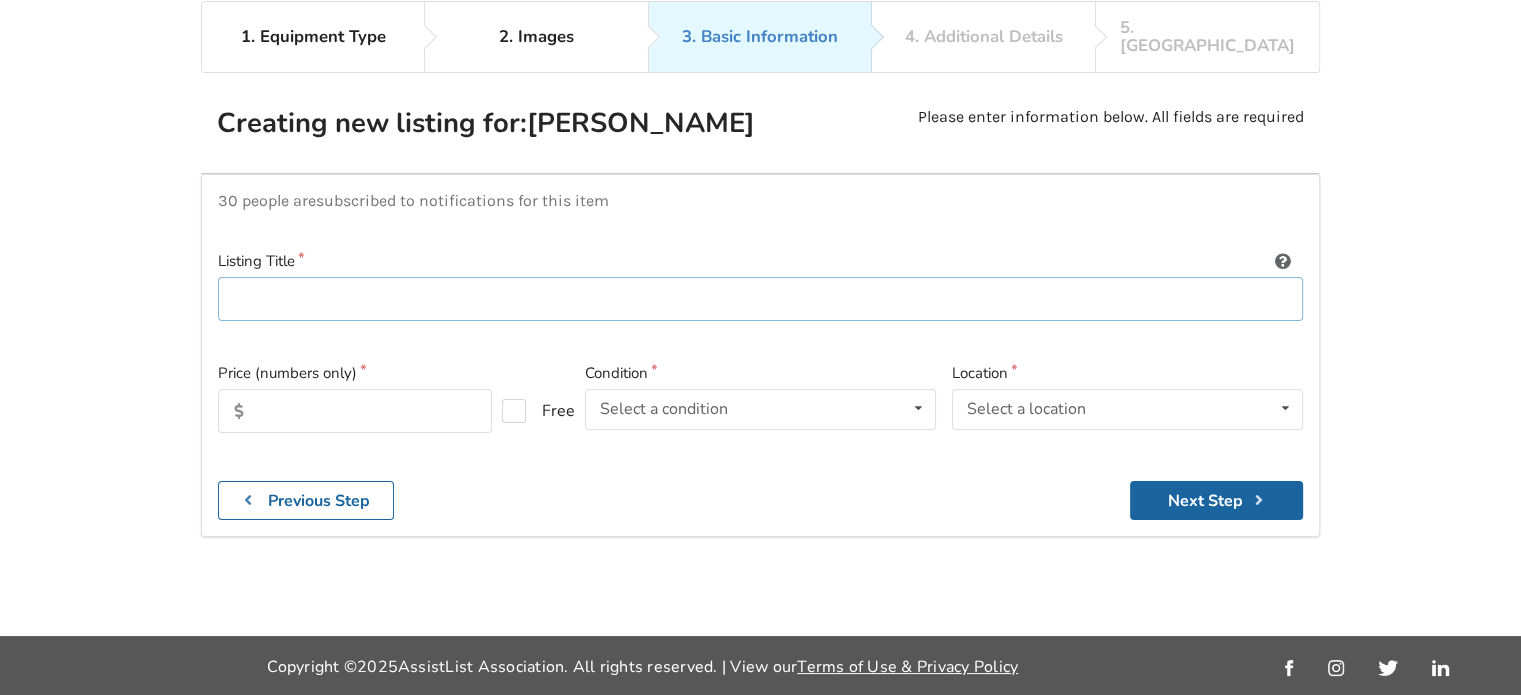 click at bounding box center [760, 299] 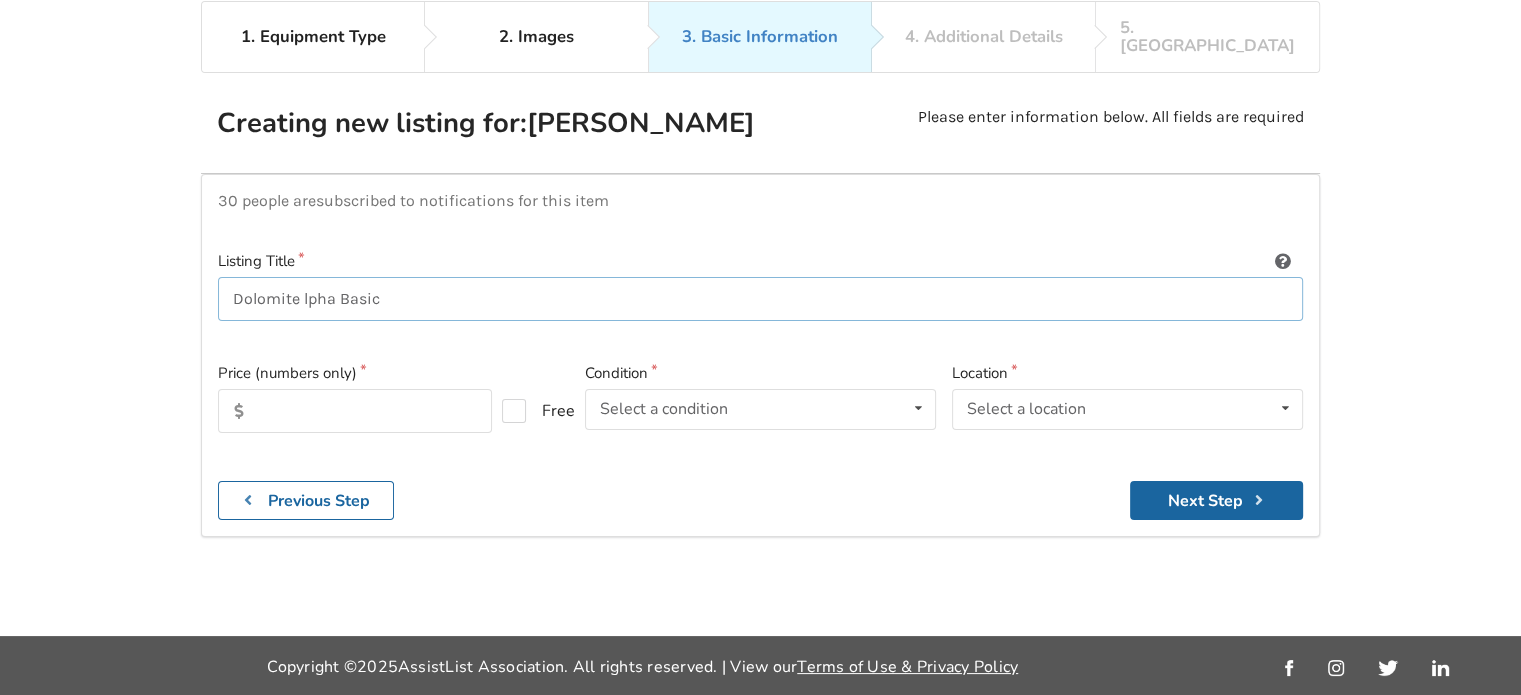 click on "Dolomite lpha Basic" at bounding box center (760, 299) 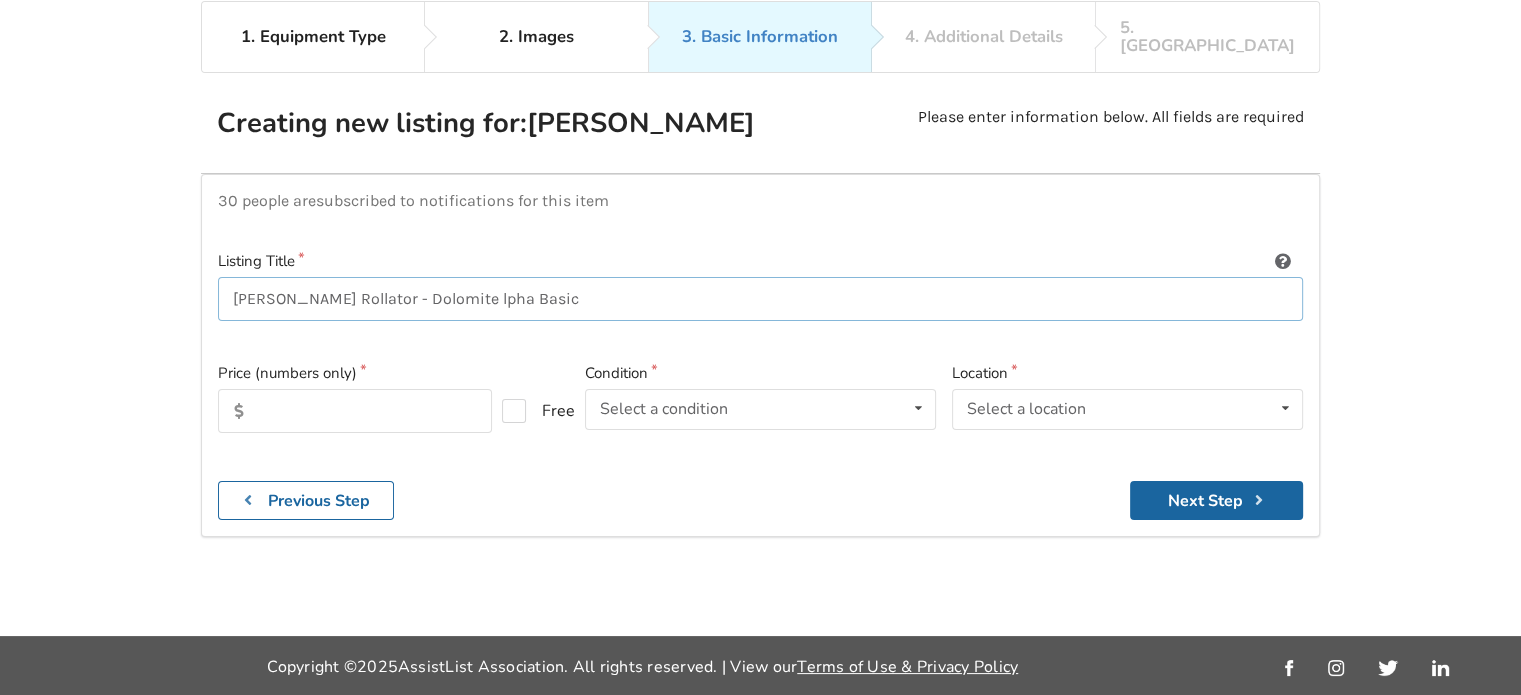 click on "[PERSON_NAME] Rollator - Dolomite lpha Basic" at bounding box center [760, 299] 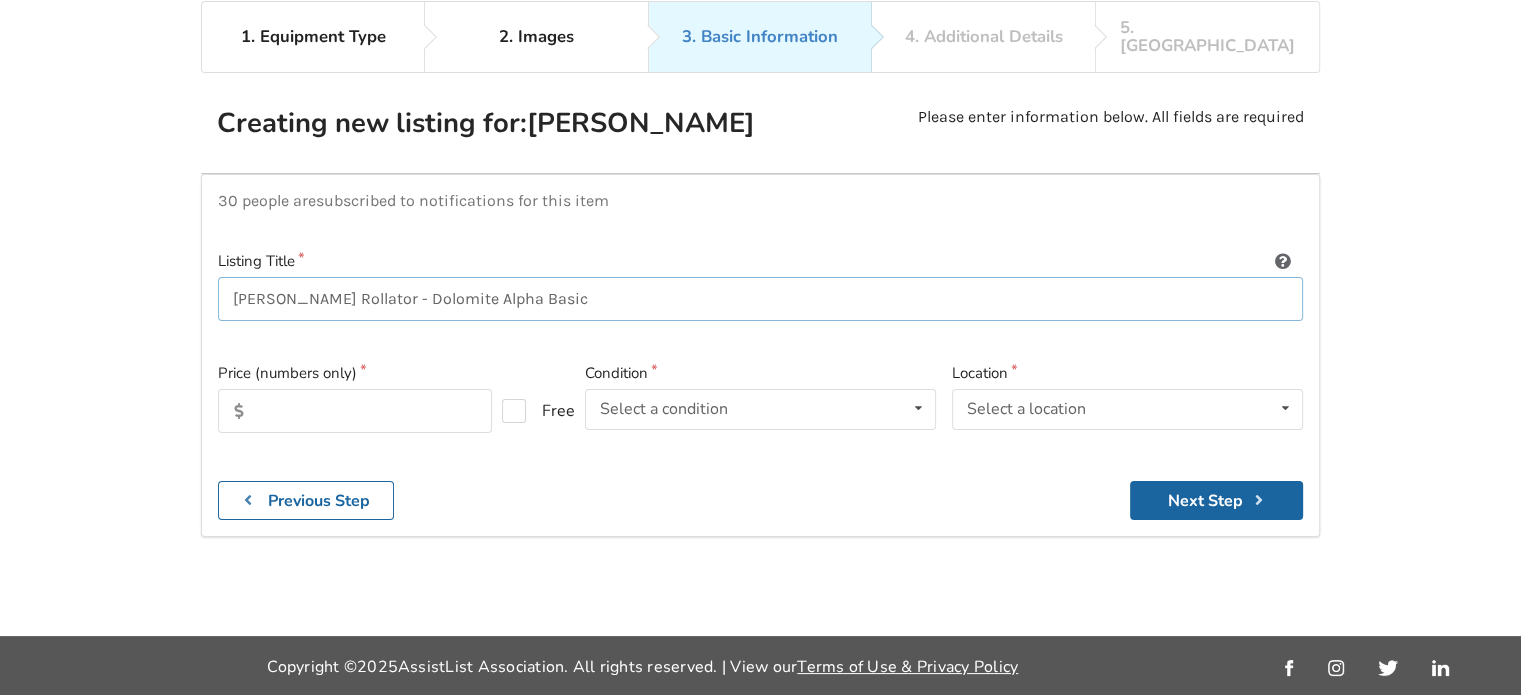 type on "[PERSON_NAME] Rollator - Dolomite Alpha Basic" 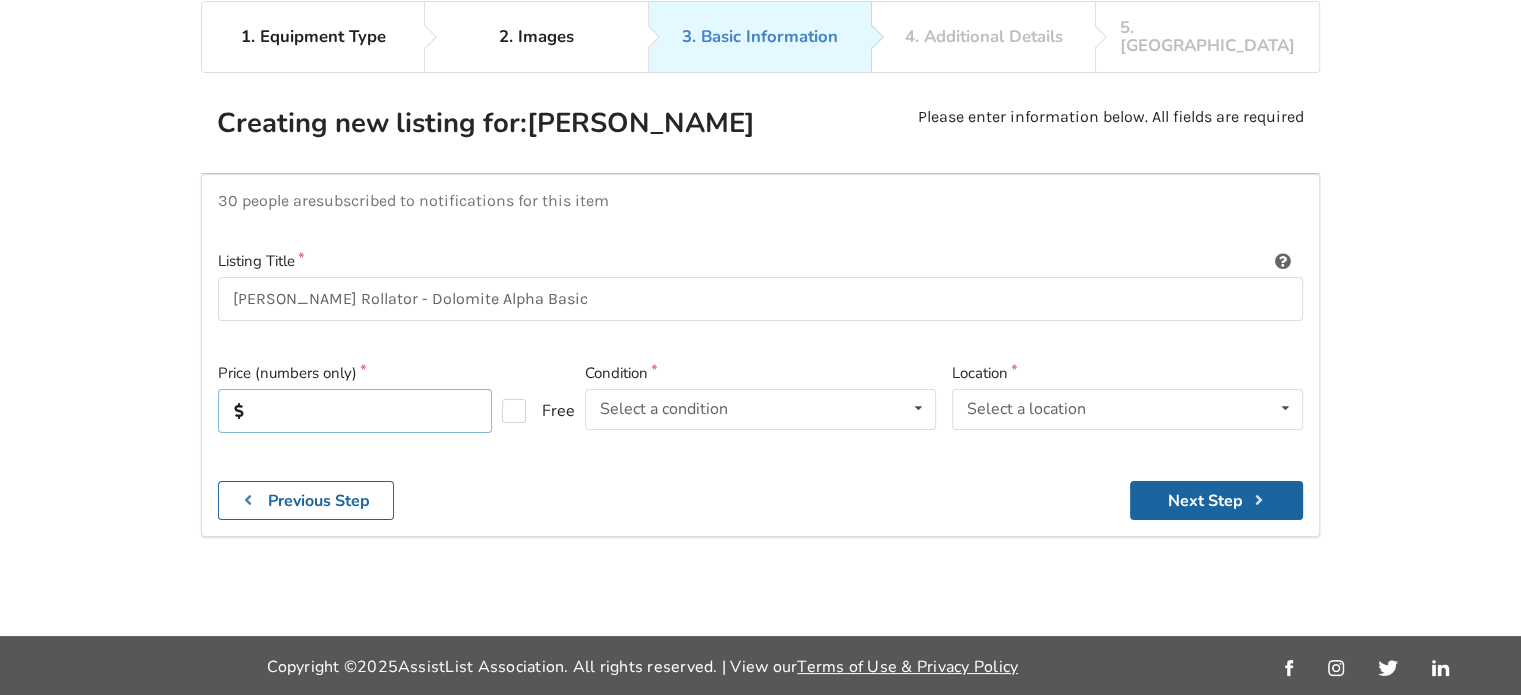 click at bounding box center (355, 411) 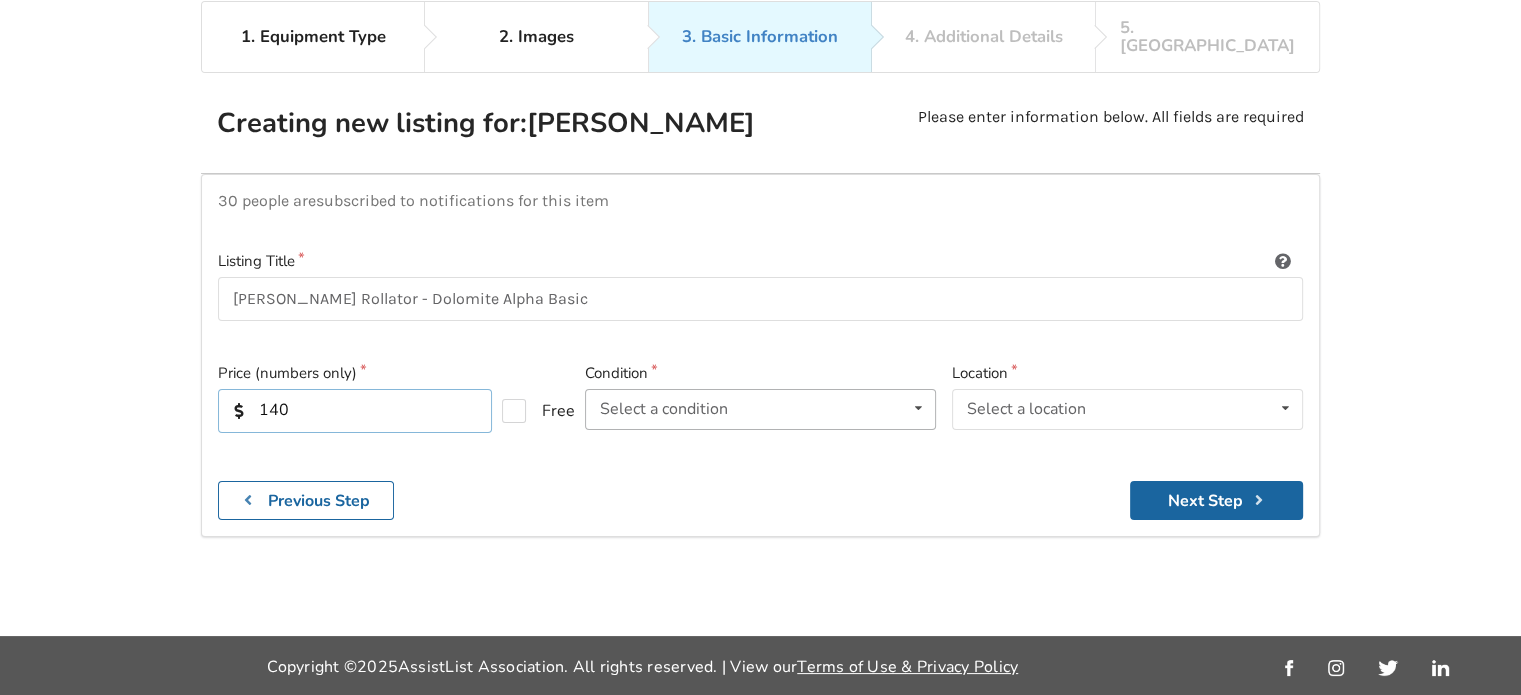 type on "140" 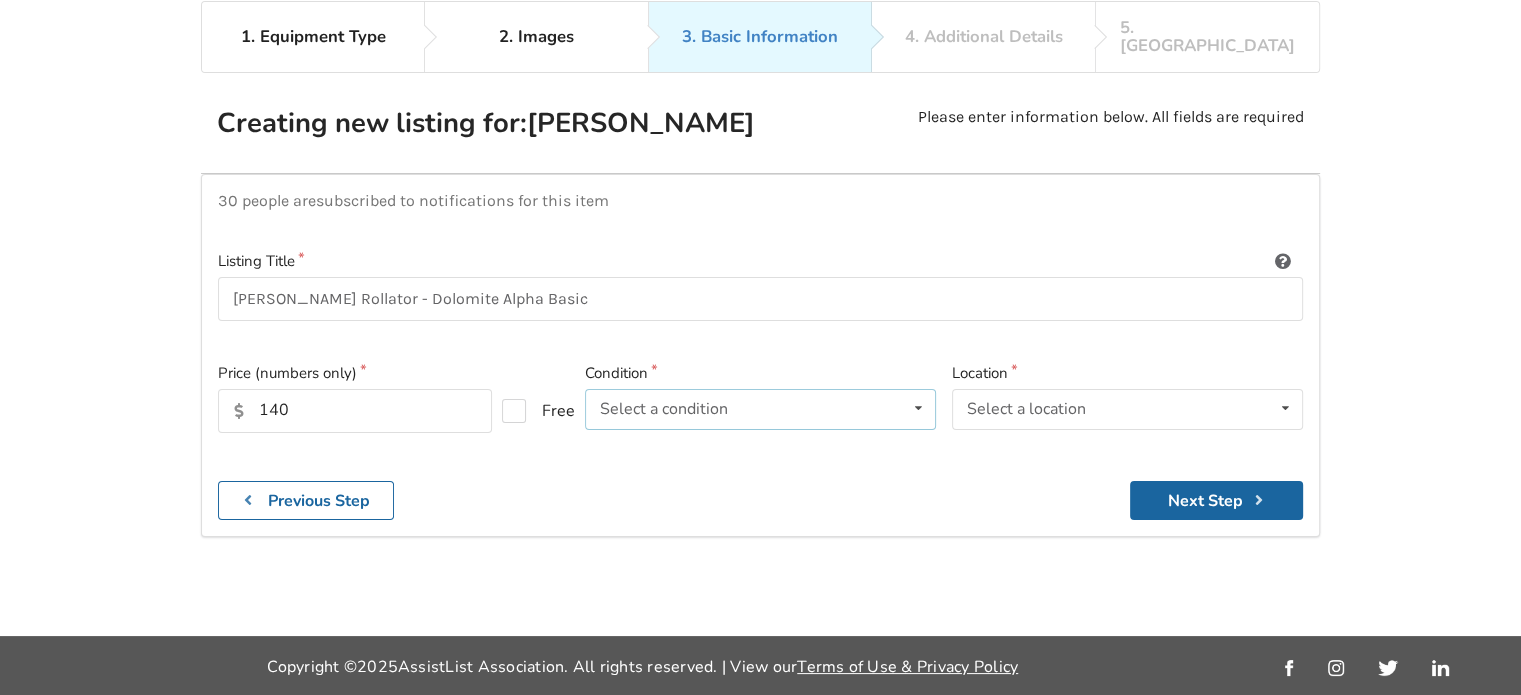 click on "Select a condition Brand New Less Than 1 Year 1 To 2 Years 3 To 5 Years Over 5 Years" at bounding box center [760, 409] 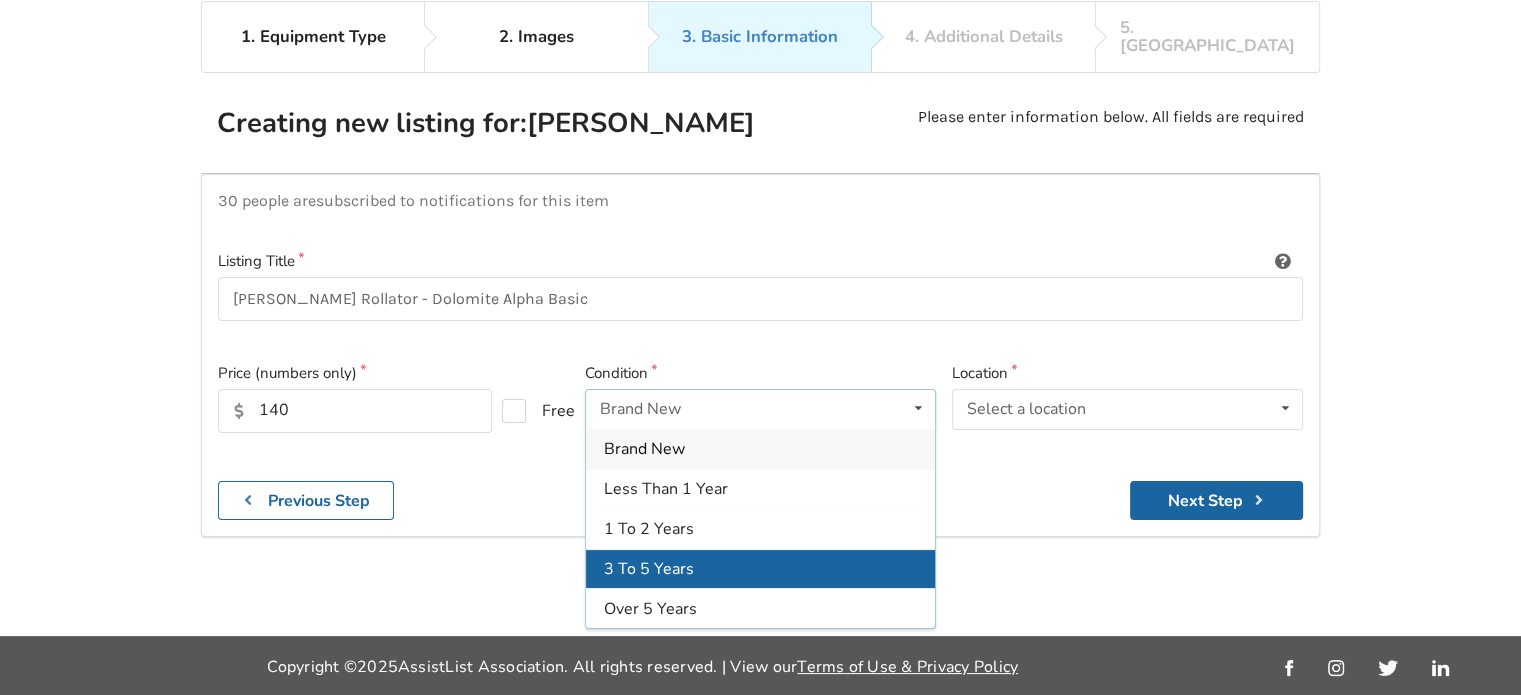 click on "3 To 5 Years" at bounding box center (760, 568) 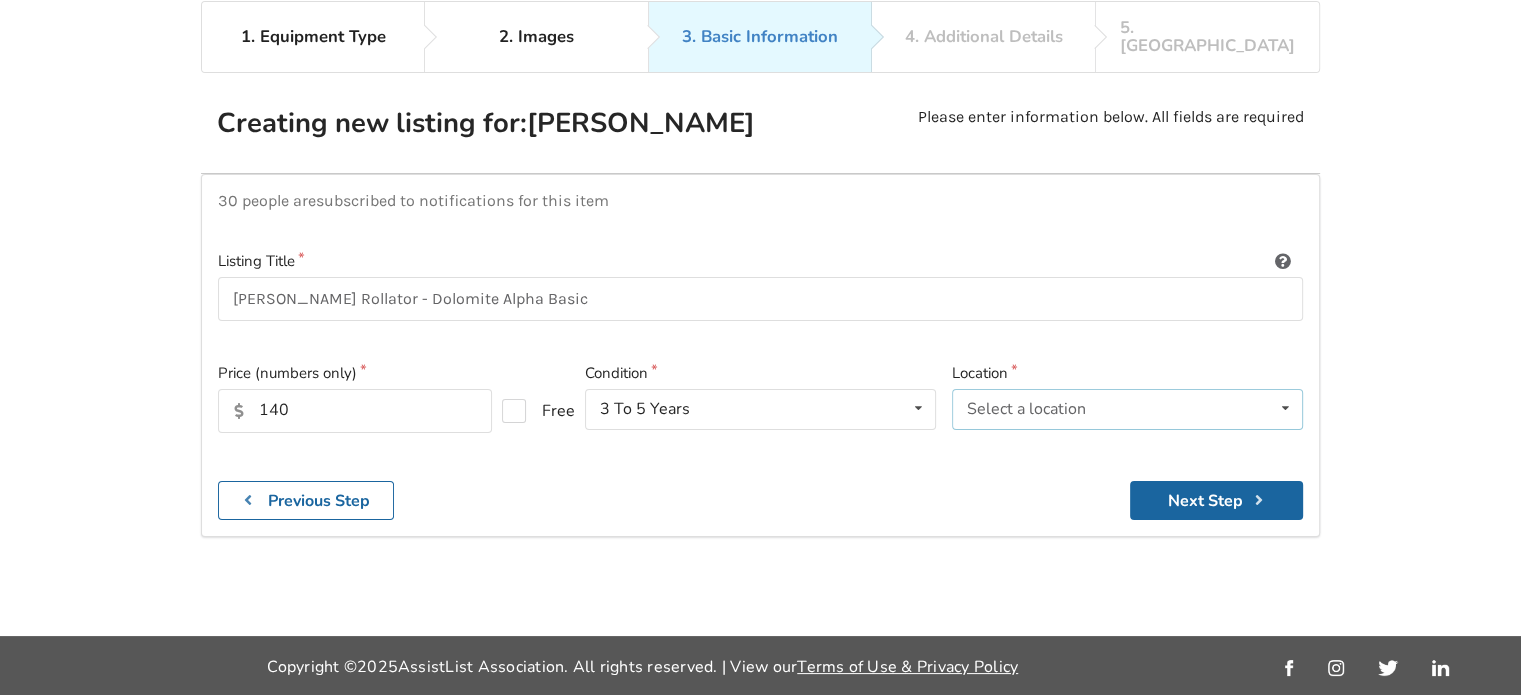 click on "Select a location [GEOGRAPHIC_DATA] [GEOGRAPHIC_DATA] [GEOGRAPHIC_DATA] [GEOGRAPHIC_DATA] [GEOGRAPHIC_DATA] [GEOGRAPHIC_DATA] [GEOGRAPHIC_DATA] [GEOGRAPHIC_DATA] [GEOGRAPHIC_DATA] [GEOGRAPHIC_DATA] [GEOGRAPHIC_DATA] [GEOGRAPHIC_DATA] [GEOGRAPHIC_DATA][PERSON_NAME][GEOGRAPHIC_DATA][PERSON_NAME] [GEOGRAPHIC_DATA] [GEOGRAPHIC_DATA][PERSON_NAME] [GEOGRAPHIC_DATA] [GEOGRAPHIC_DATA] [GEOGRAPHIC_DATA] [GEOGRAPHIC_DATA] [GEOGRAPHIC_DATA] Other" at bounding box center [1127, 409] 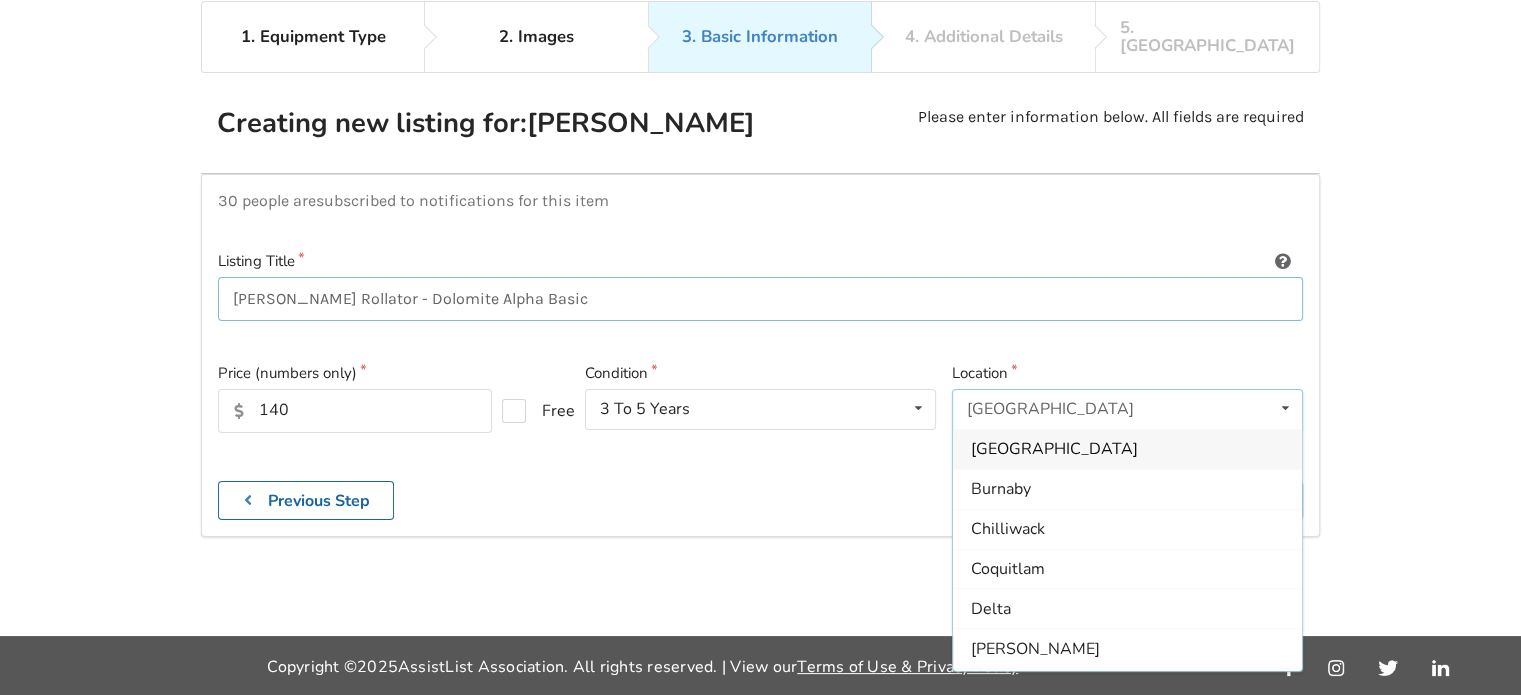 click on "[PERSON_NAME] Rollator - Dolomite Alpha Basic" at bounding box center [760, 299] 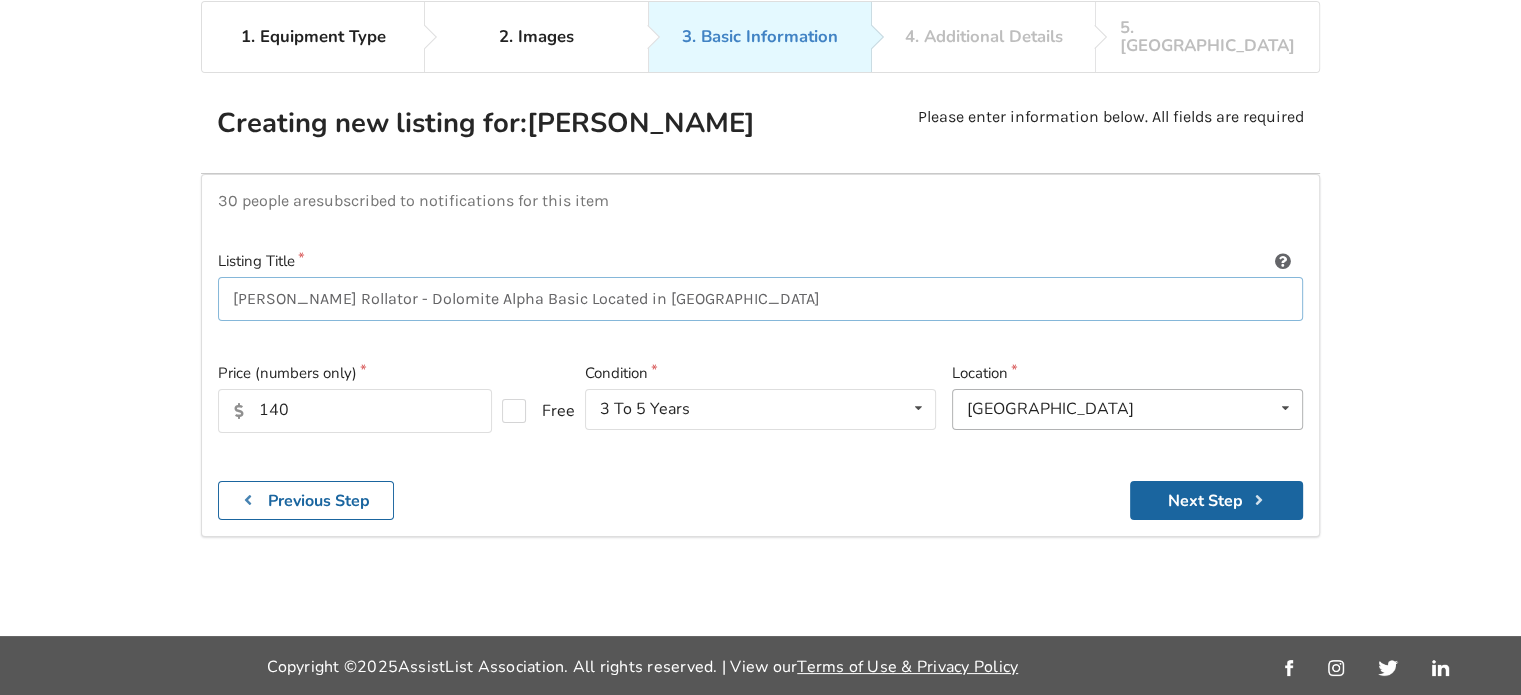 type on "[PERSON_NAME] Rollator - Dolomite Alpha Basic Located in [GEOGRAPHIC_DATA]" 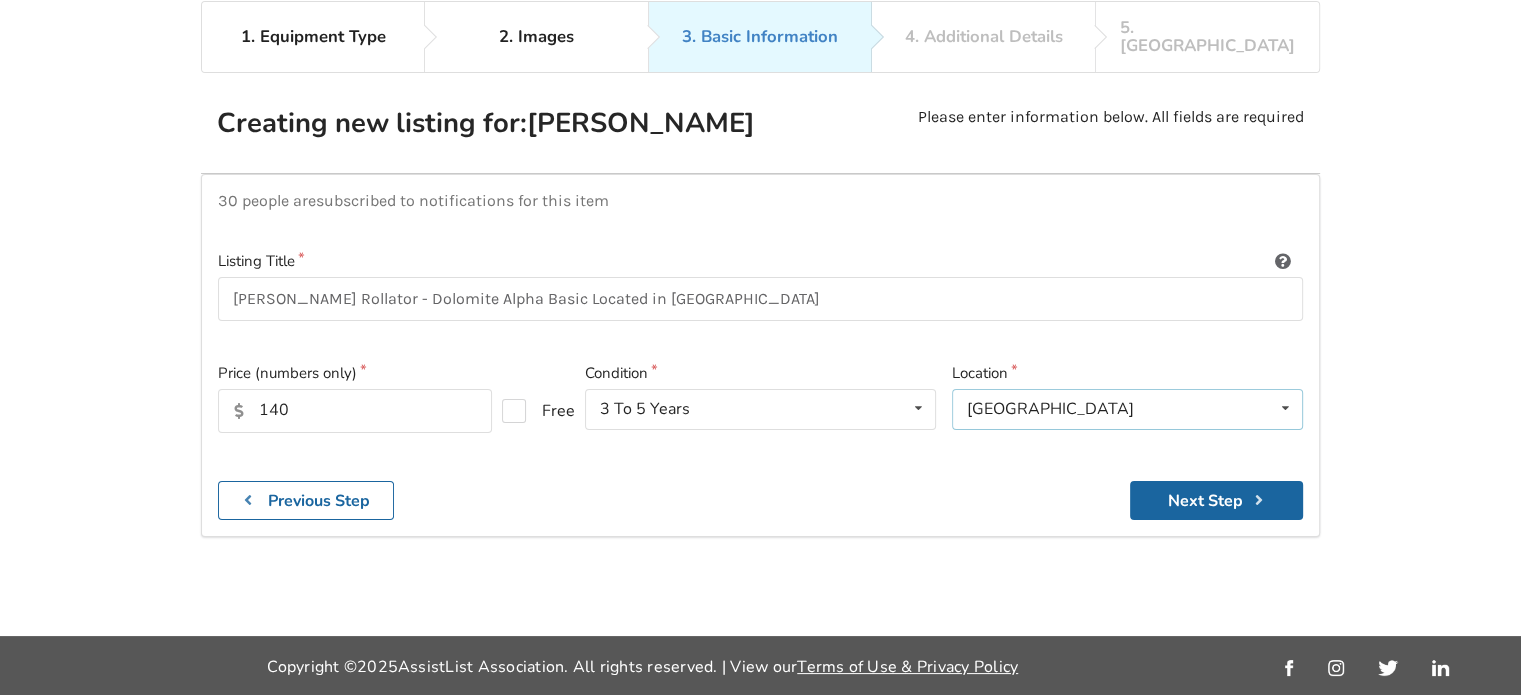 click on "[GEOGRAPHIC_DATA] [GEOGRAPHIC_DATA] [GEOGRAPHIC_DATA] [GEOGRAPHIC_DATA] [GEOGRAPHIC_DATA] [GEOGRAPHIC_DATA] [GEOGRAPHIC_DATA] [GEOGRAPHIC_DATA] [GEOGRAPHIC_DATA] [GEOGRAPHIC_DATA] [GEOGRAPHIC_DATA] [GEOGRAPHIC_DATA] [GEOGRAPHIC_DATA] [GEOGRAPHIC_DATA][PERSON_NAME][GEOGRAPHIC_DATA][PERSON_NAME] [GEOGRAPHIC_DATA] [GEOGRAPHIC_DATA][PERSON_NAME] [GEOGRAPHIC_DATA] [GEOGRAPHIC_DATA] [GEOGRAPHIC_DATA] [GEOGRAPHIC_DATA] [GEOGRAPHIC_DATA] Other" at bounding box center (1127, 409) 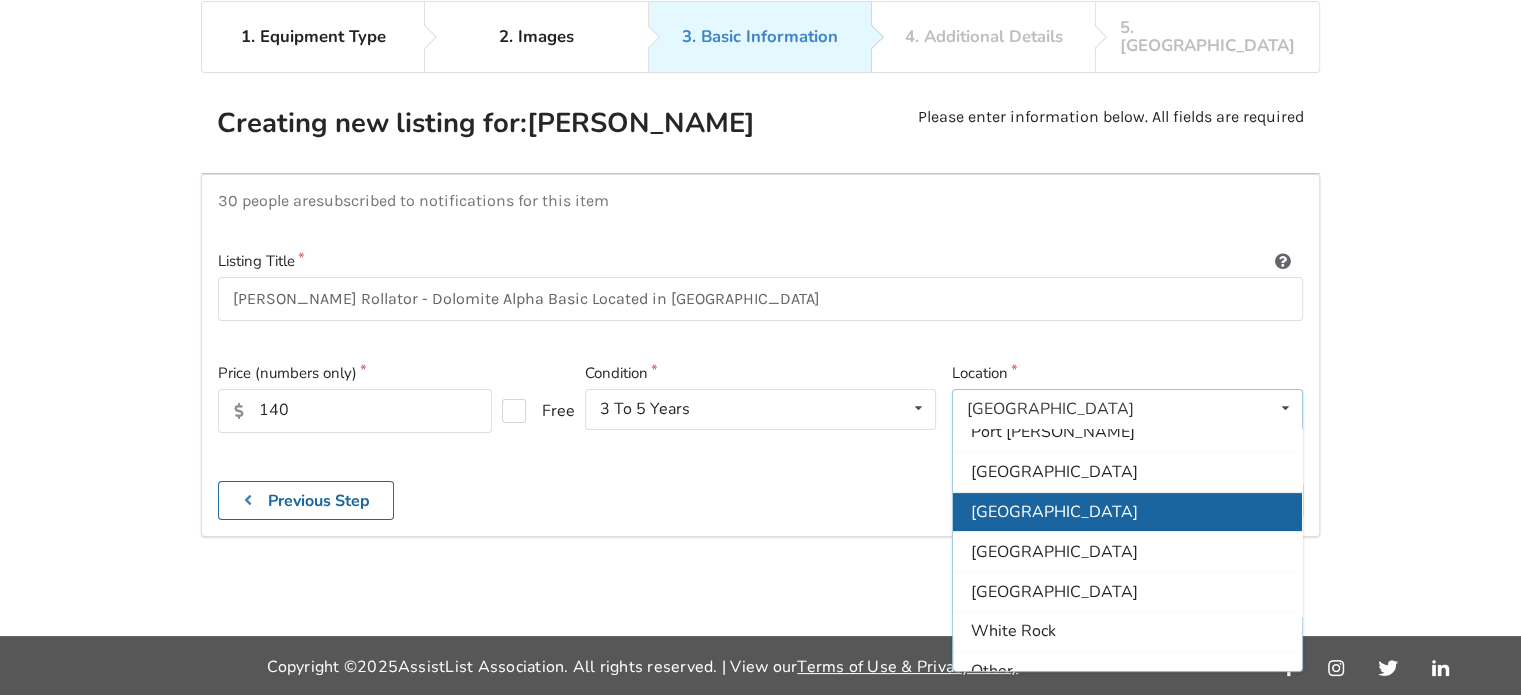 scroll, scrollTop: 591, scrollLeft: 0, axis: vertical 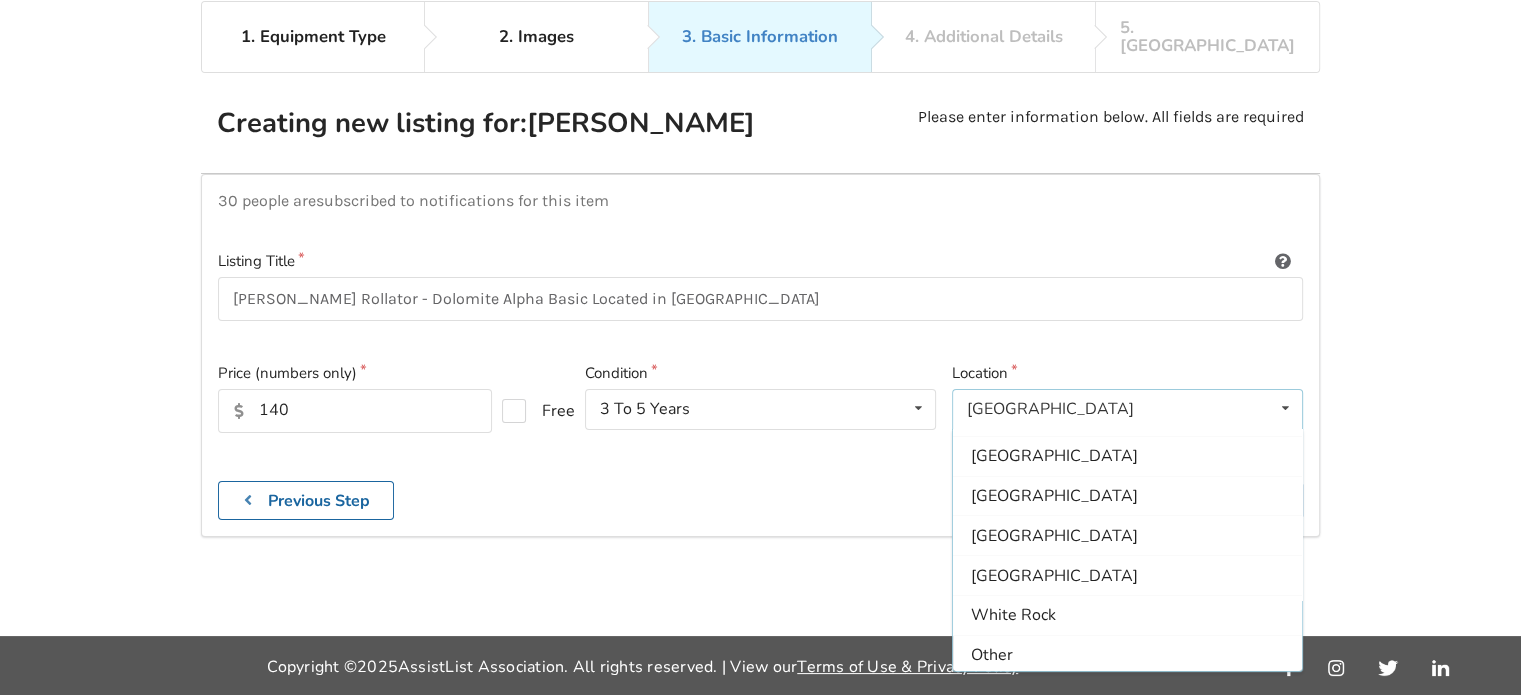 click on "Other" at bounding box center (1127, 654) 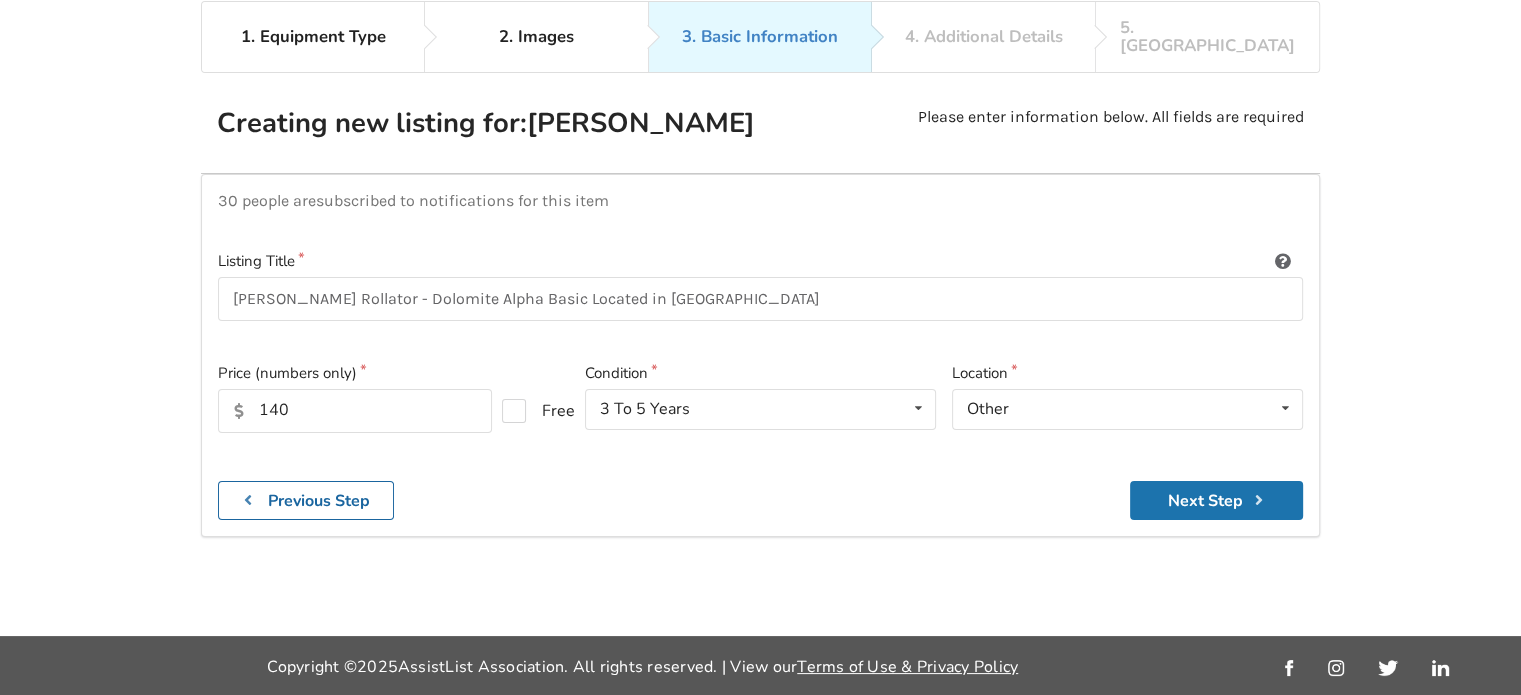 click on "Next Step" at bounding box center (1216, 500) 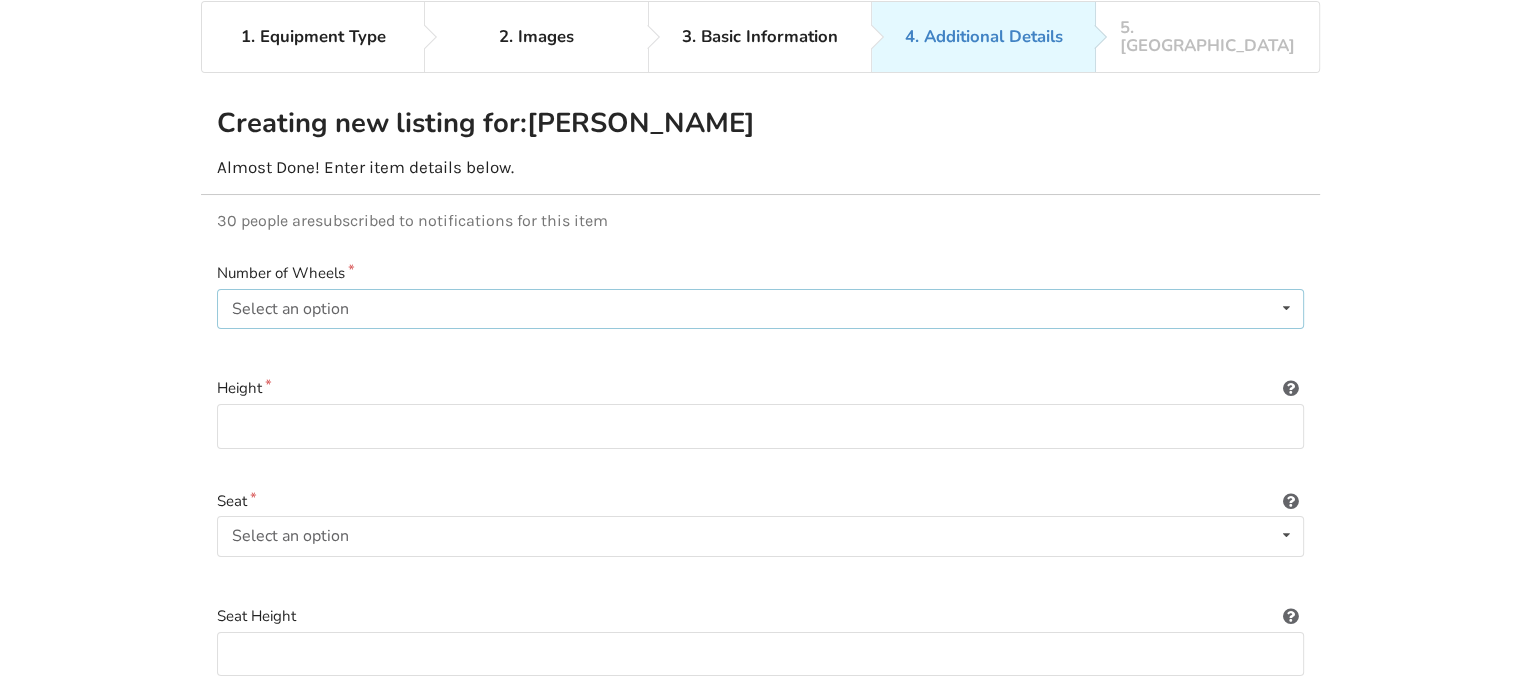 click on "Select an option None 2 3 4" at bounding box center [760, 309] 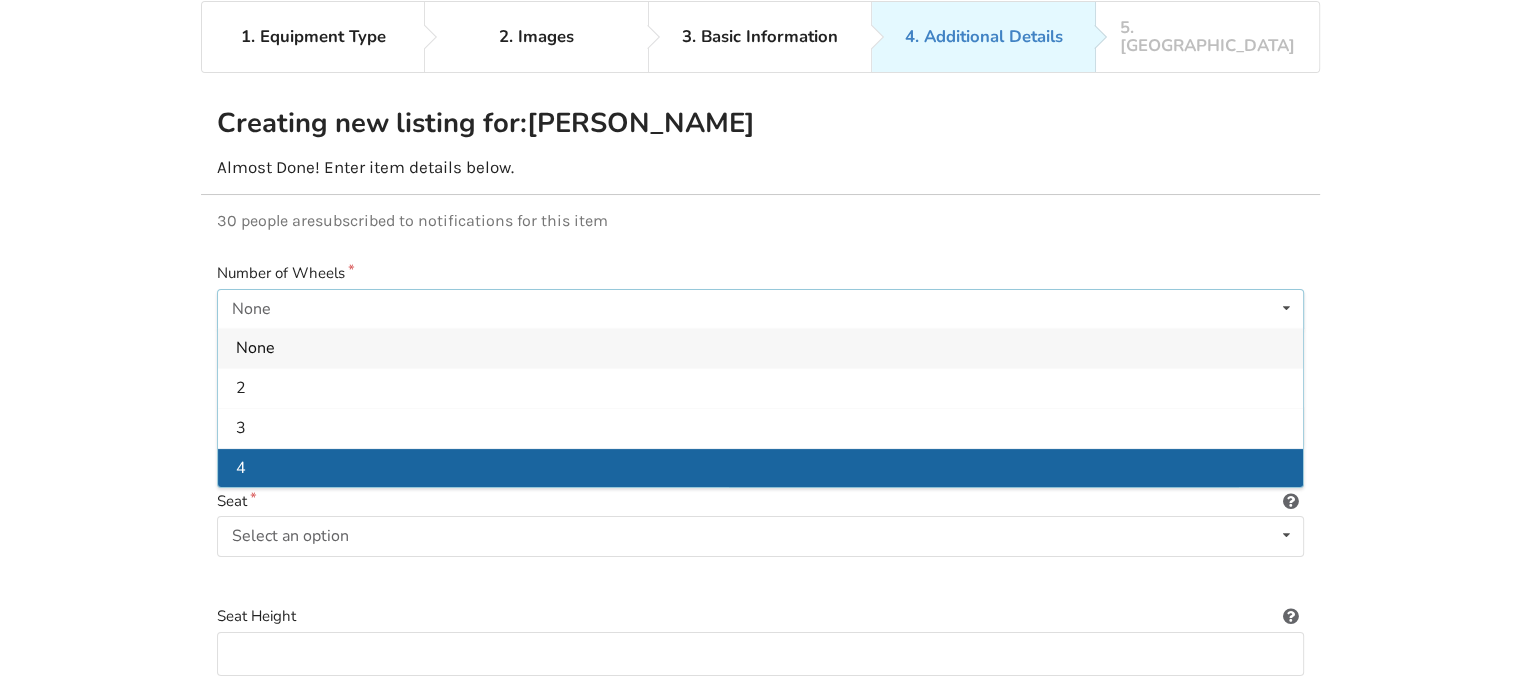 click on "4" at bounding box center (760, 468) 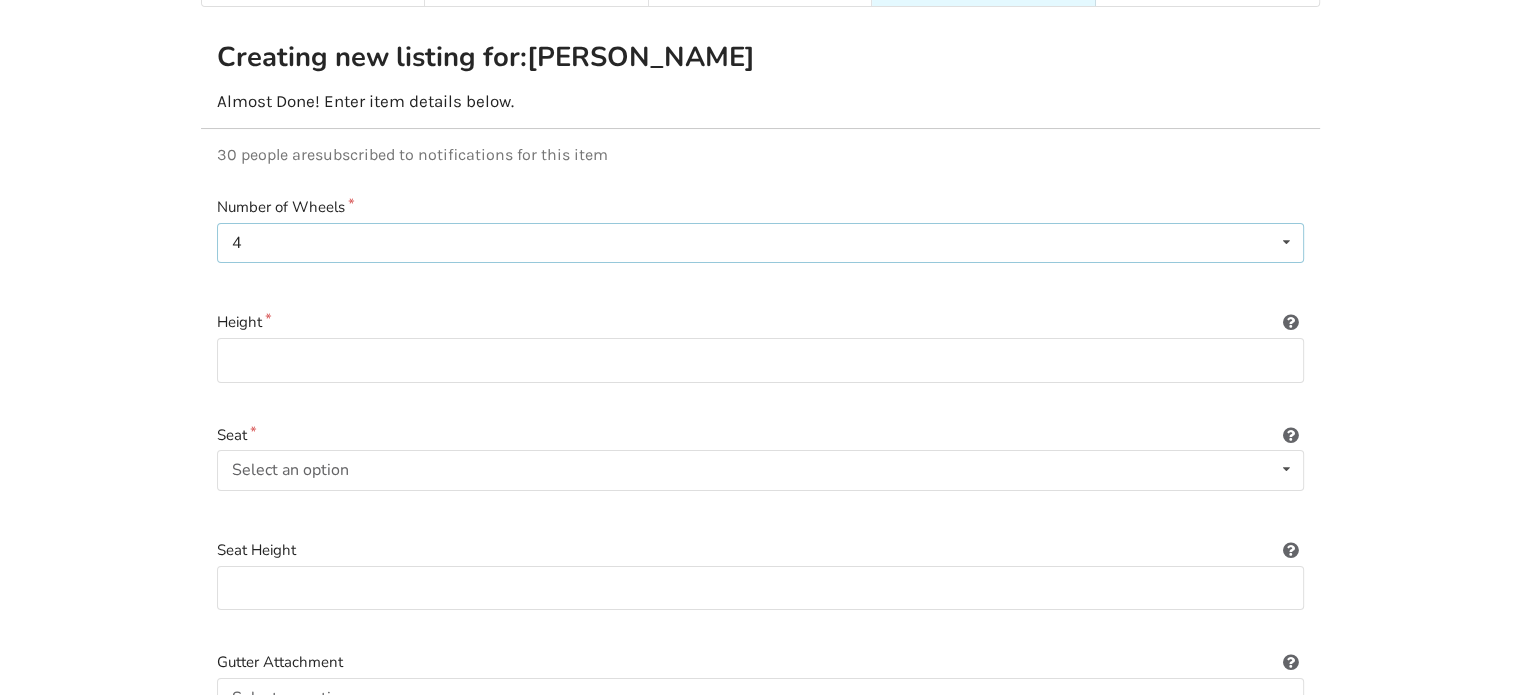 scroll, scrollTop: 188, scrollLeft: 0, axis: vertical 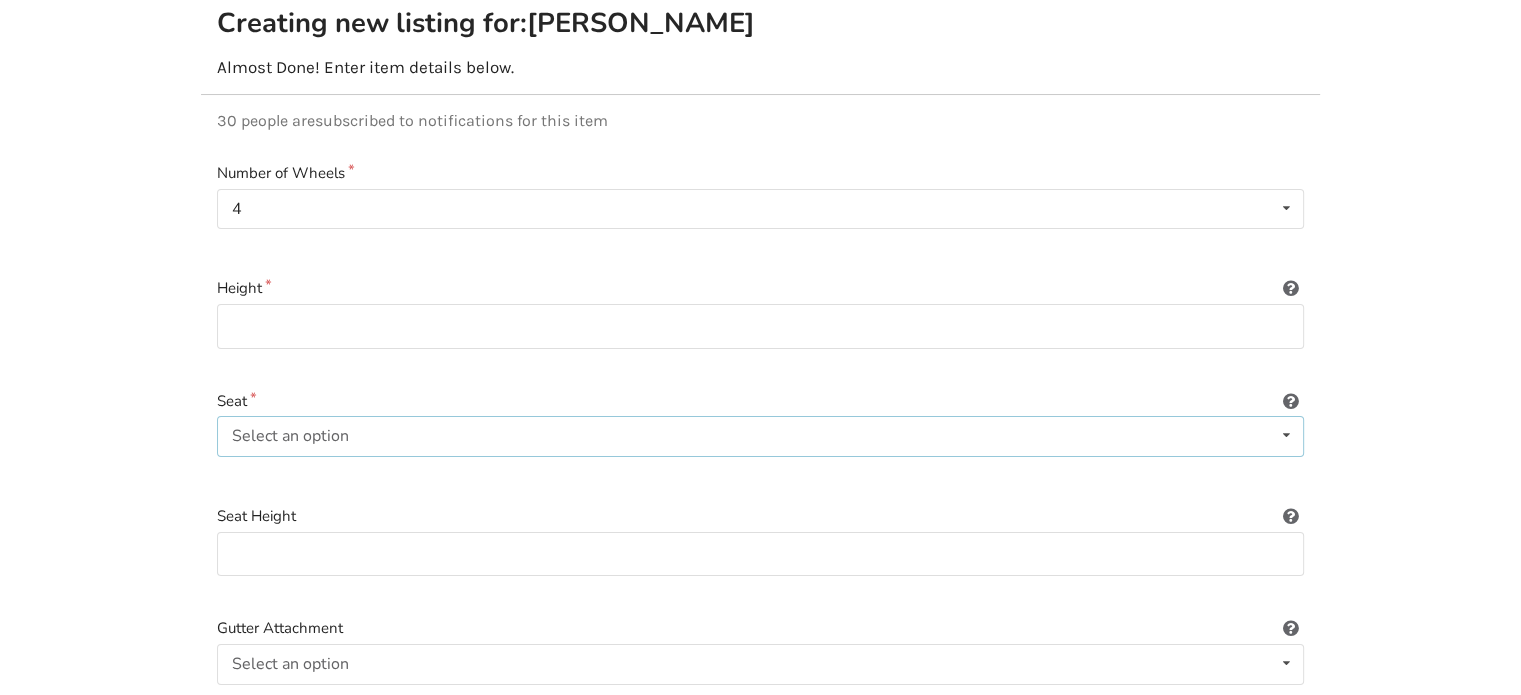 click on "Select an option Included Not included" at bounding box center (760, 436) 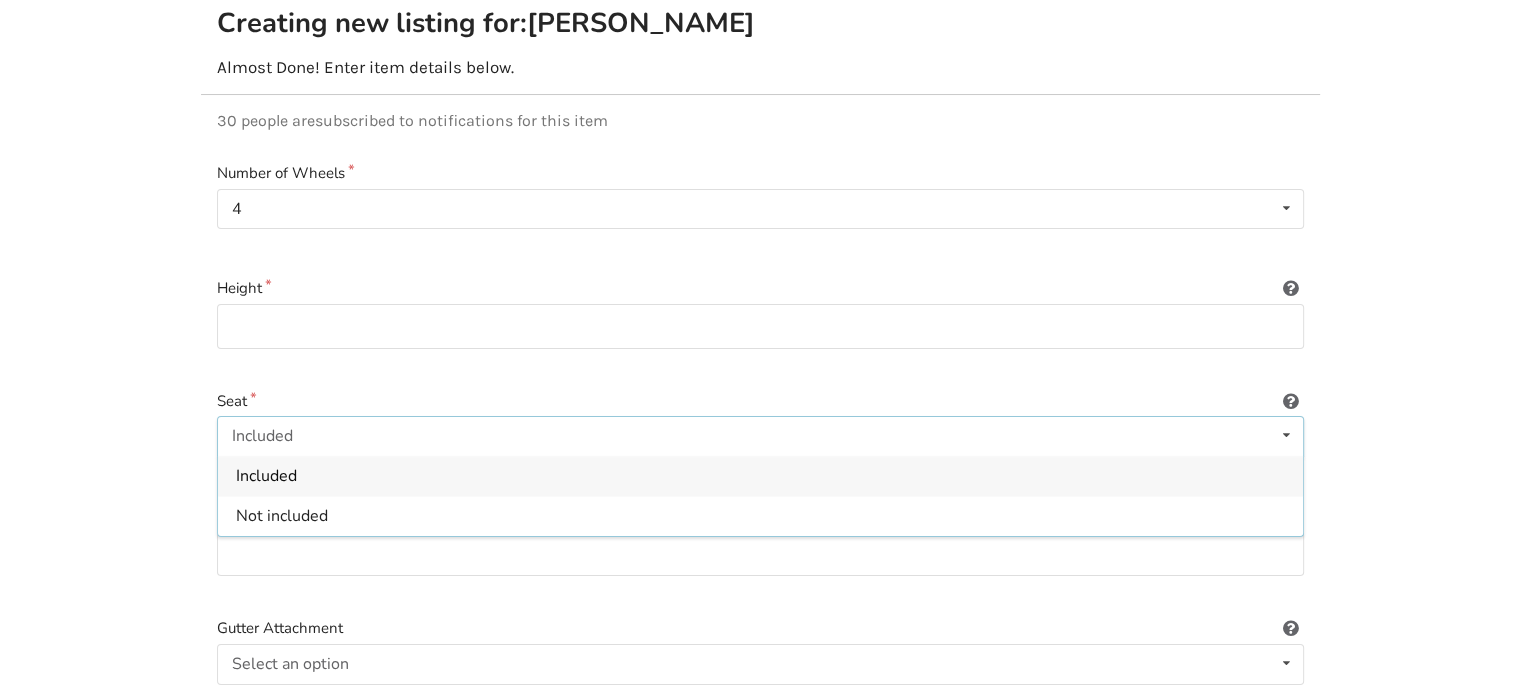 click on "Included" at bounding box center (760, 476) 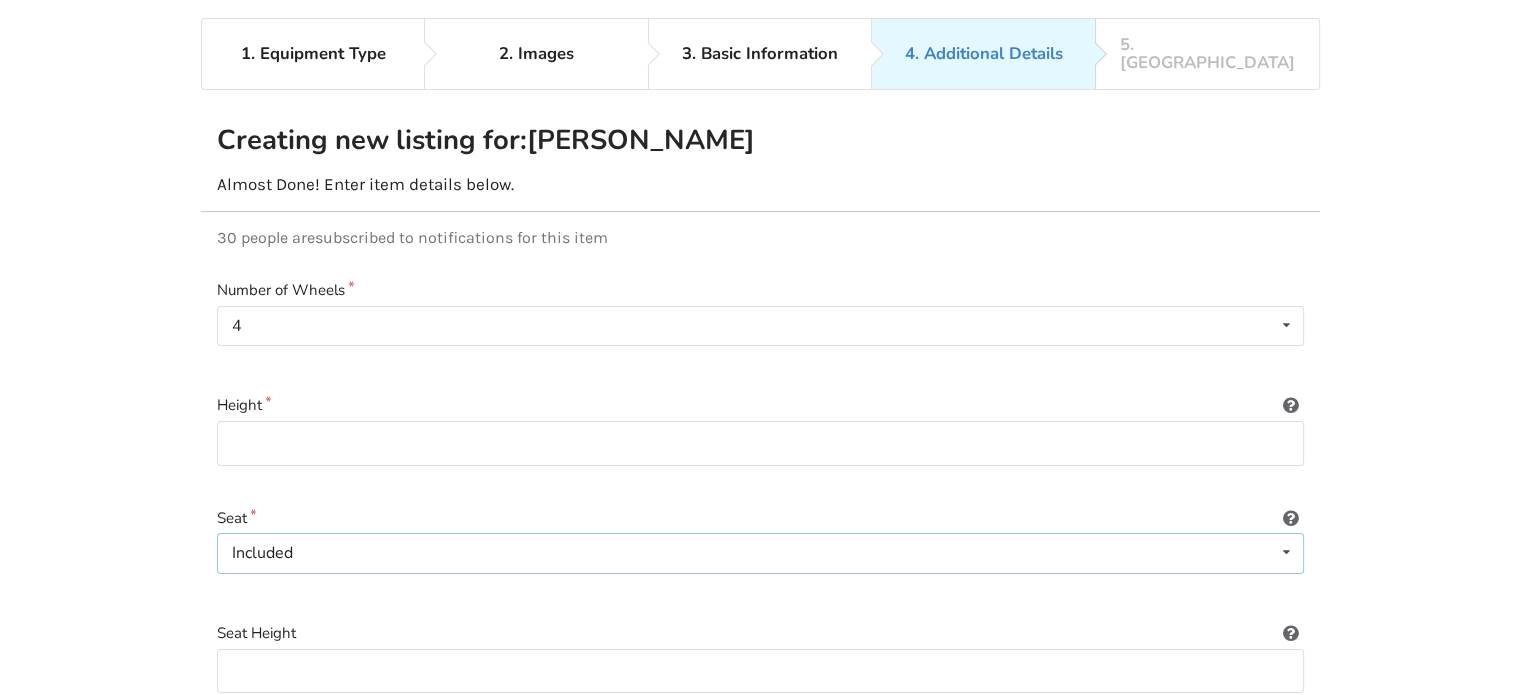 scroll, scrollTop: 0, scrollLeft: 0, axis: both 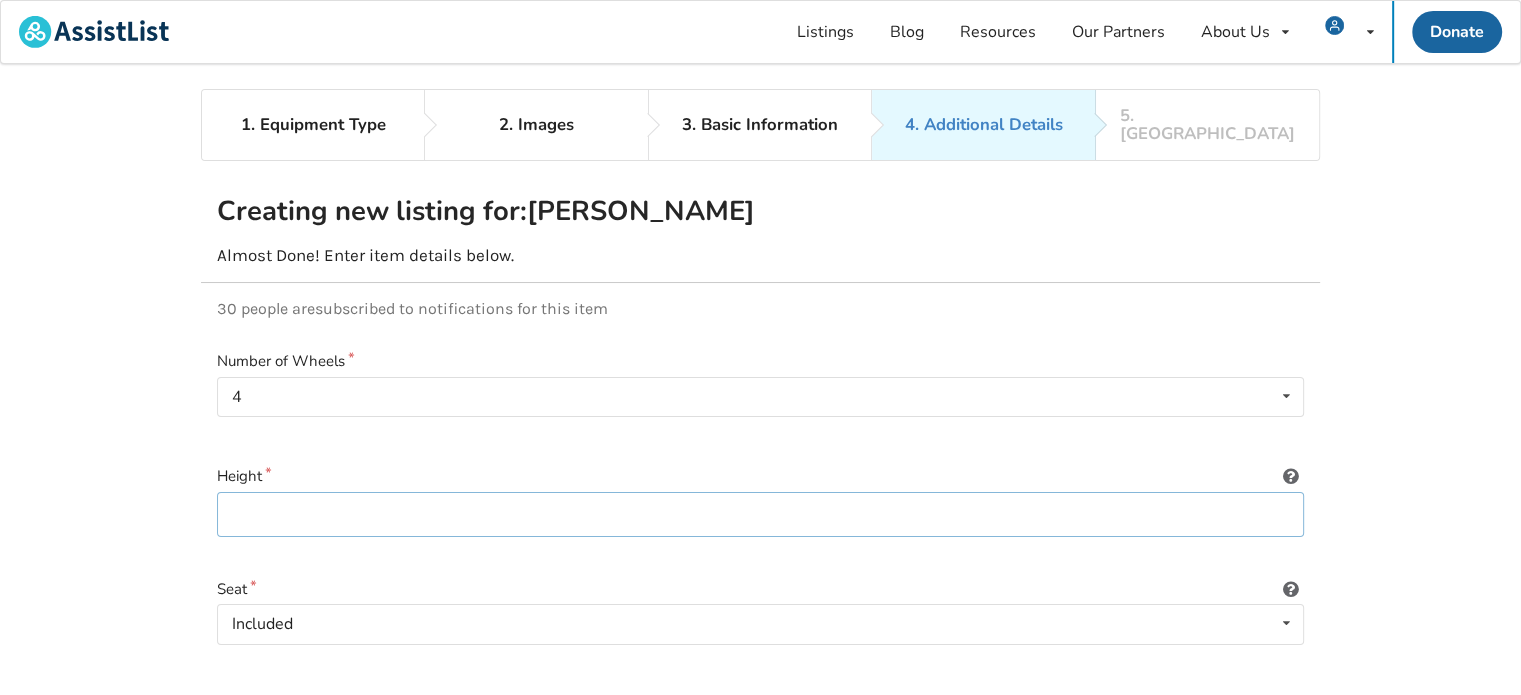 click at bounding box center (760, 514) 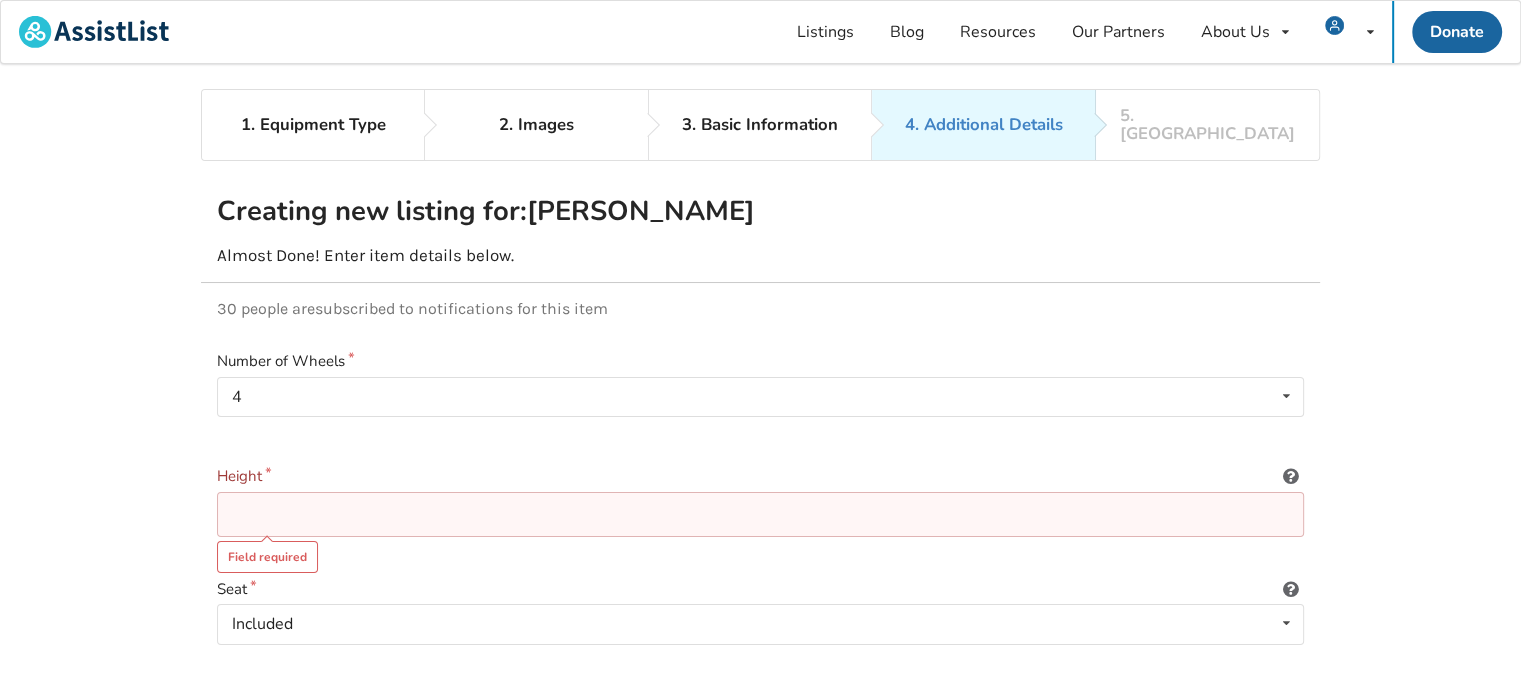 scroll, scrollTop: 100, scrollLeft: 0, axis: vertical 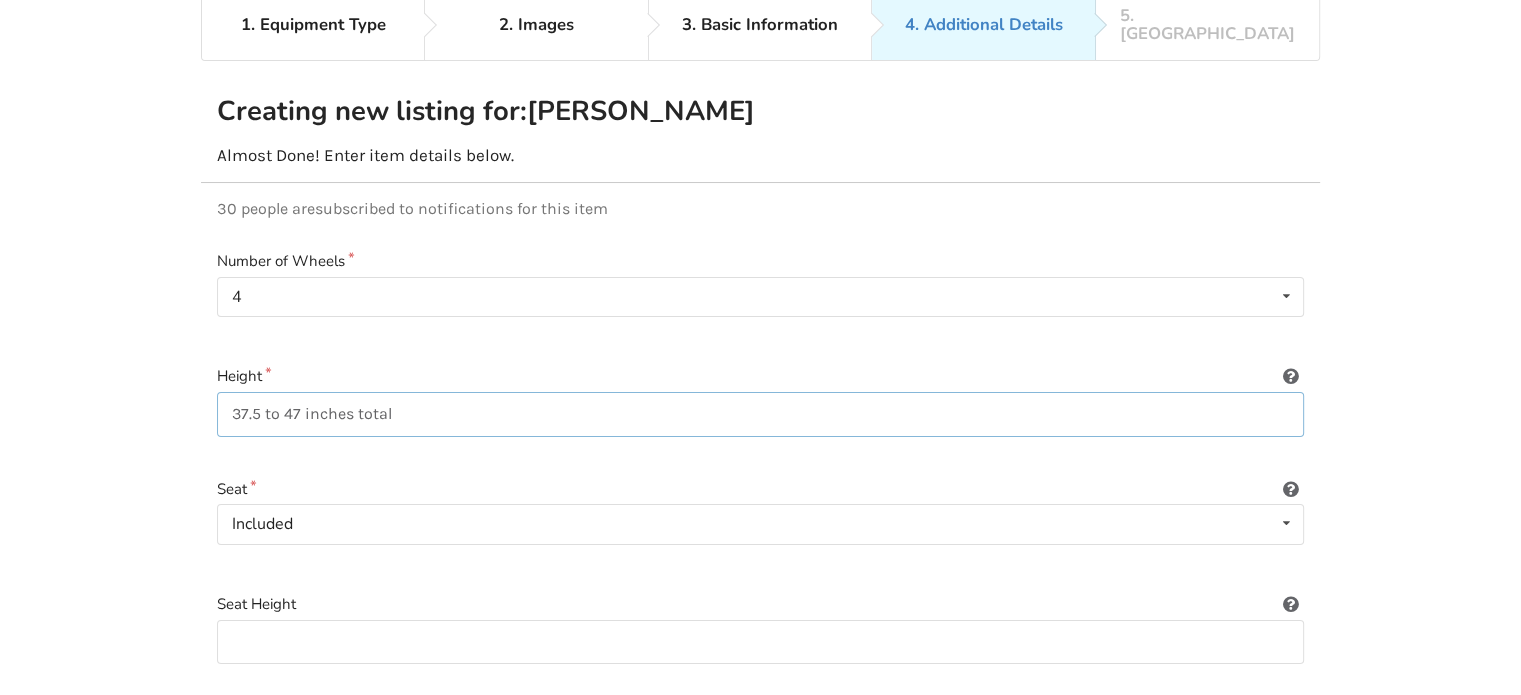 type on "37.5 to 47 inches total" 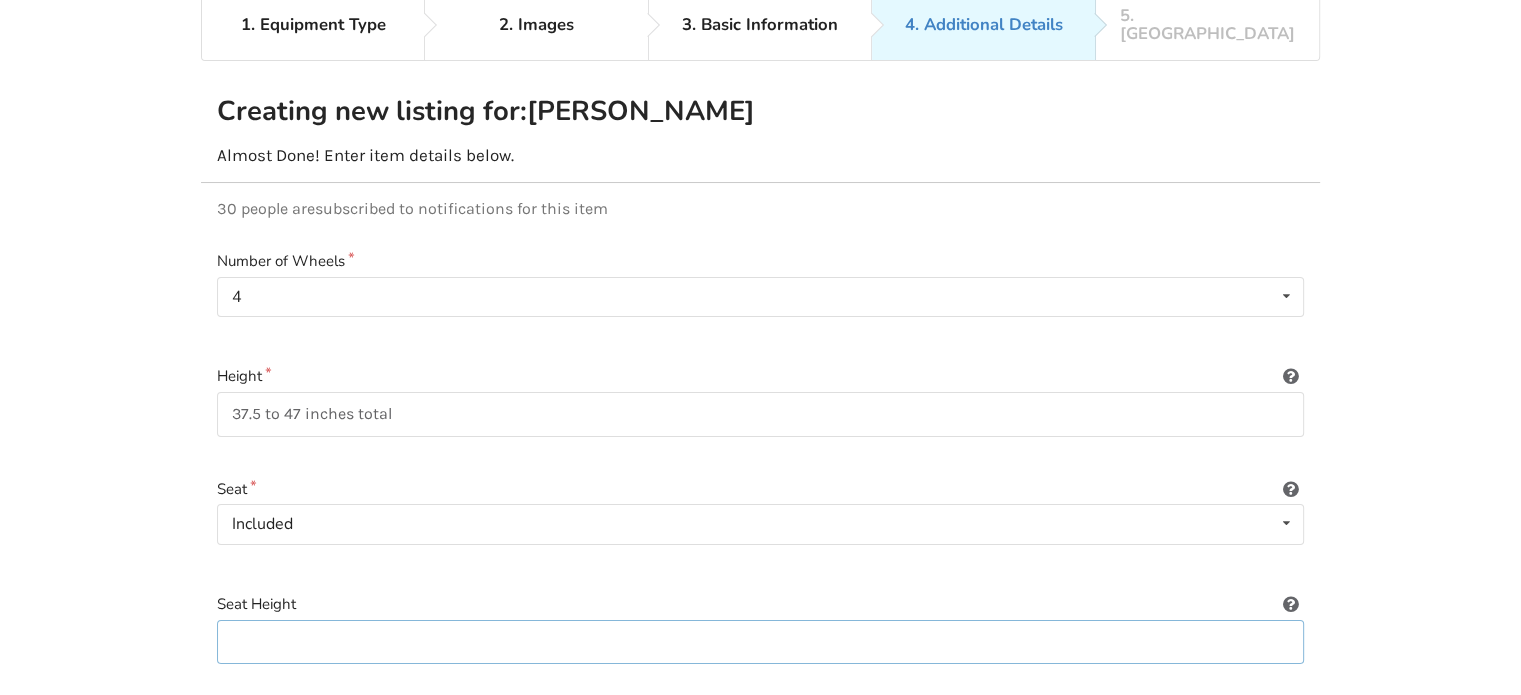 click at bounding box center [760, 642] 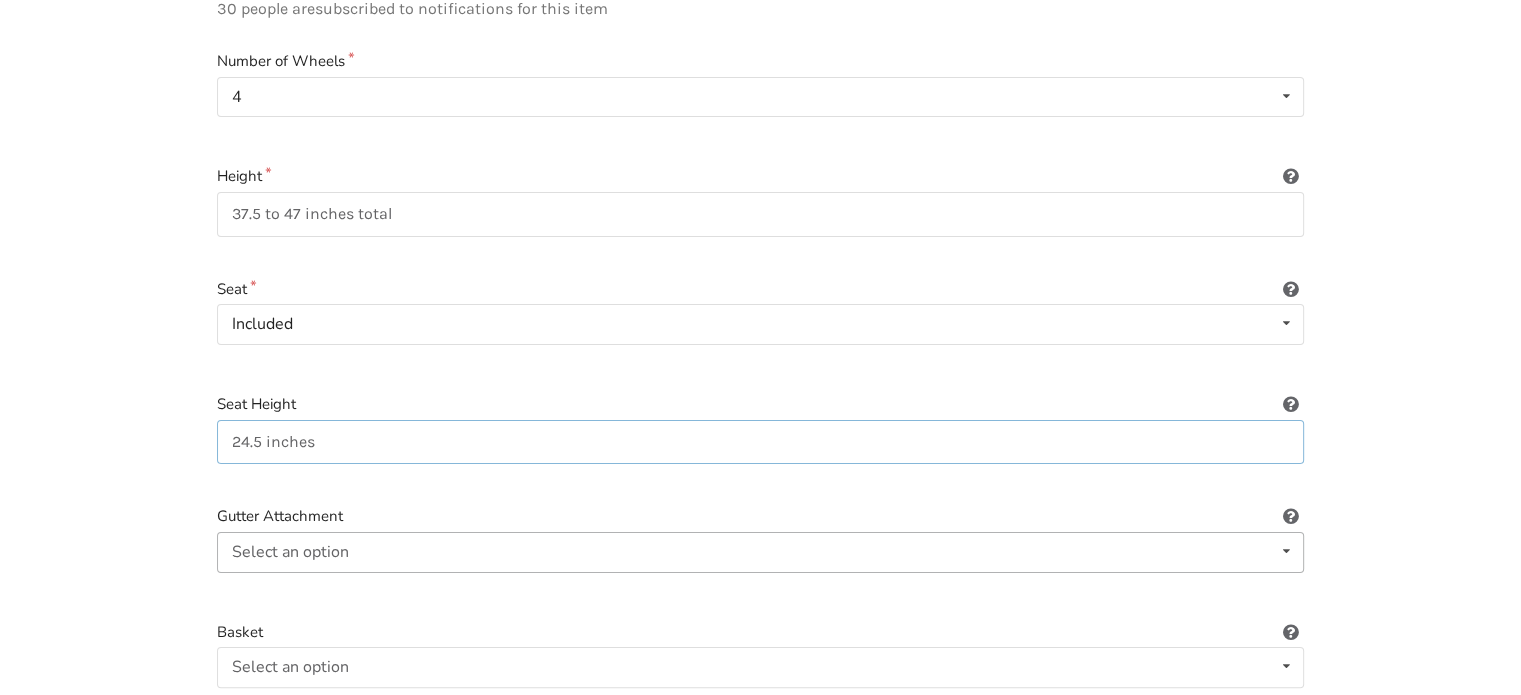 scroll, scrollTop: 400, scrollLeft: 0, axis: vertical 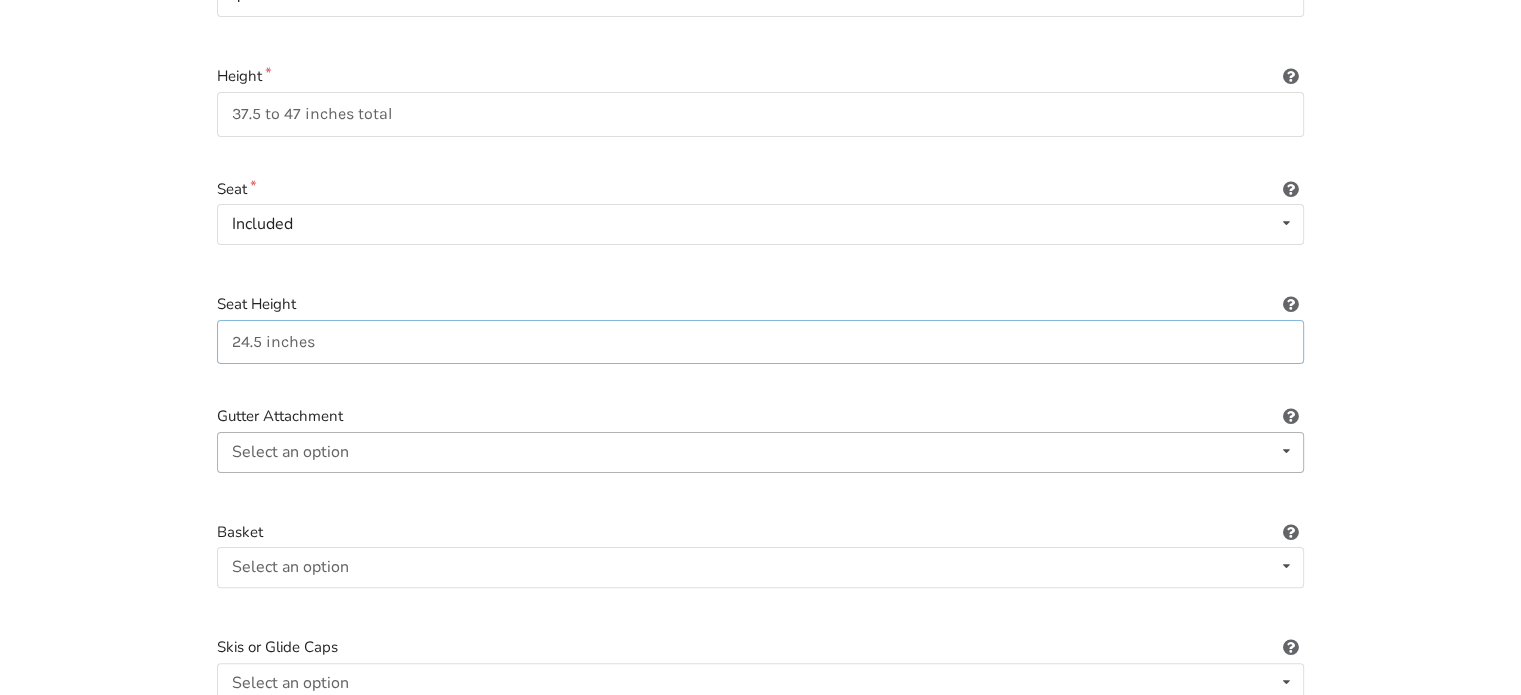type on "24.5 inches" 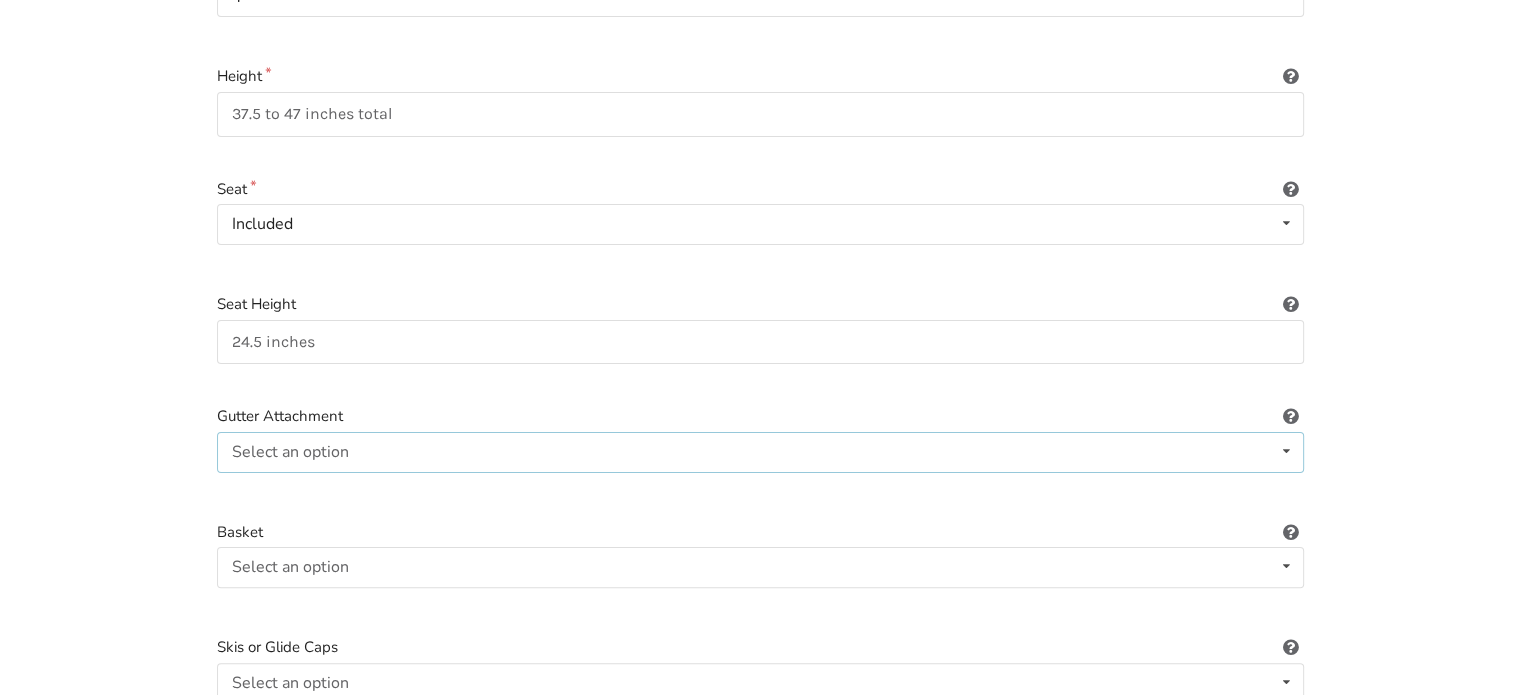 click on "Select an option Included Not included" at bounding box center (760, 452) 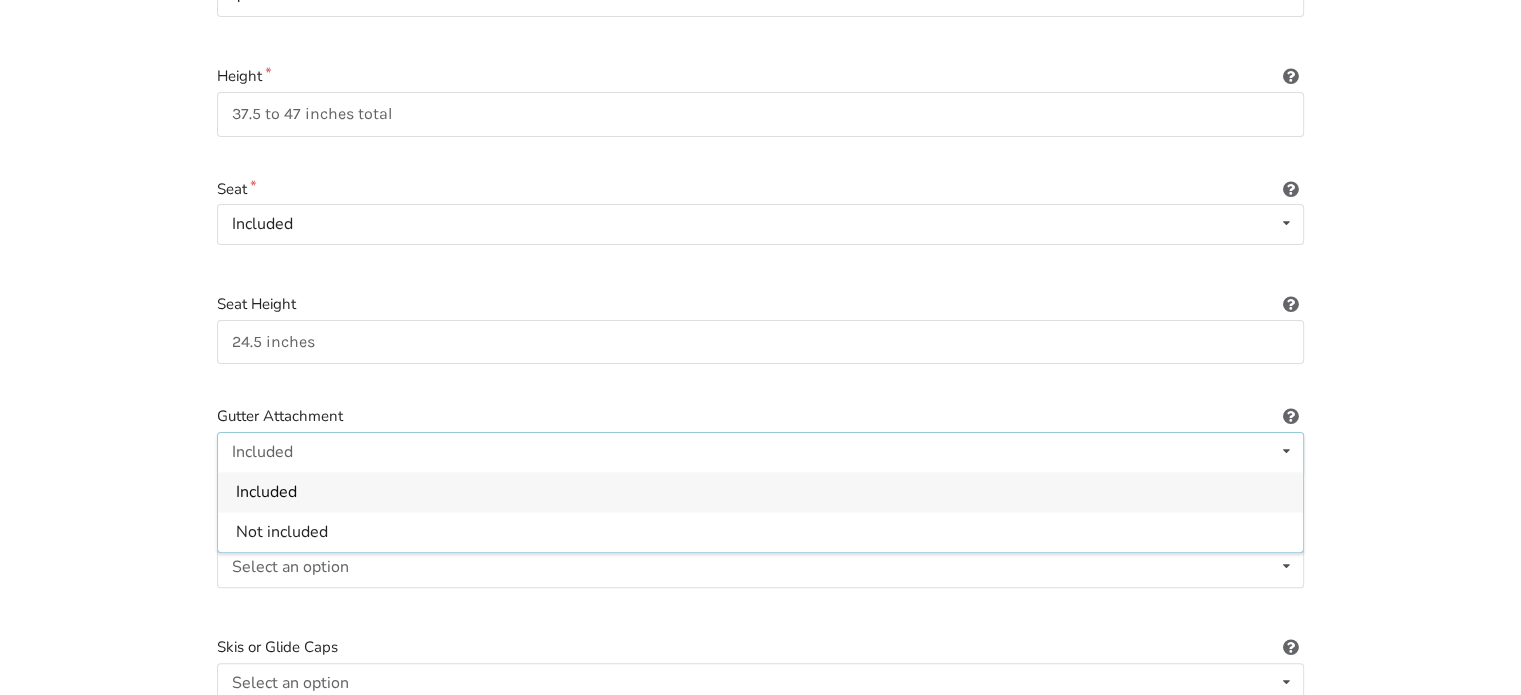 click on "Included Included Not included" at bounding box center [760, 452] 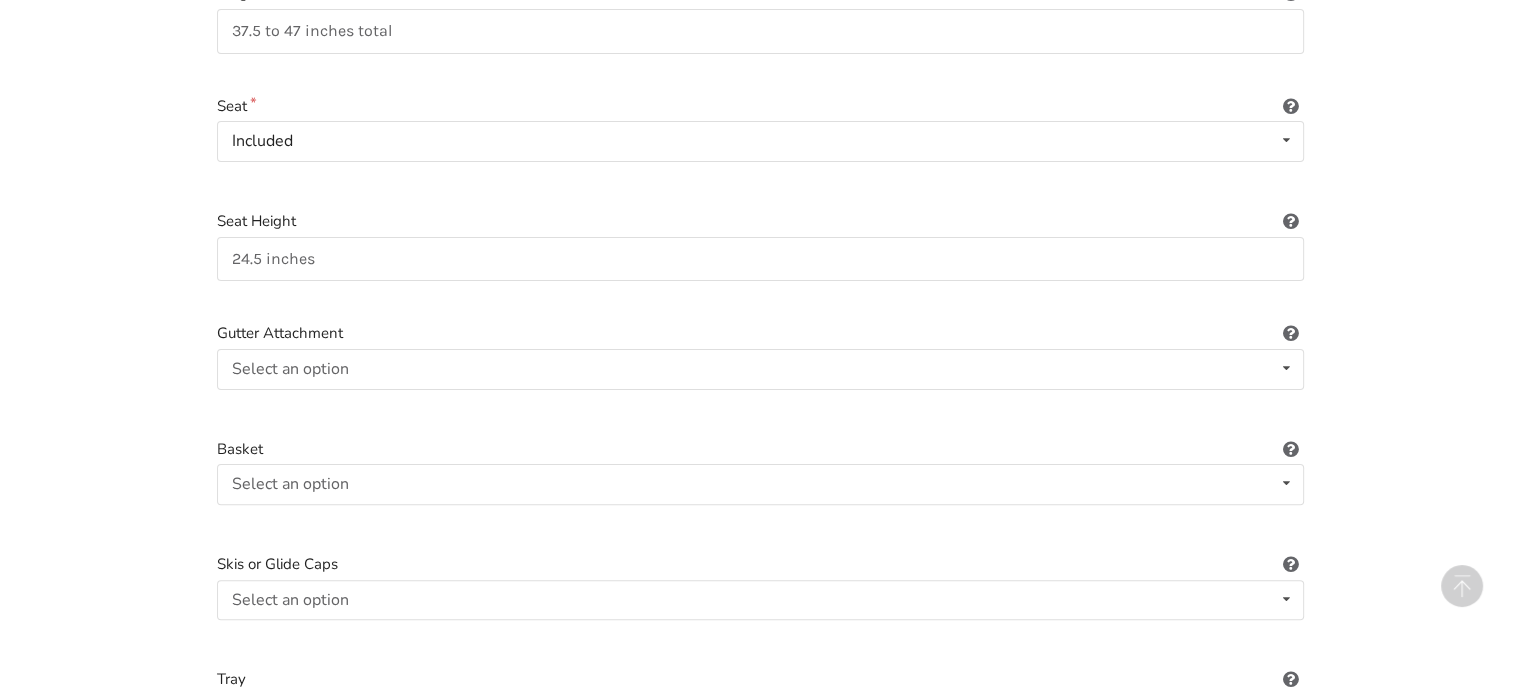scroll, scrollTop: 700, scrollLeft: 0, axis: vertical 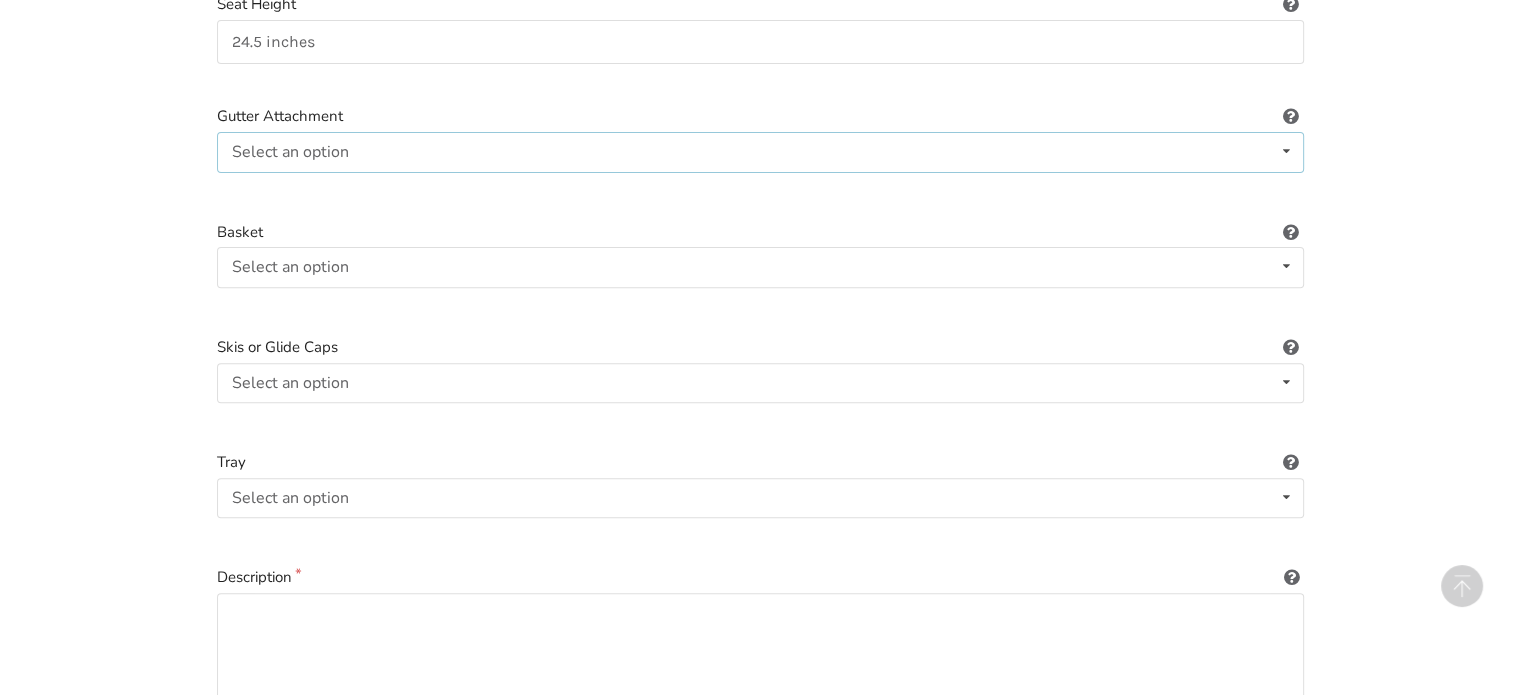 click at bounding box center [1286, 151] 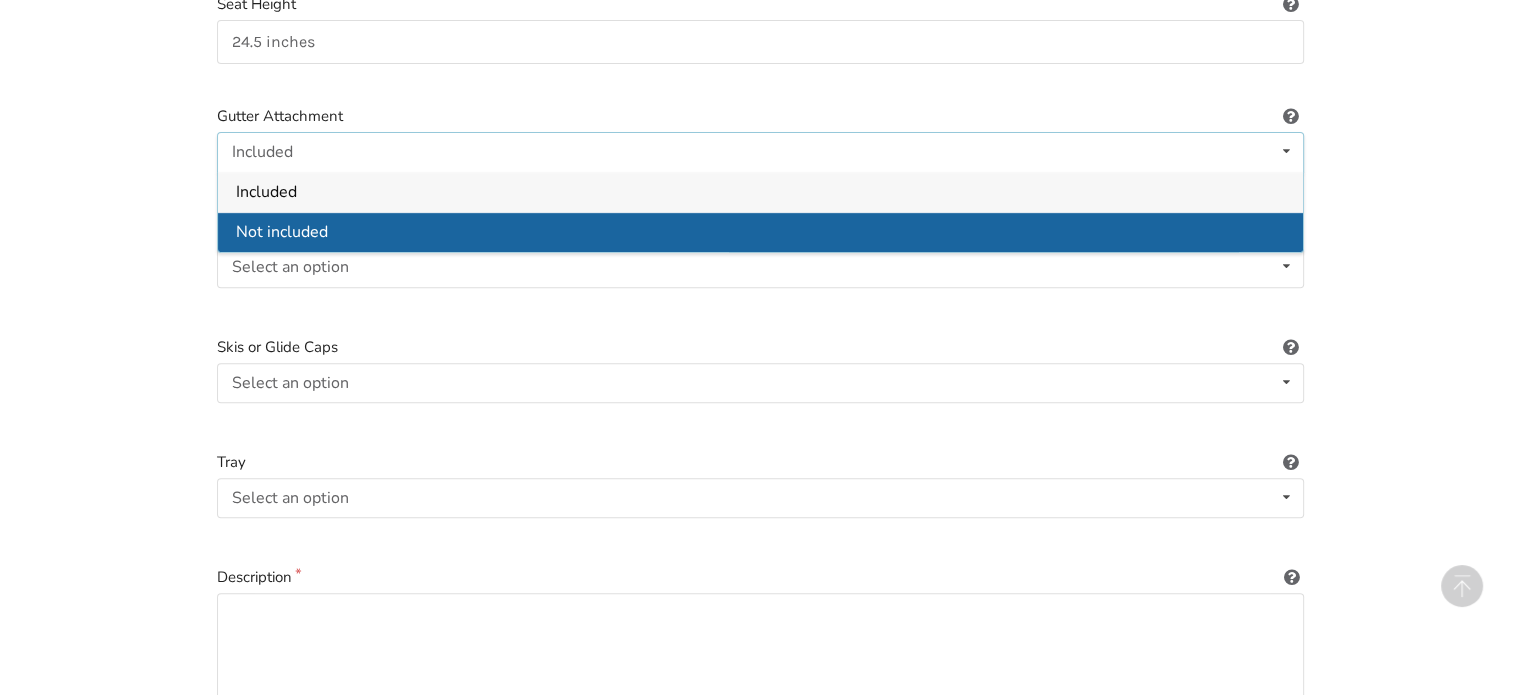 click on "Not included" at bounding box center (760, 231) 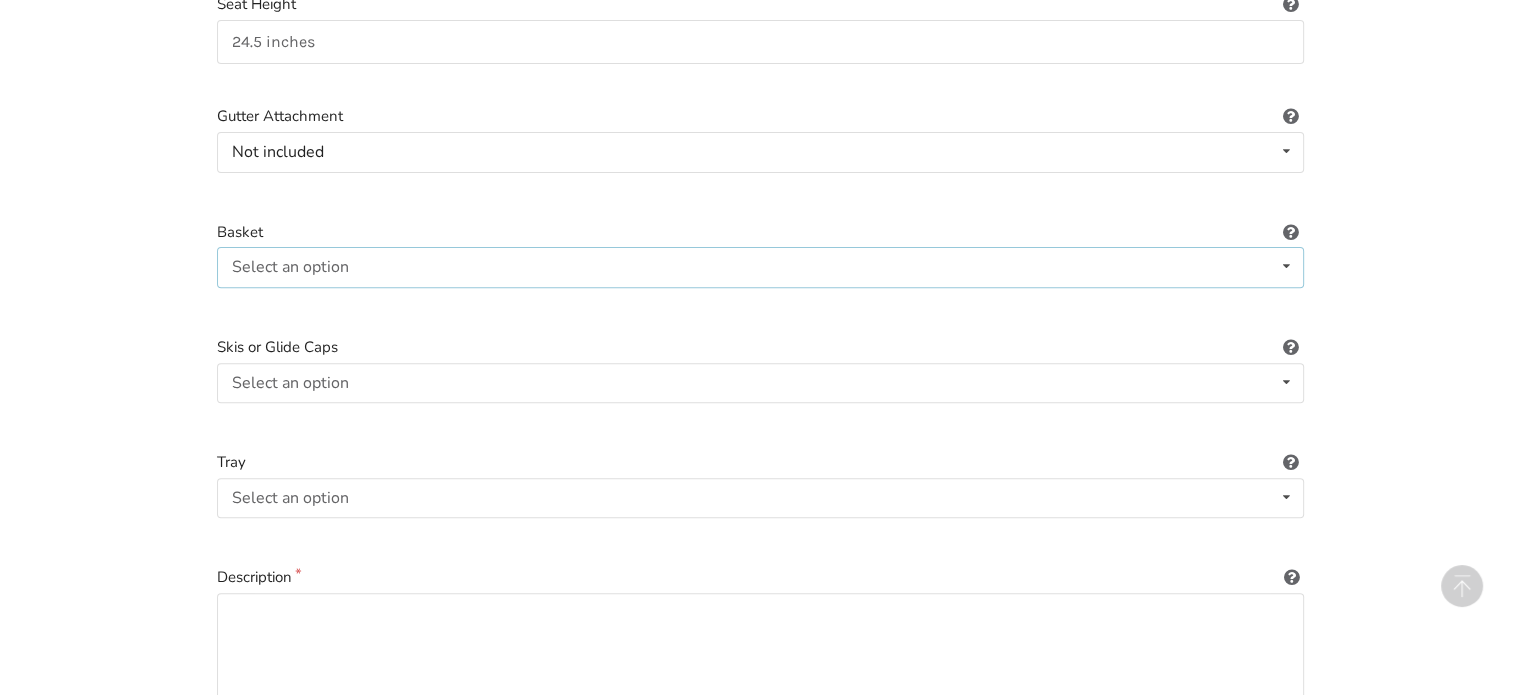 click on "Select an option Included Not included" at bounding box center [760, 267] 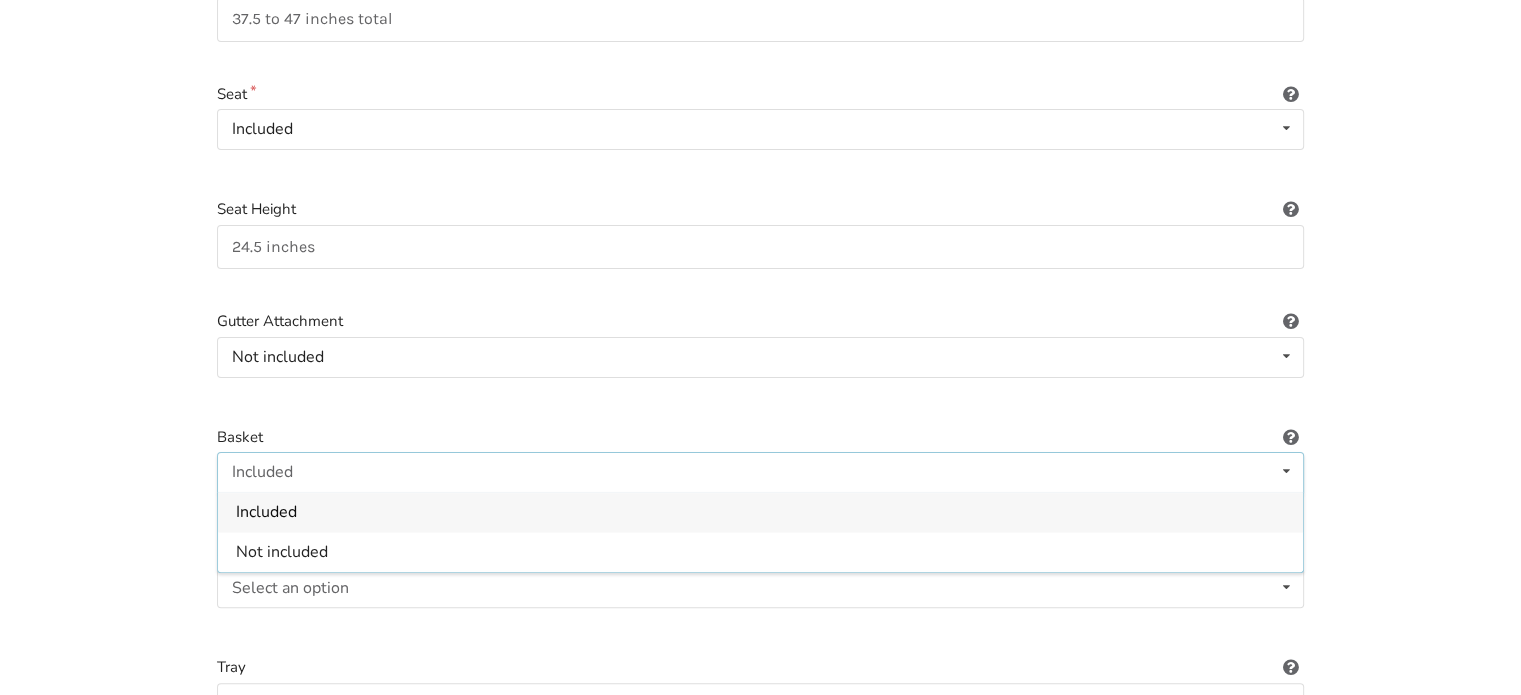 scroll, scrollTop: 500, scrollLeft: 0, axis: vertical 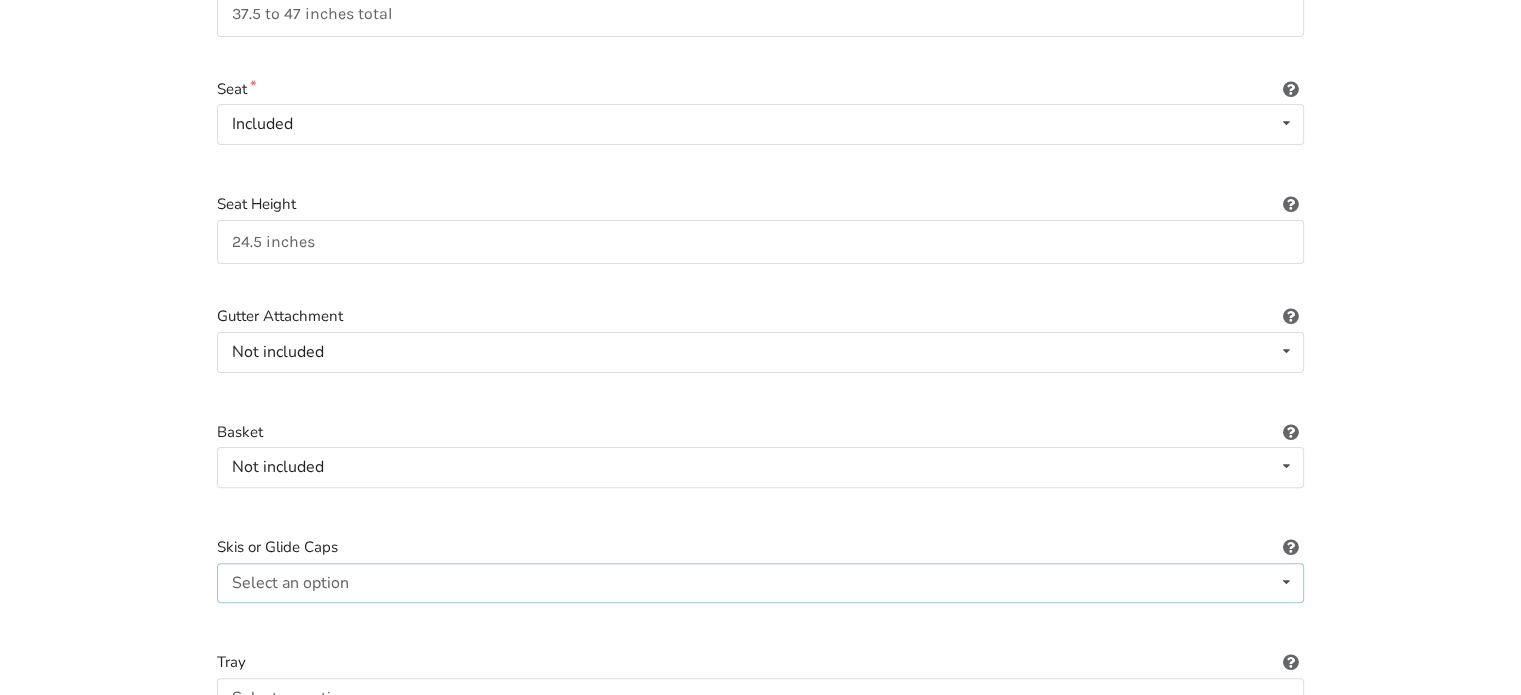 click on "Select an option Included Not included" at bounding box center [760, 583] 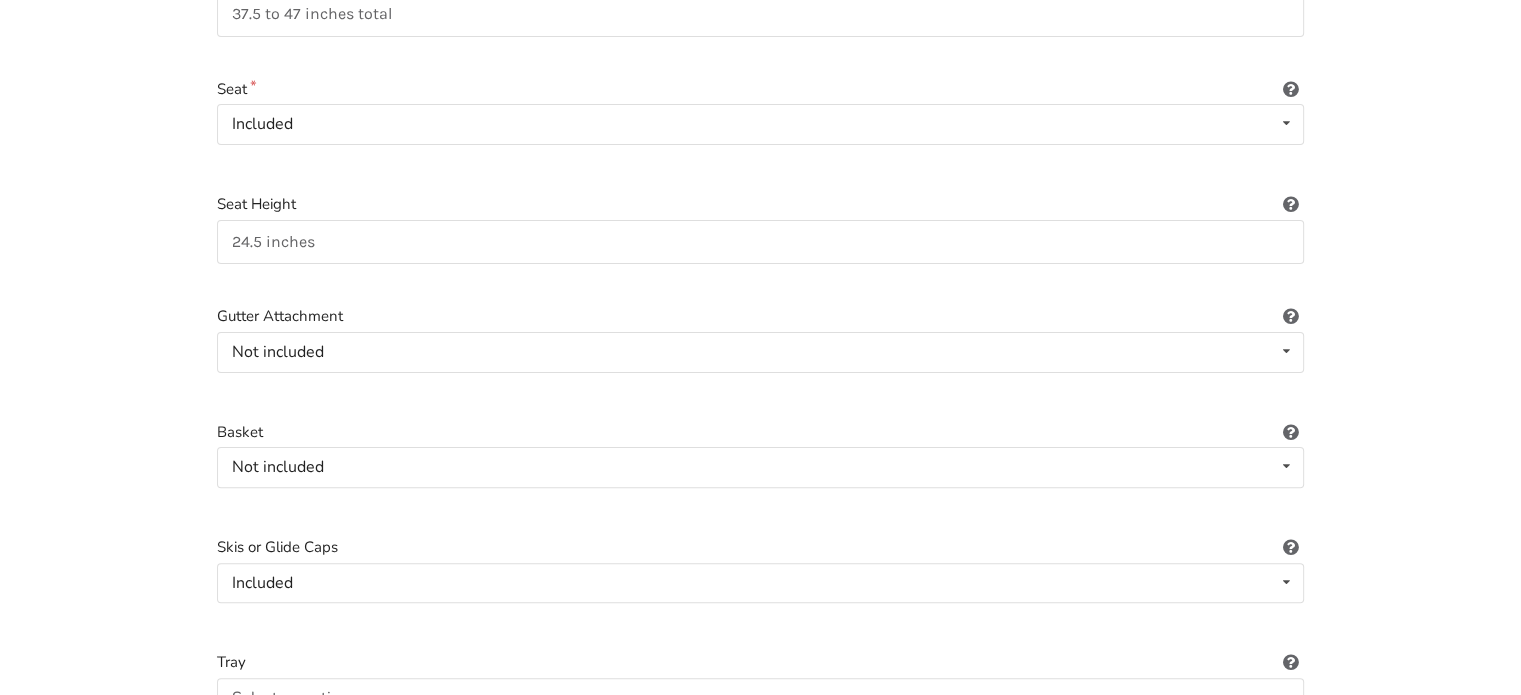 click on "Skis or Glide Caps" at bounding box center [760, 547] 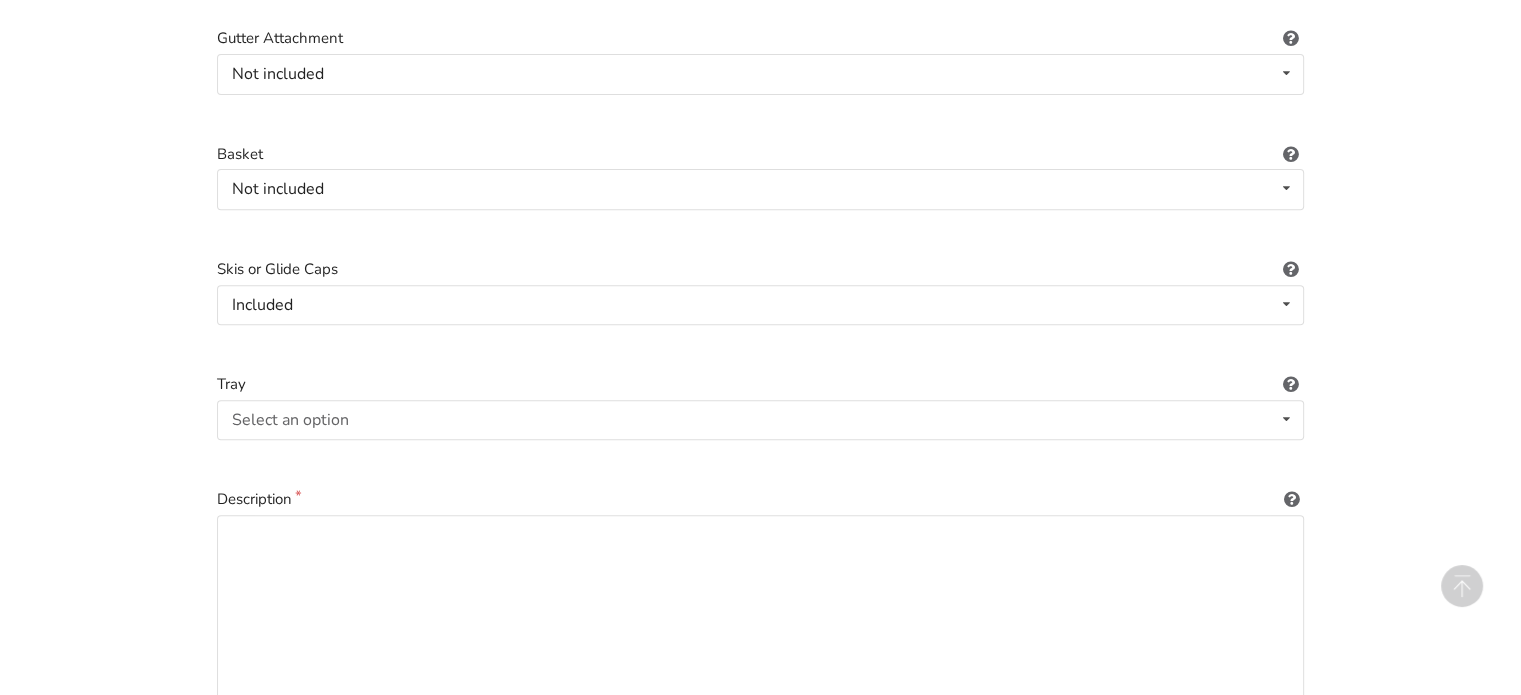scroll, scrollTop: 800, scrollLeft: 0, axis: vertical 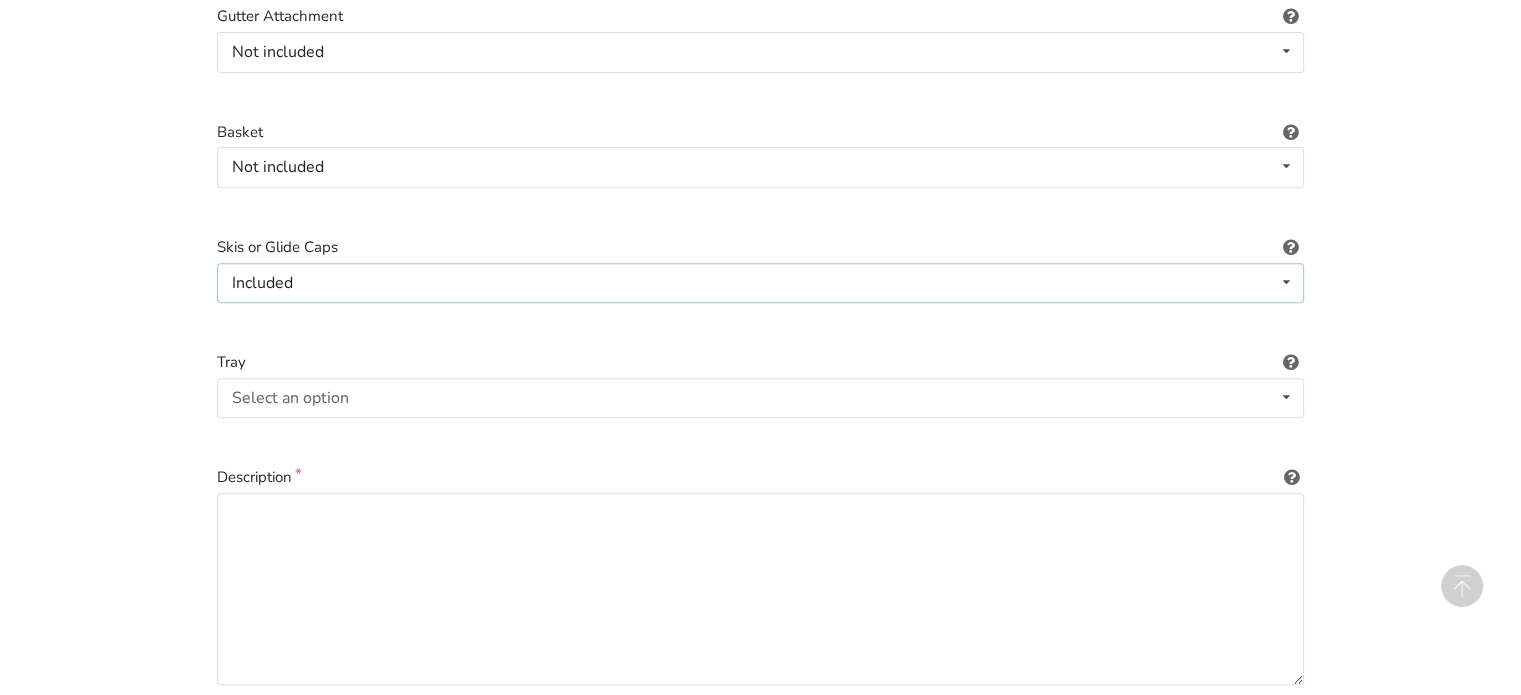 click at bounding box center [1286, 282] 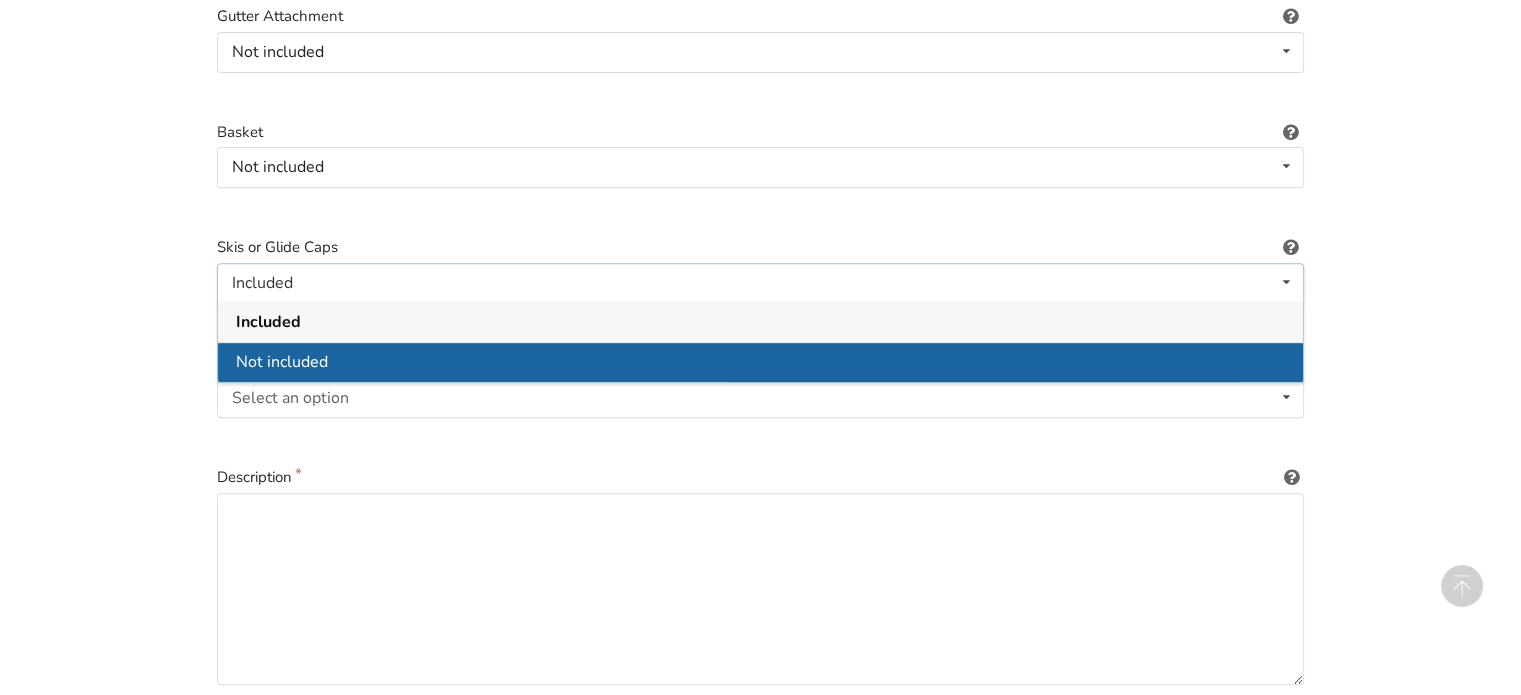click on "Not included" at bounding box center (760, 362) 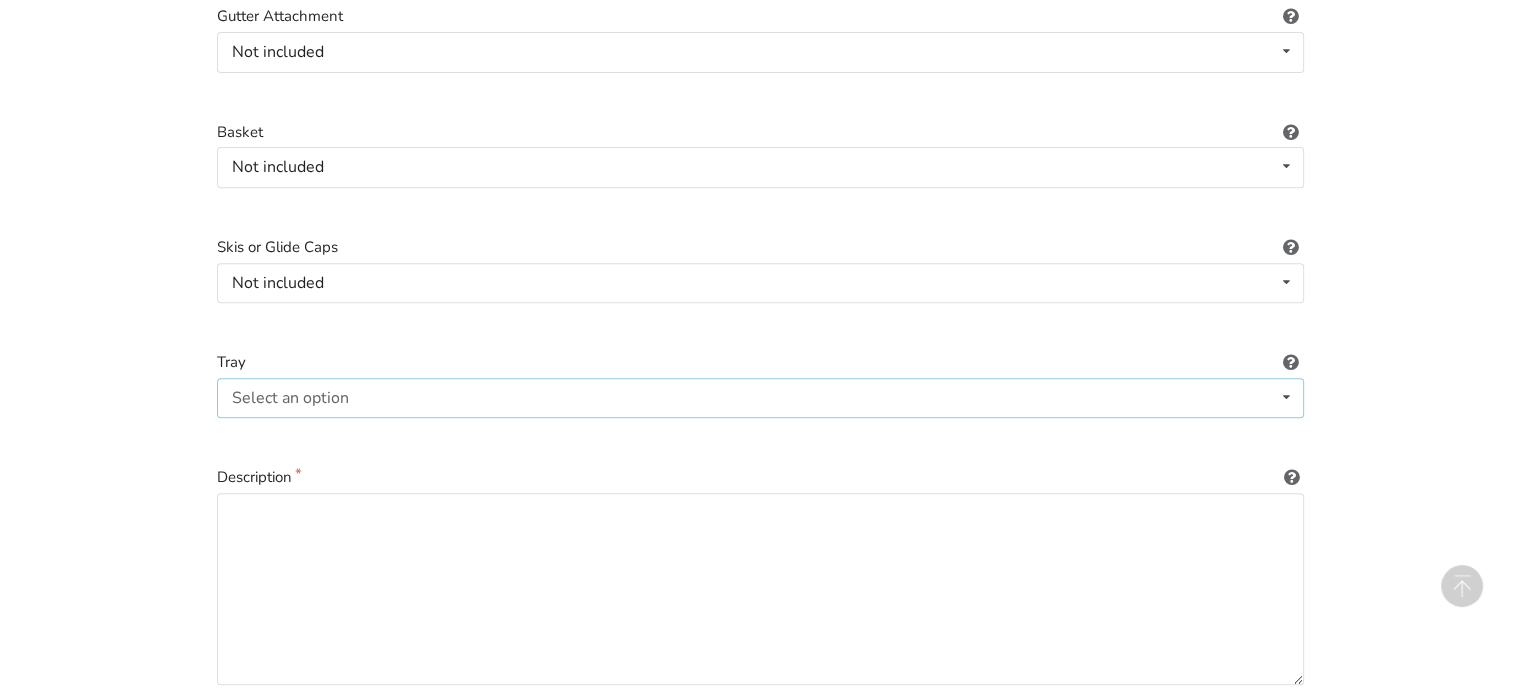 click on "Select an option Included Not included" at bounding box center (760, 398) 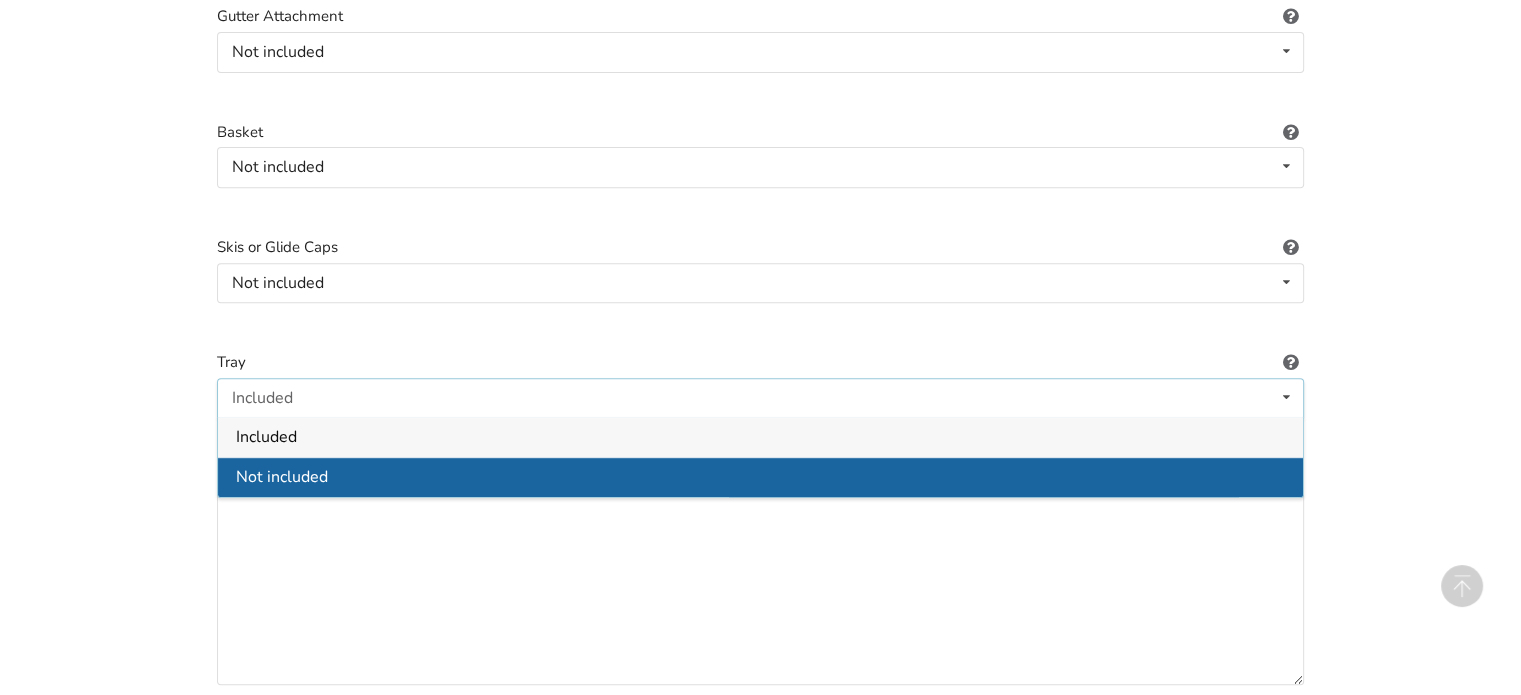 click on "Not included" at bounding box center (760, 477) 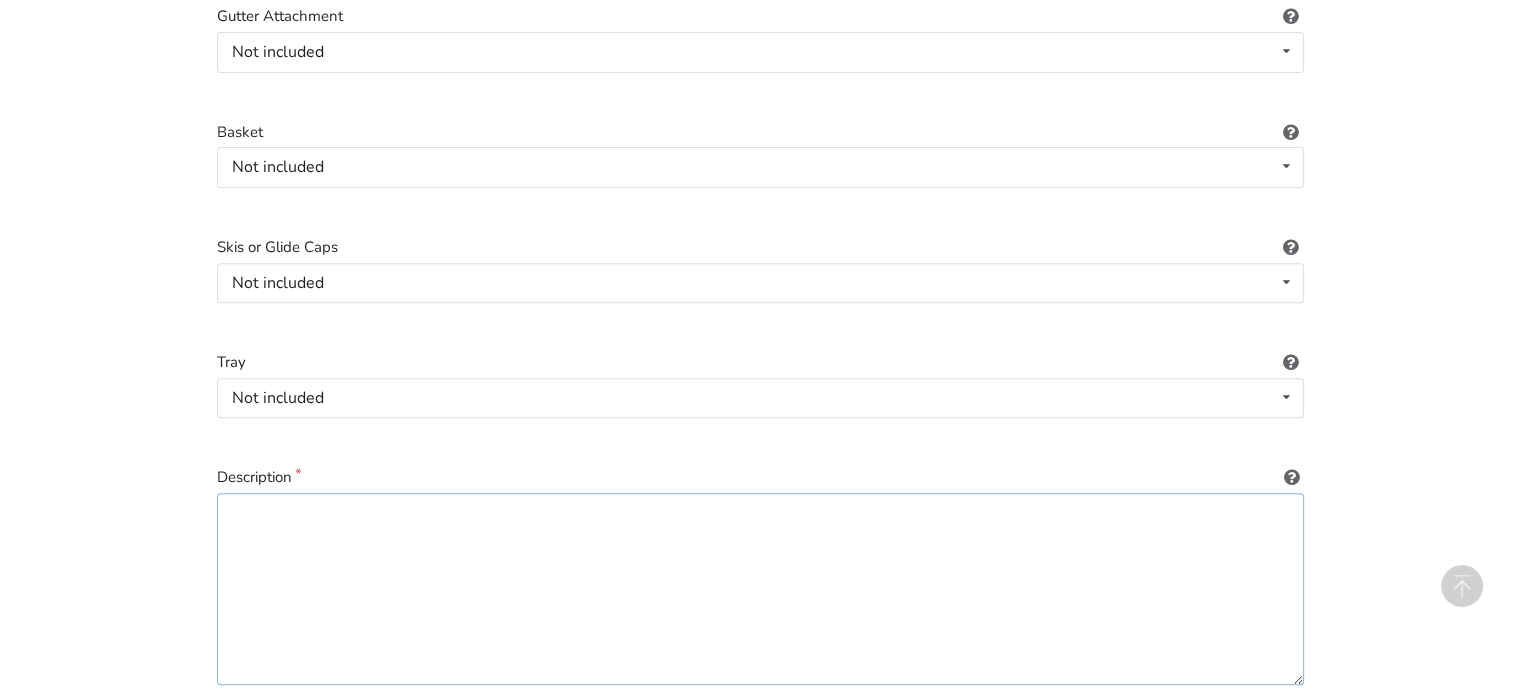 click at bounding box center (760, 589) 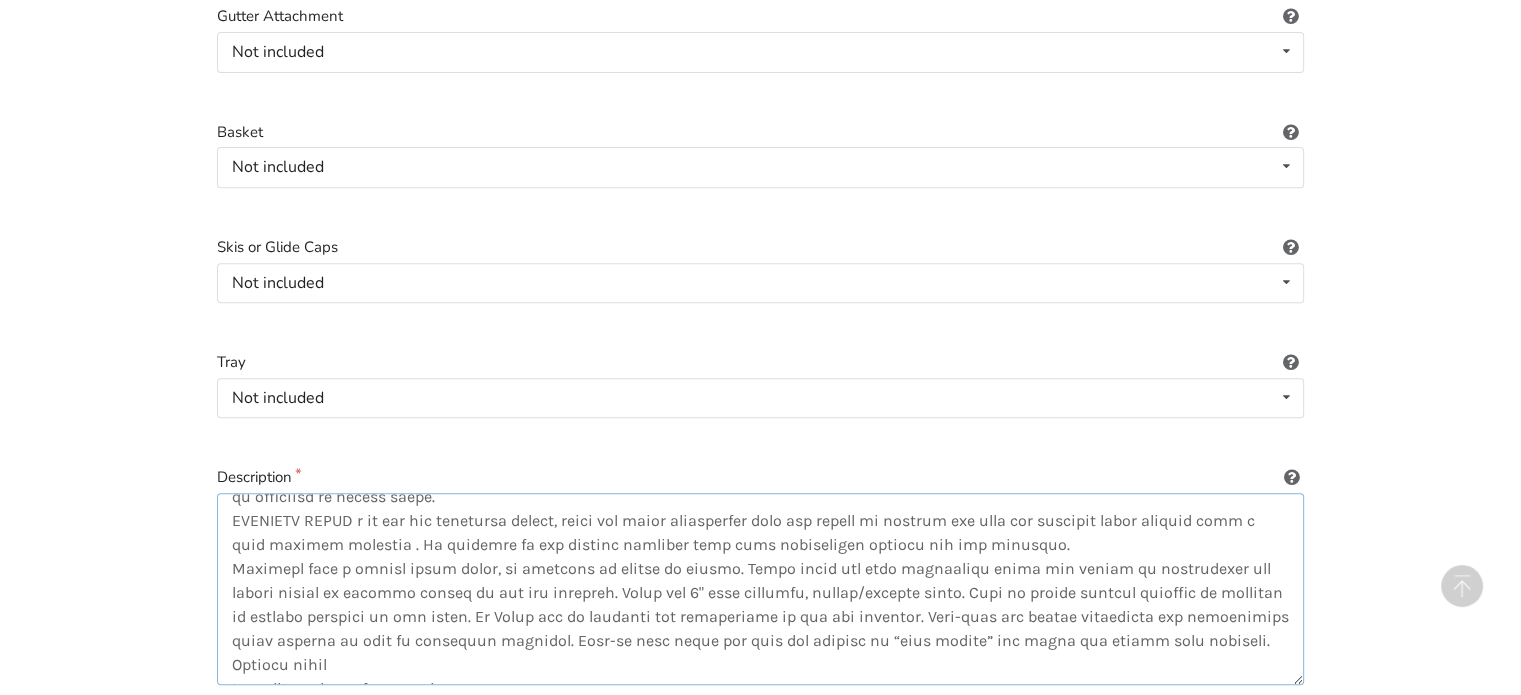 scroll, scrollTop: 0, scrollLeft: 0, axis: both 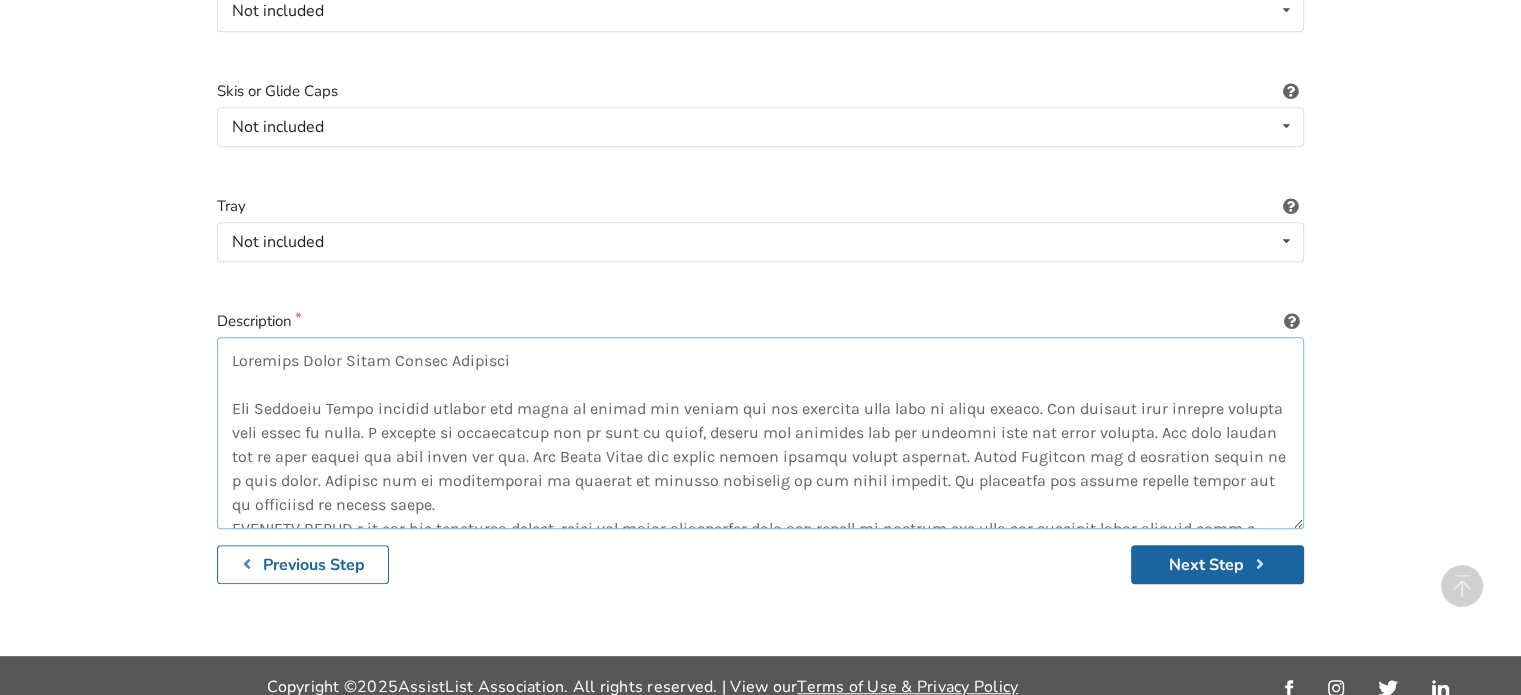 drag, startPoint x: 535, startPoint y: 340, endPoint x: 356, endPoint y: 353, distance: 179.47145 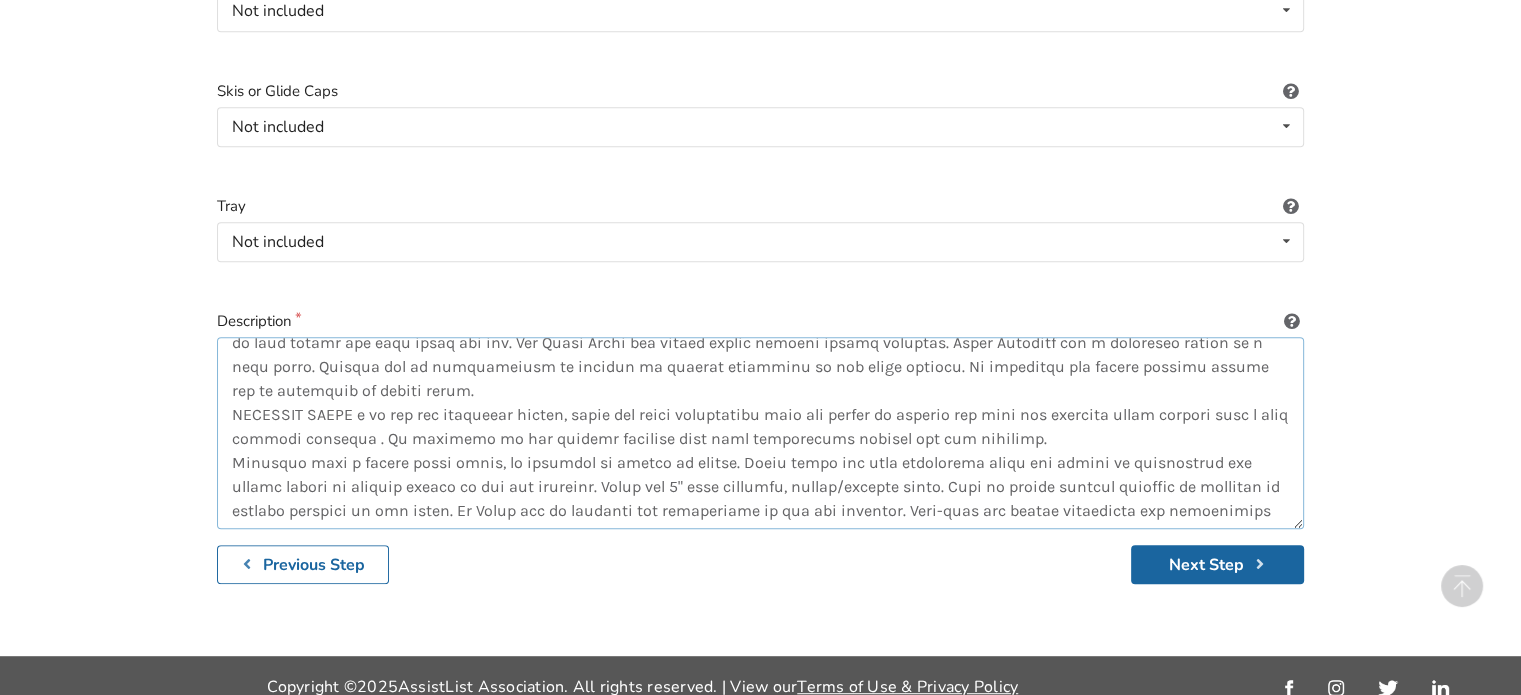 scroll, scrollTop: 100, scrollLeft: 0, axis: vertical 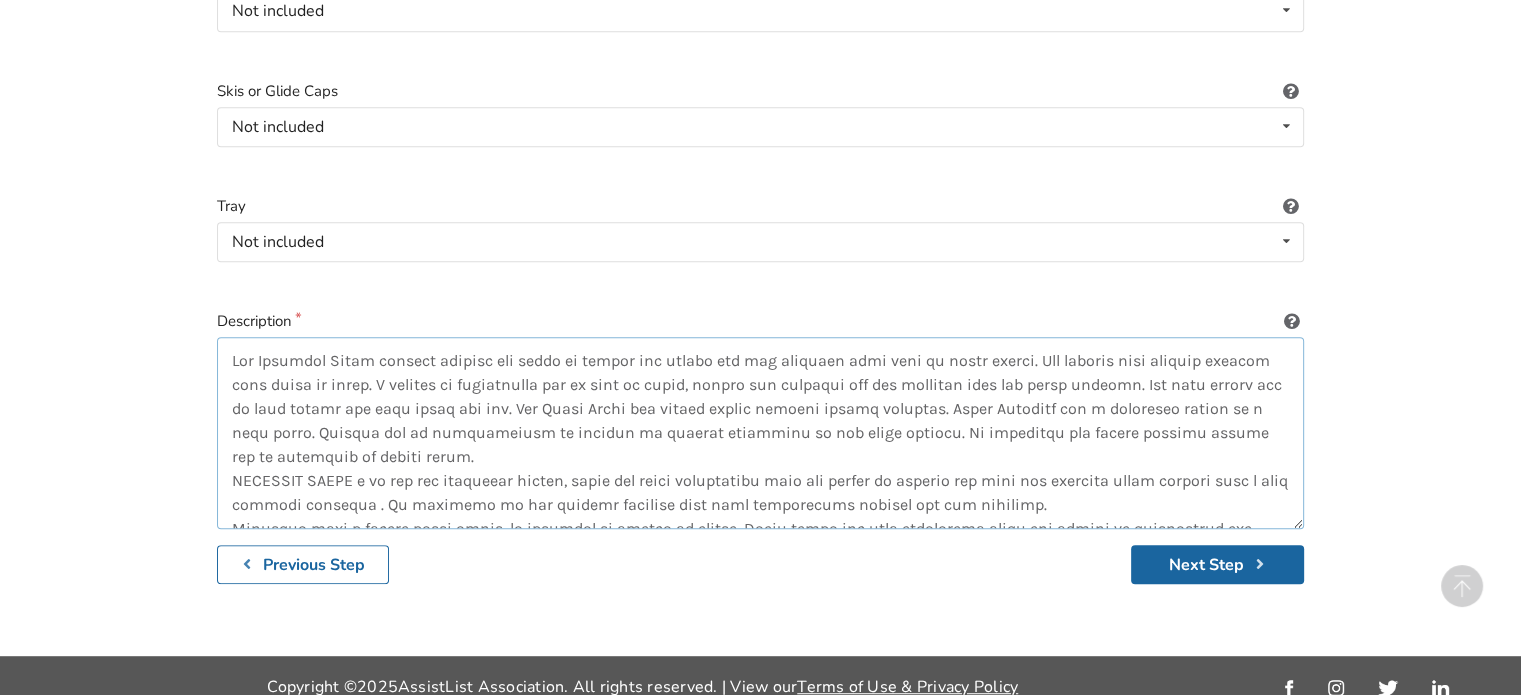 drag, startPoint x: 638, startPoint y: 346, endPoint x: 351, endPoint y: 309, distance: 289.37518 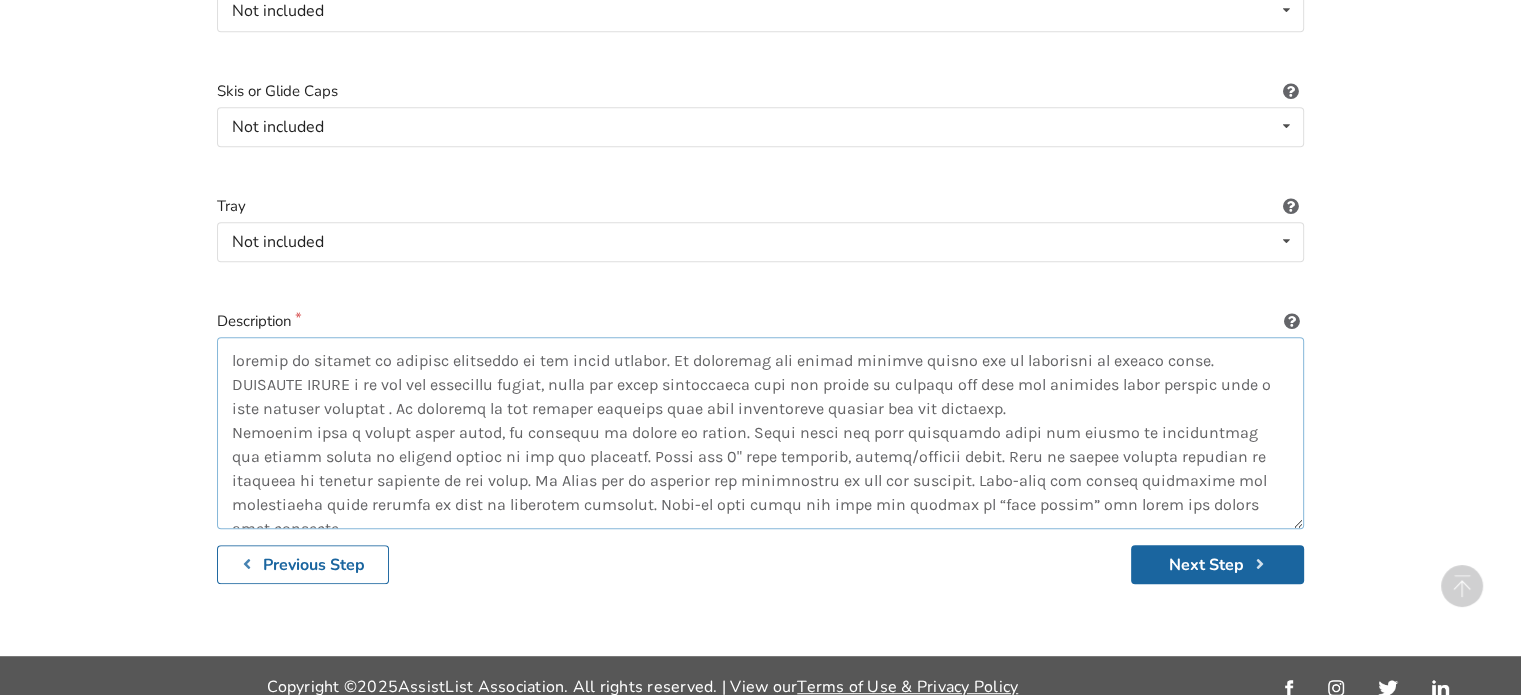 drag, startPoint x: 1226, startPoint y: 338, endPoint x: 214, endPoint y: 279, distance: 1013.7184 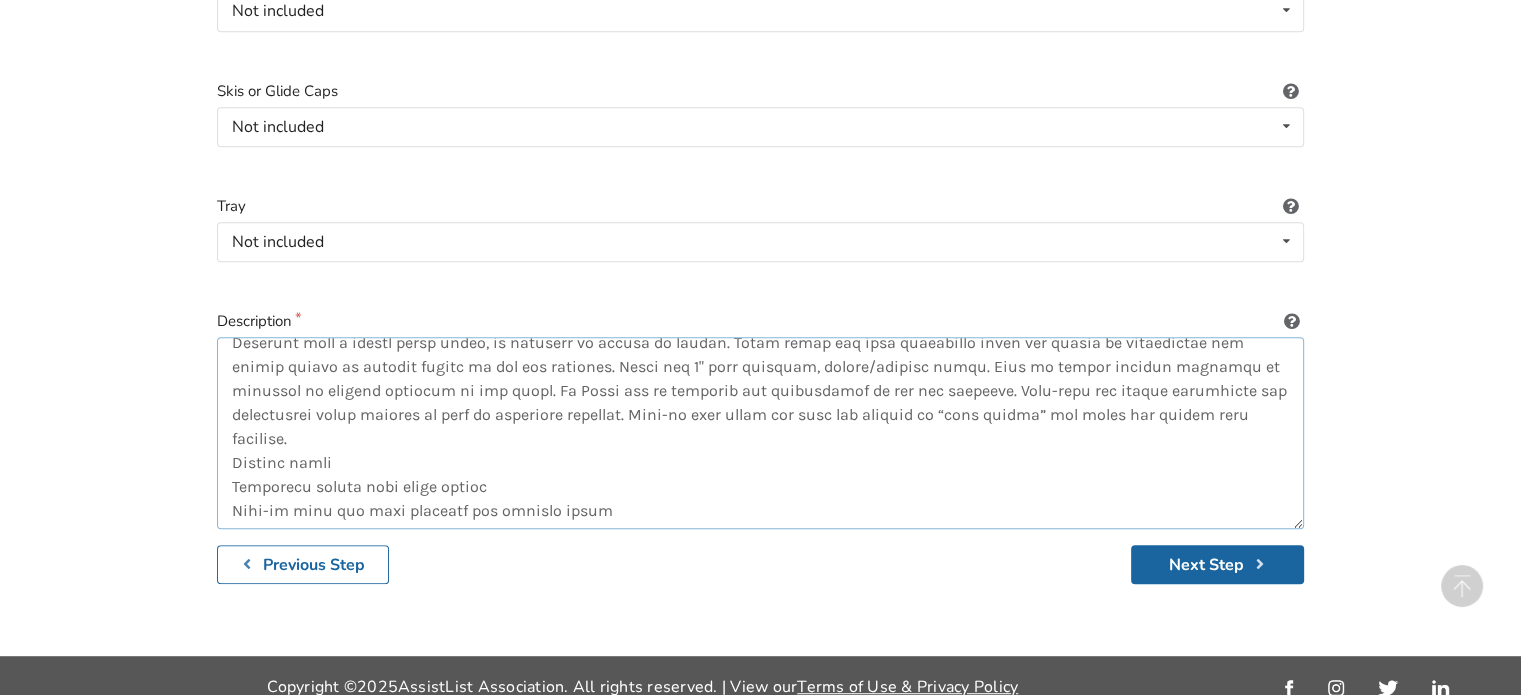 scroll, scrollTop: 100, scrollLeft: 0, axis: vertical 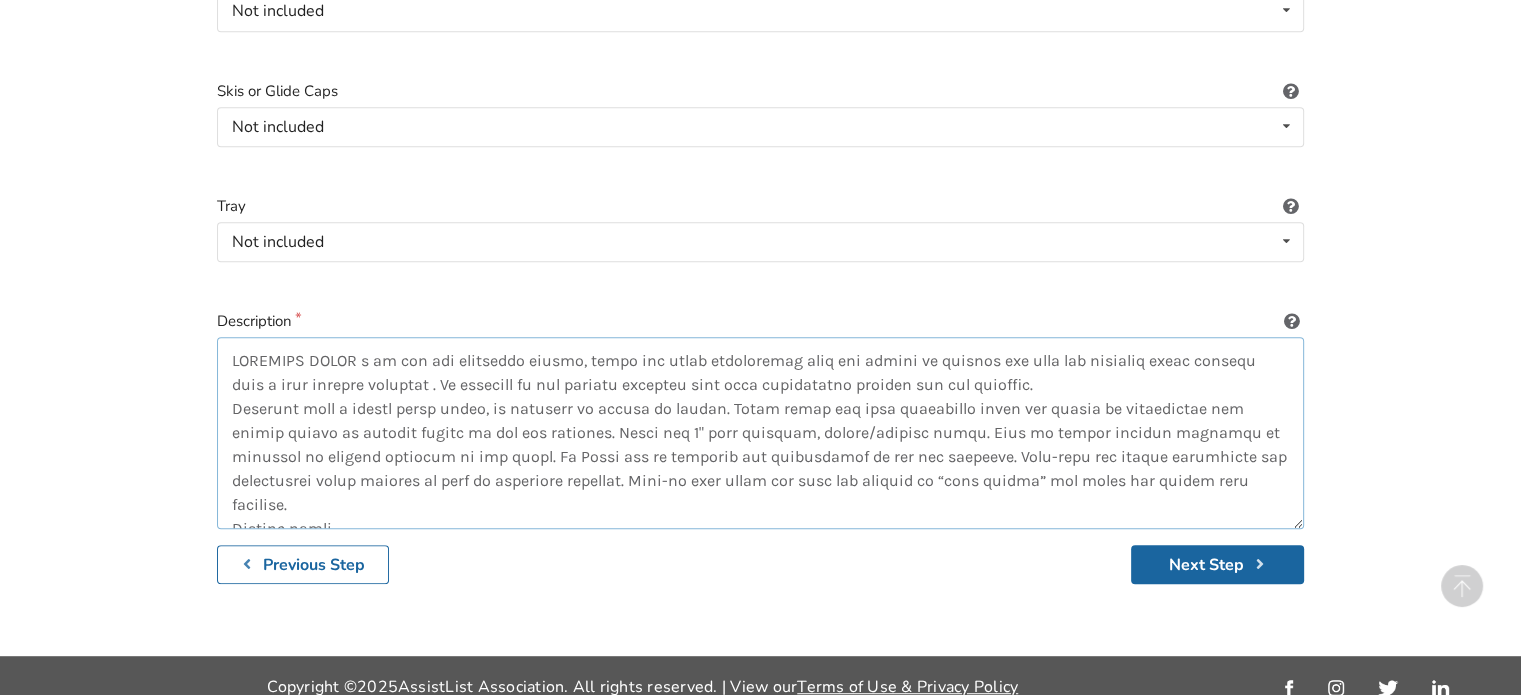 drag, startPoint x: 332, startPoint y: 407, endPoint x: 200, endPoint y: 320, distance: 158.09175 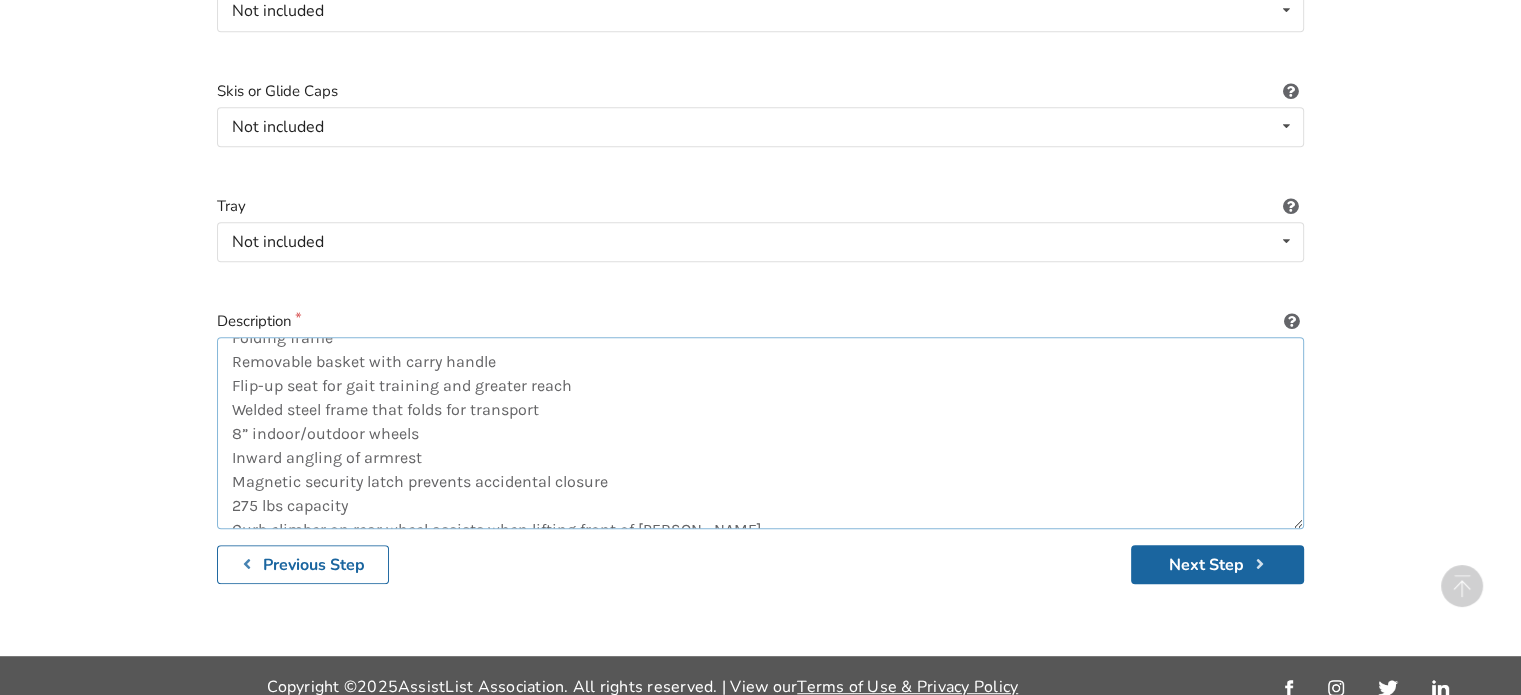 scroll, scrollTop: 72, scrollLeft: 0, axis: vertical 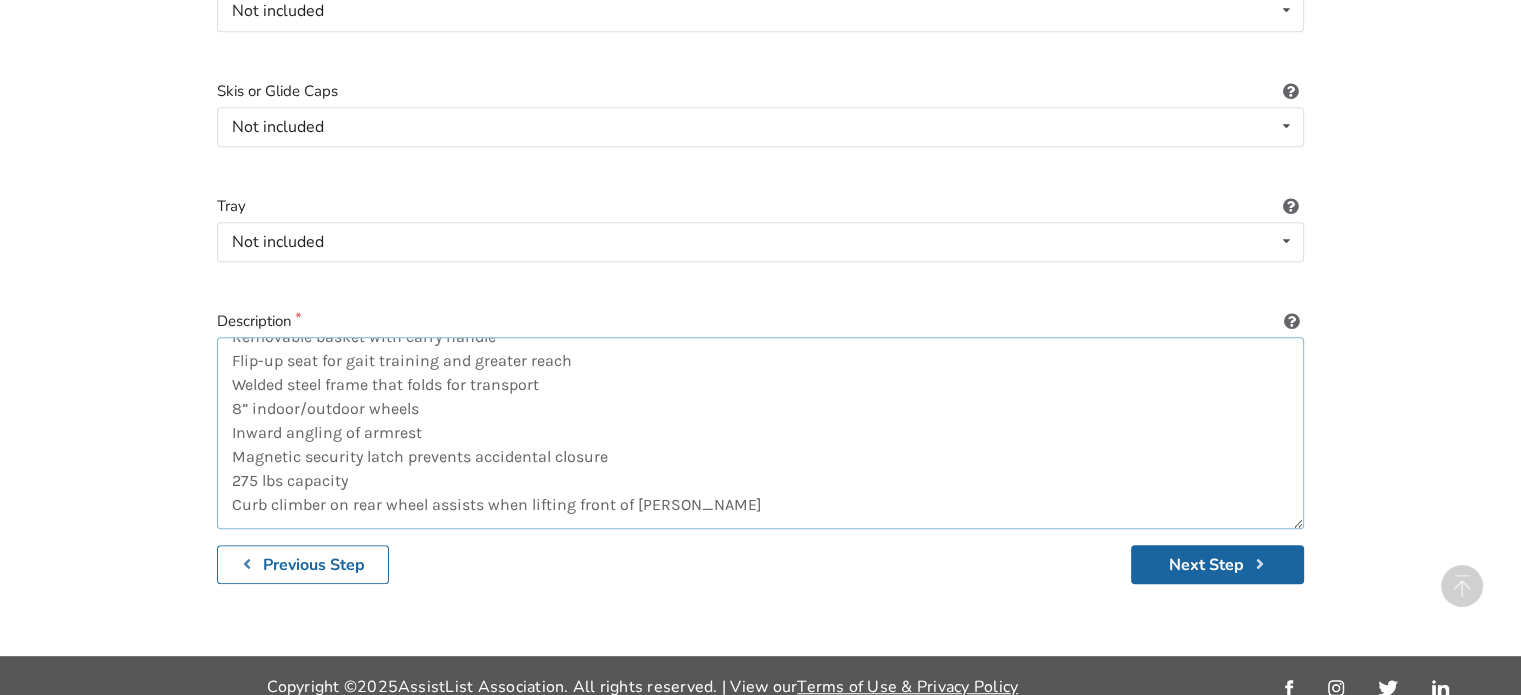 click on "Fully functional used condition .
Folding frame
Removable basket with carry handle
Flip-up seat for gait training and greater reach
Welded steel frame that folds for transport
8” indoor/outdoor wheels
Inward angling of armrest
Magnetic security latch prevents accidental closure
275 lbs capacity
Curb climber on rear wheel assists when lifting front of [PERSON_NAME]" at bounding box center (760, 433) 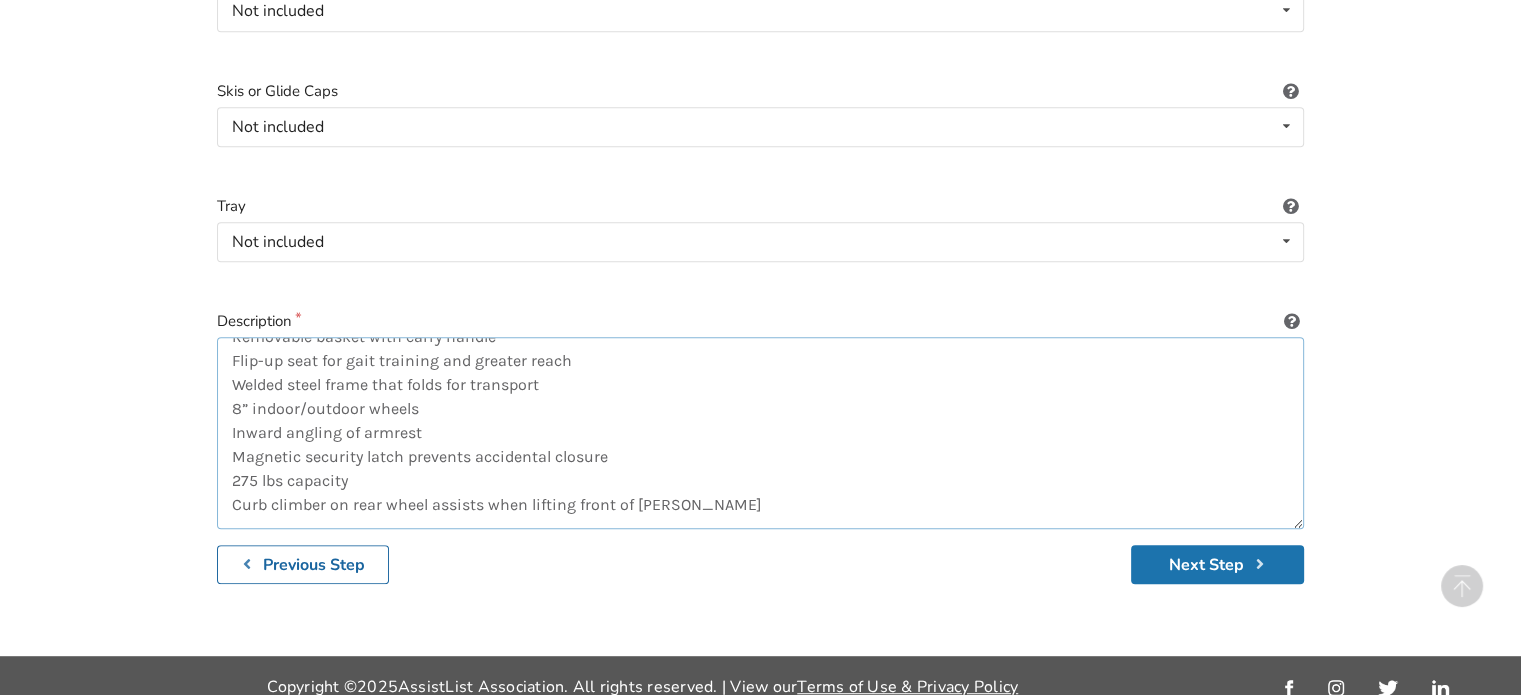 type on "Fully functional used condition .
Folding frame
Removable basket with carry handle
Flip-up seat for gait training and greater reach
Welded steel frame that folds for transport
8” indoor/outdoor wheels
Inward angling of armrest
Magnetic security latch prevents accidental closure
275 lbs capacity
Curb climber on rear wheel assists when lifting front of [PERSON_NAME]" 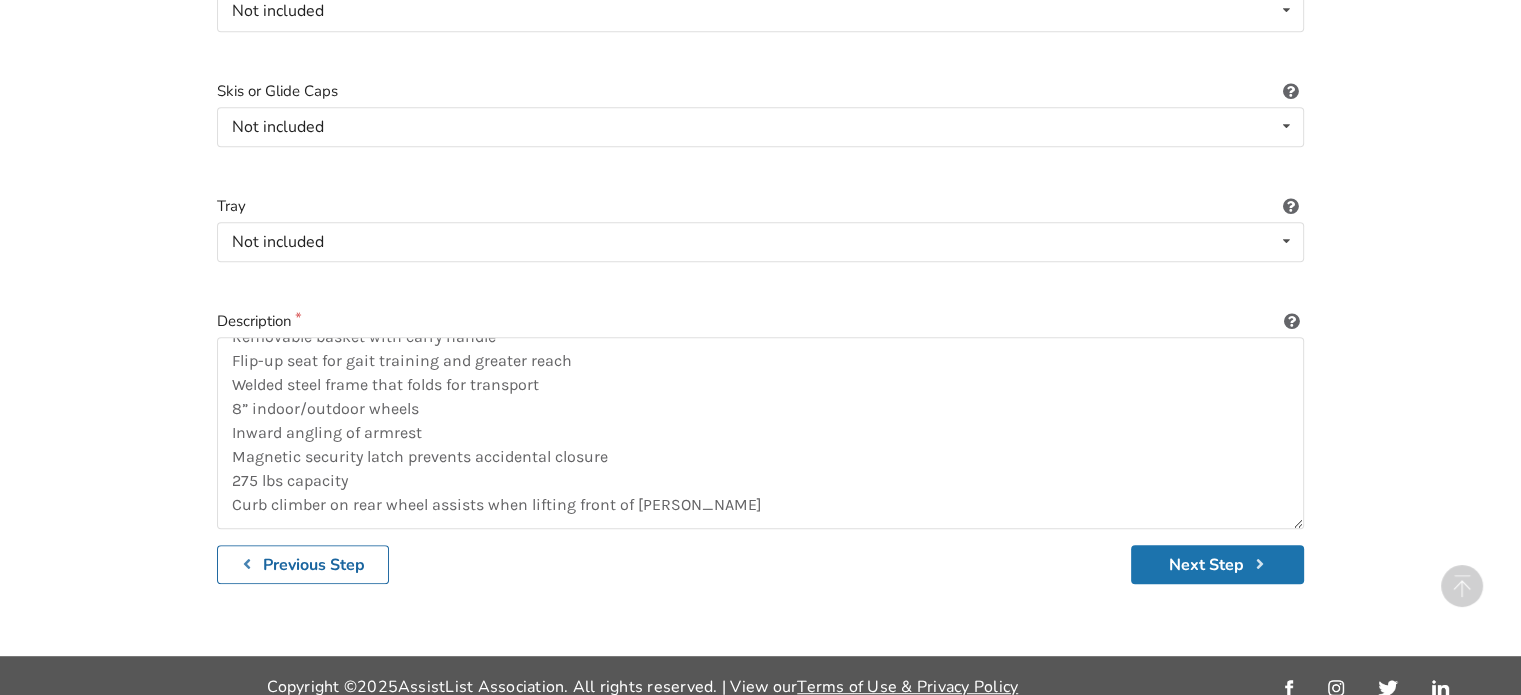 click on "Next Step" at bounding box center [1217, 564] 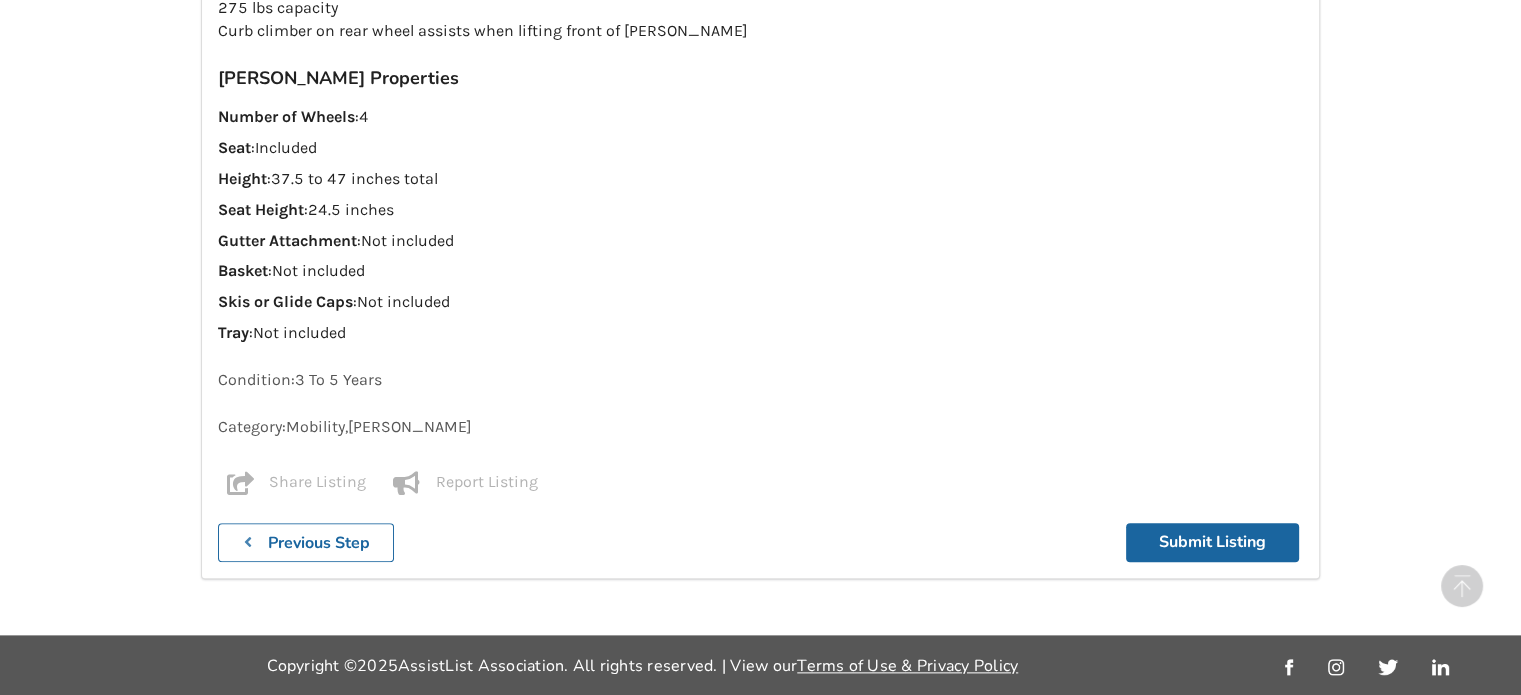 scroll, scrollTop: 2228, scrollLeft: 0, axis: vertical 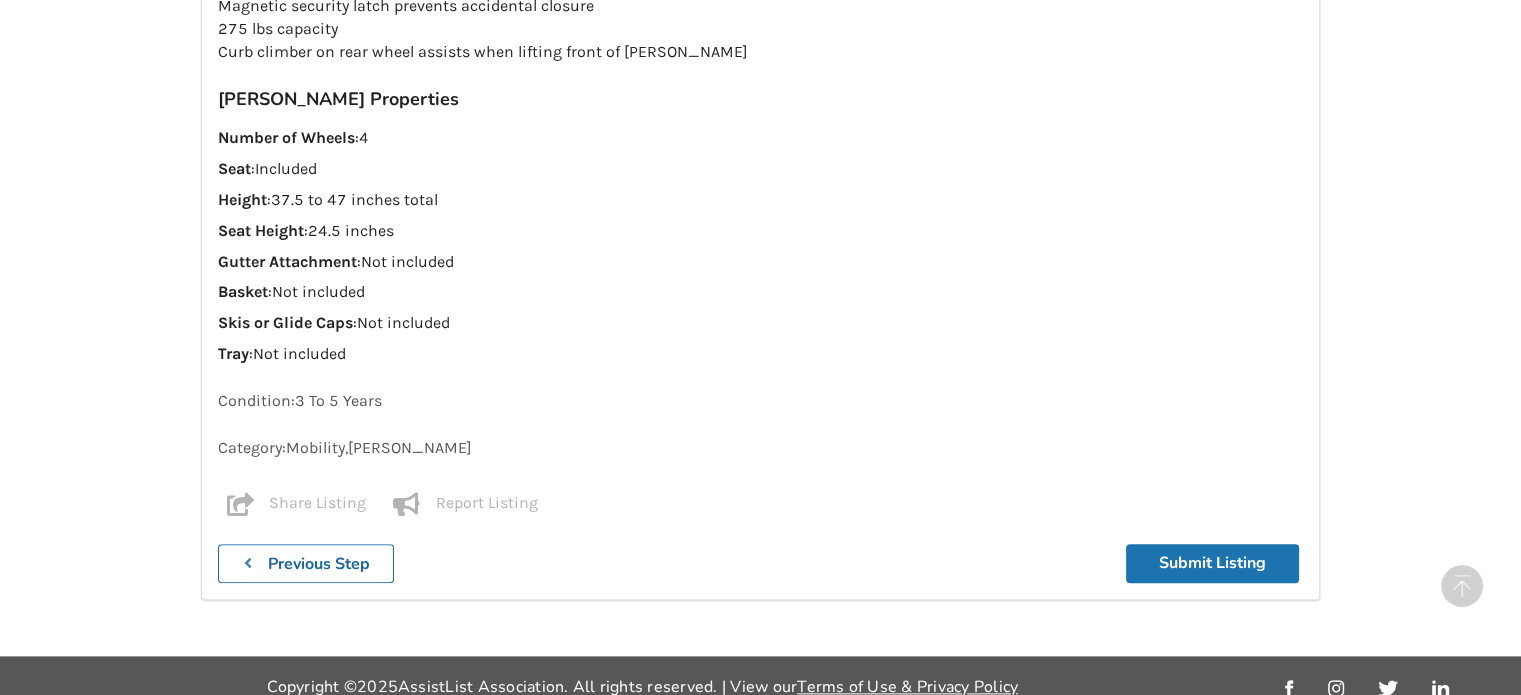 click on "Submit Listing" at bounding box center (1212, 563) 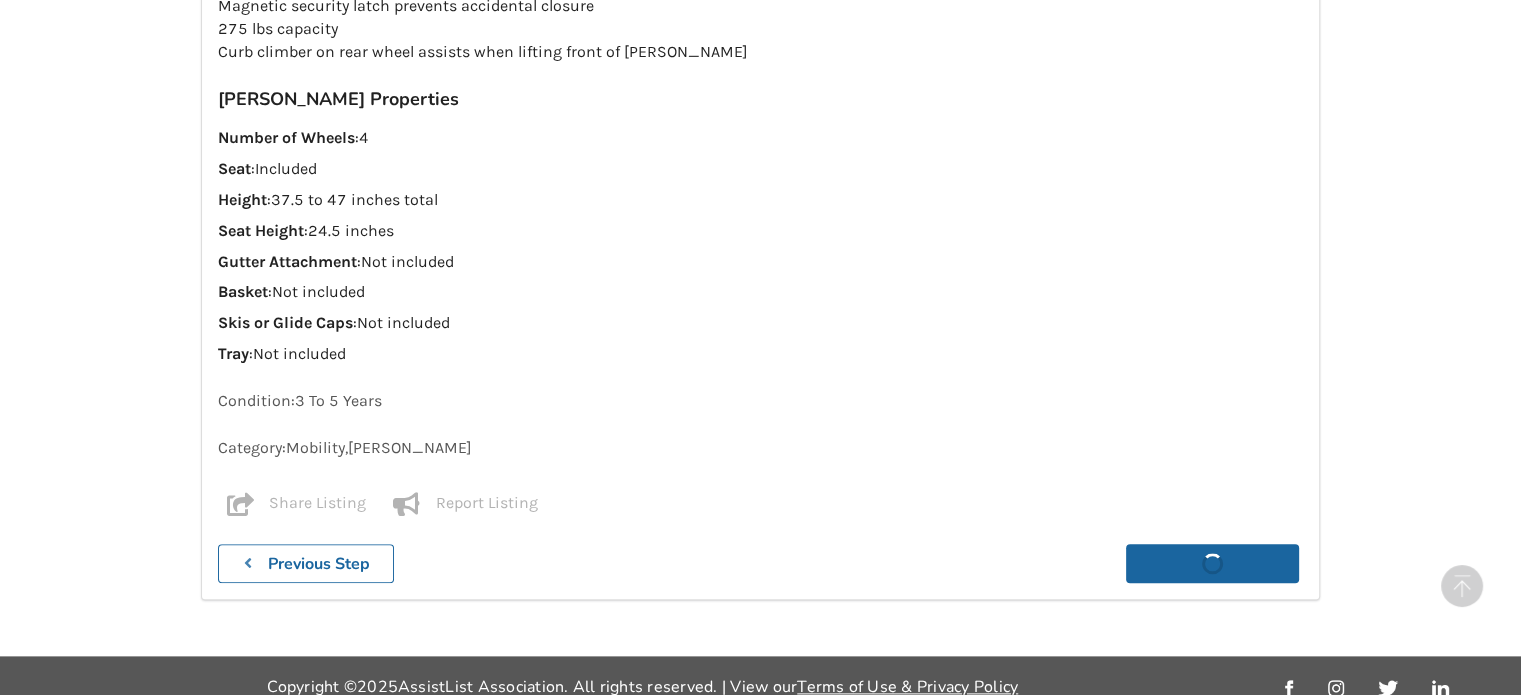scroll, scrollTop: 0, scrollLeft: 0, axis: both 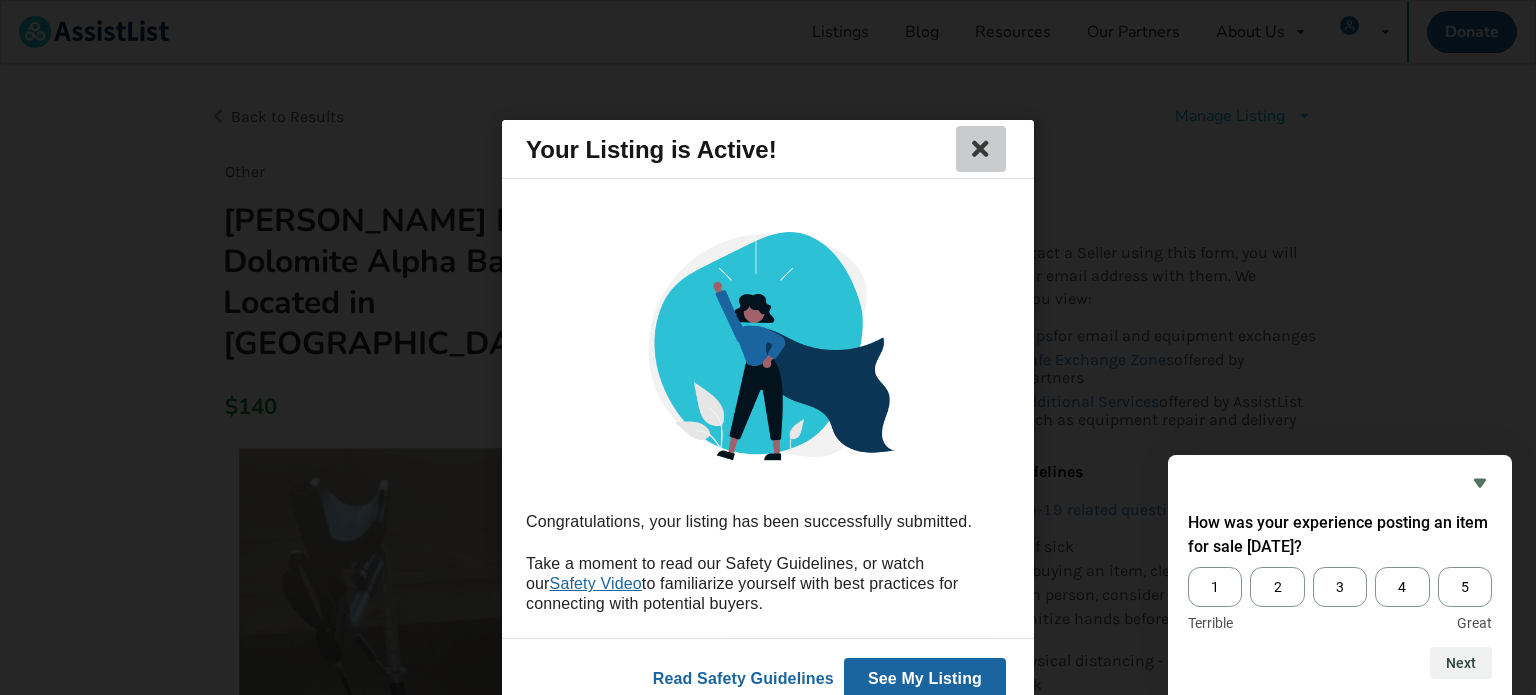 click at bounding box center (981, 149) 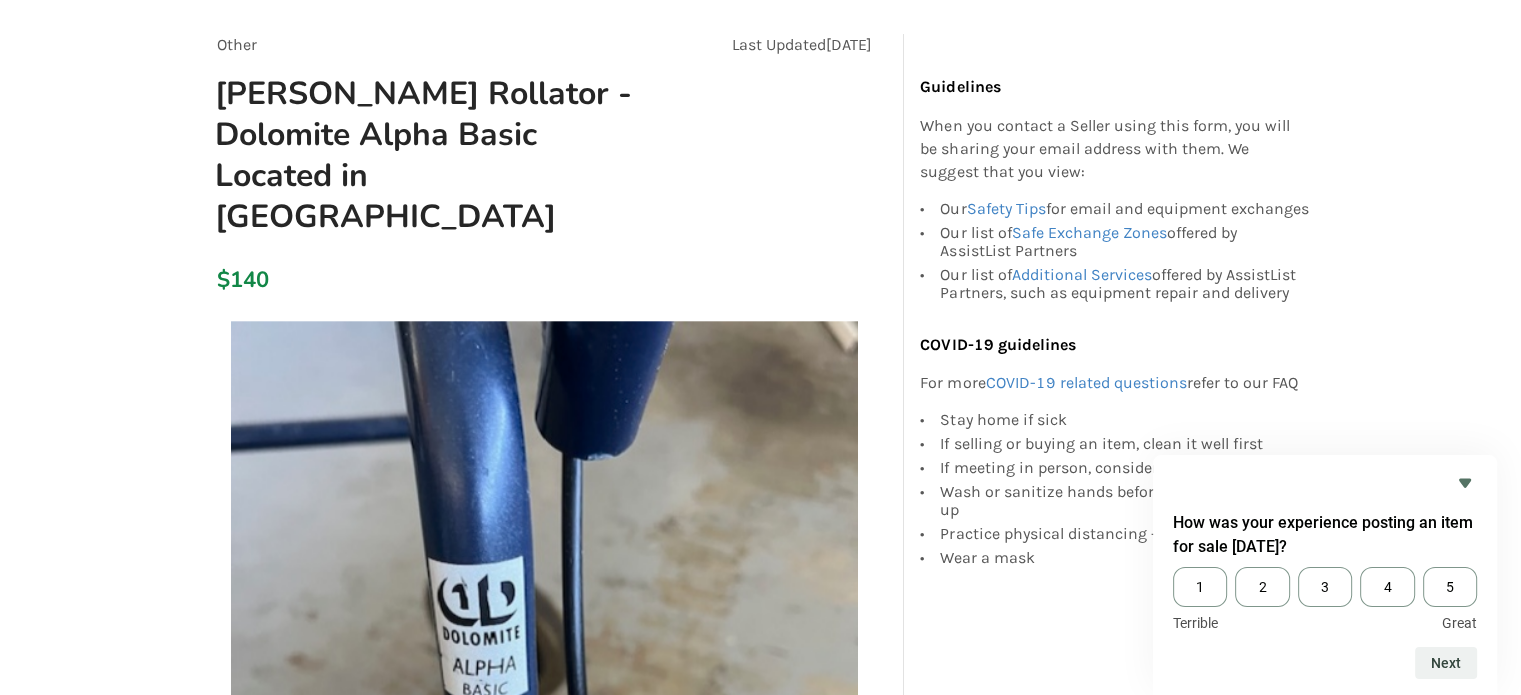 scroll, scrollTop: 0, scrollLeft: 0, axis: both 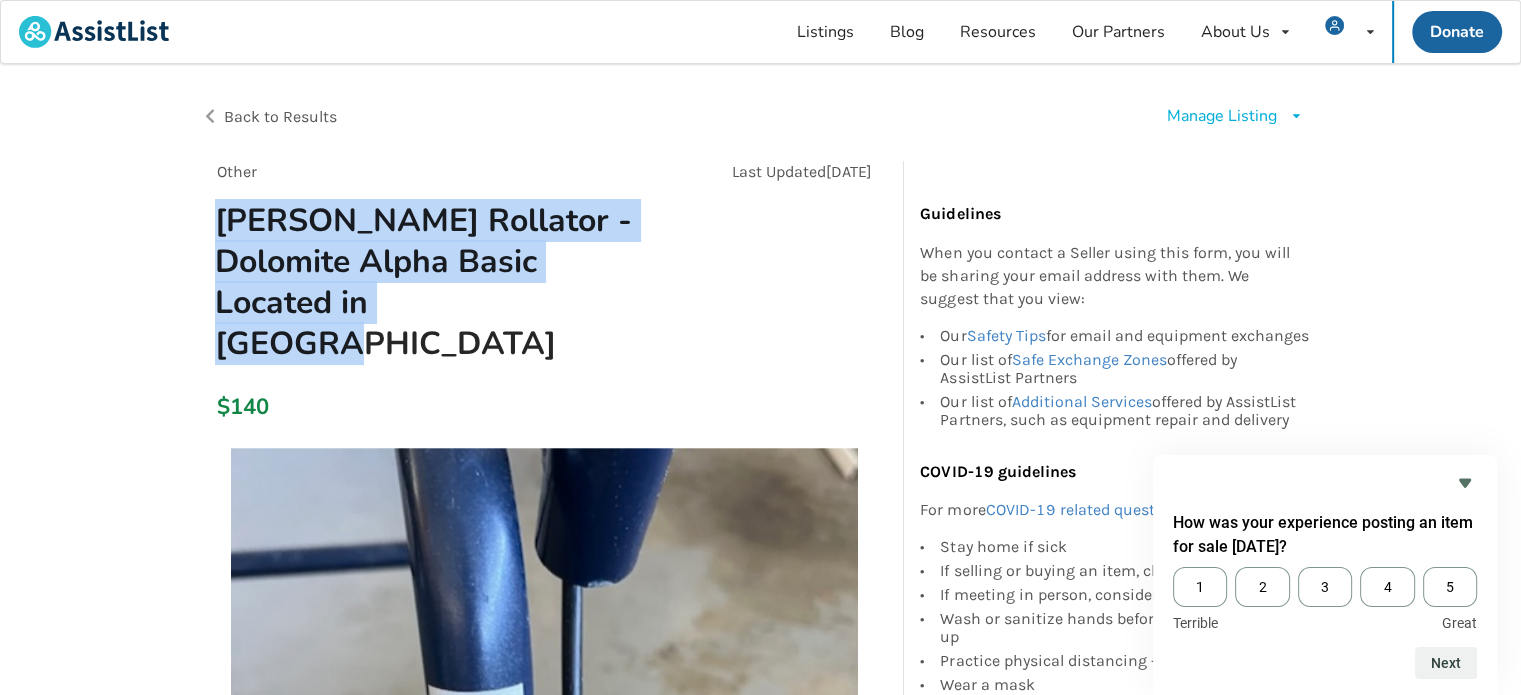 drag, startPoint x: 531, startPoint y: 306, endPoint x: 210, endPoint y: 235, distance: 328.75827 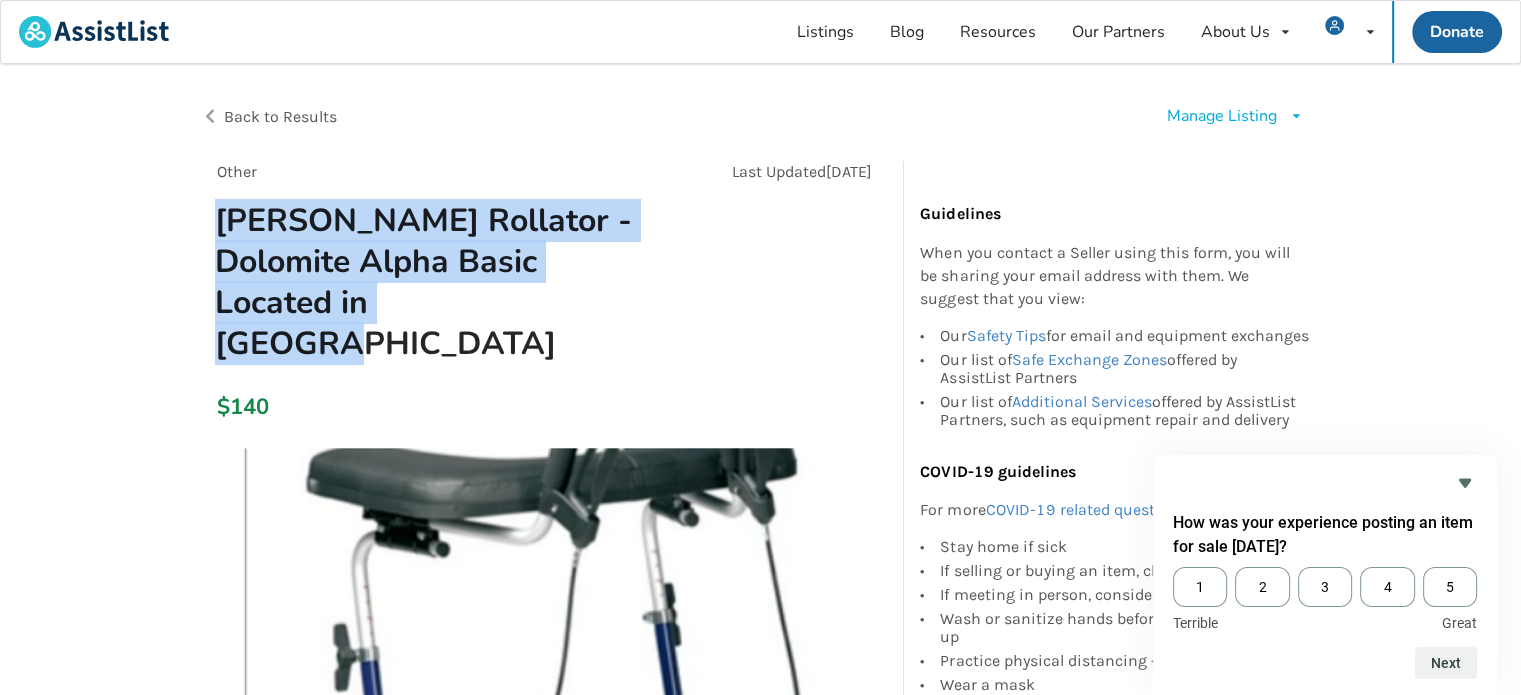 copy on "[PERSON_NAME] Rollator - Dolomite Alpha Basic Located in [GEOGRAPHIC_DATA]" 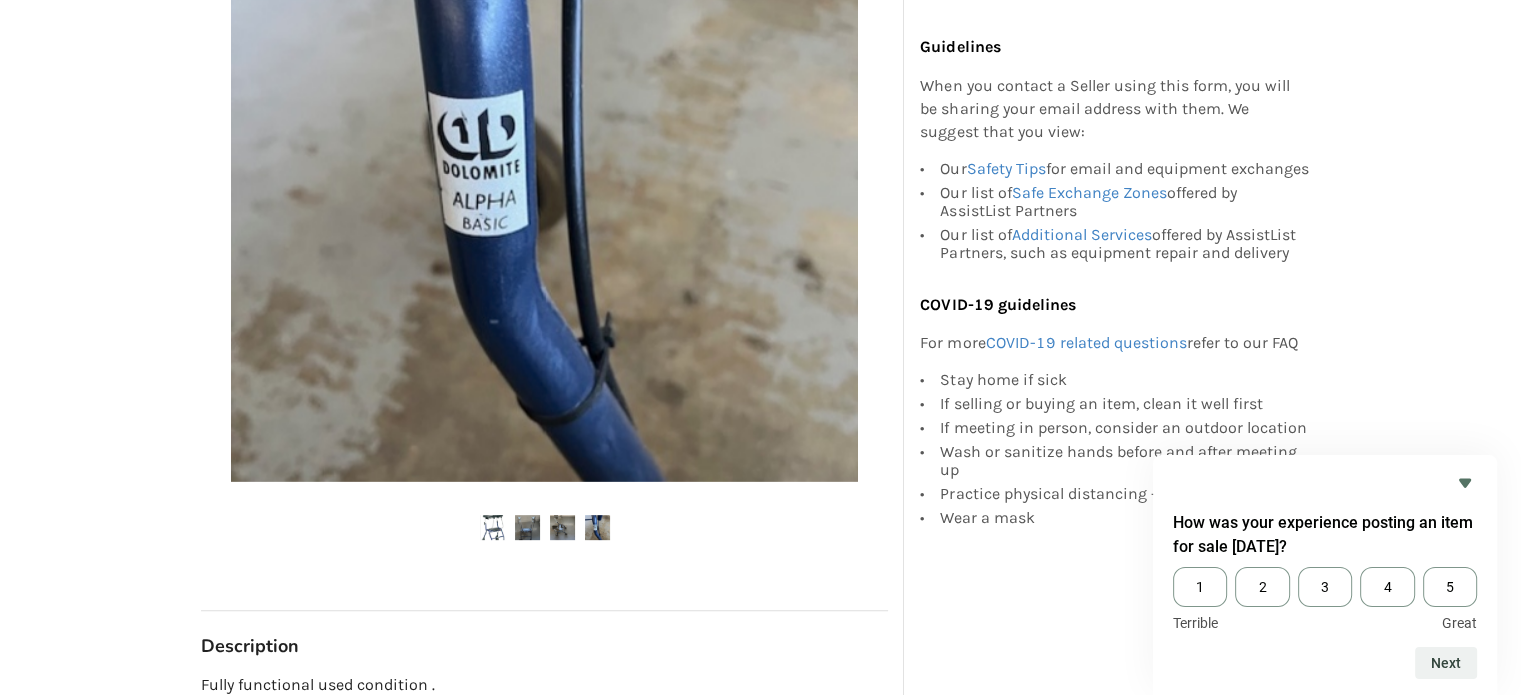 scroll, scrollTop: 600, scrollLeft: 0, axis: vertical 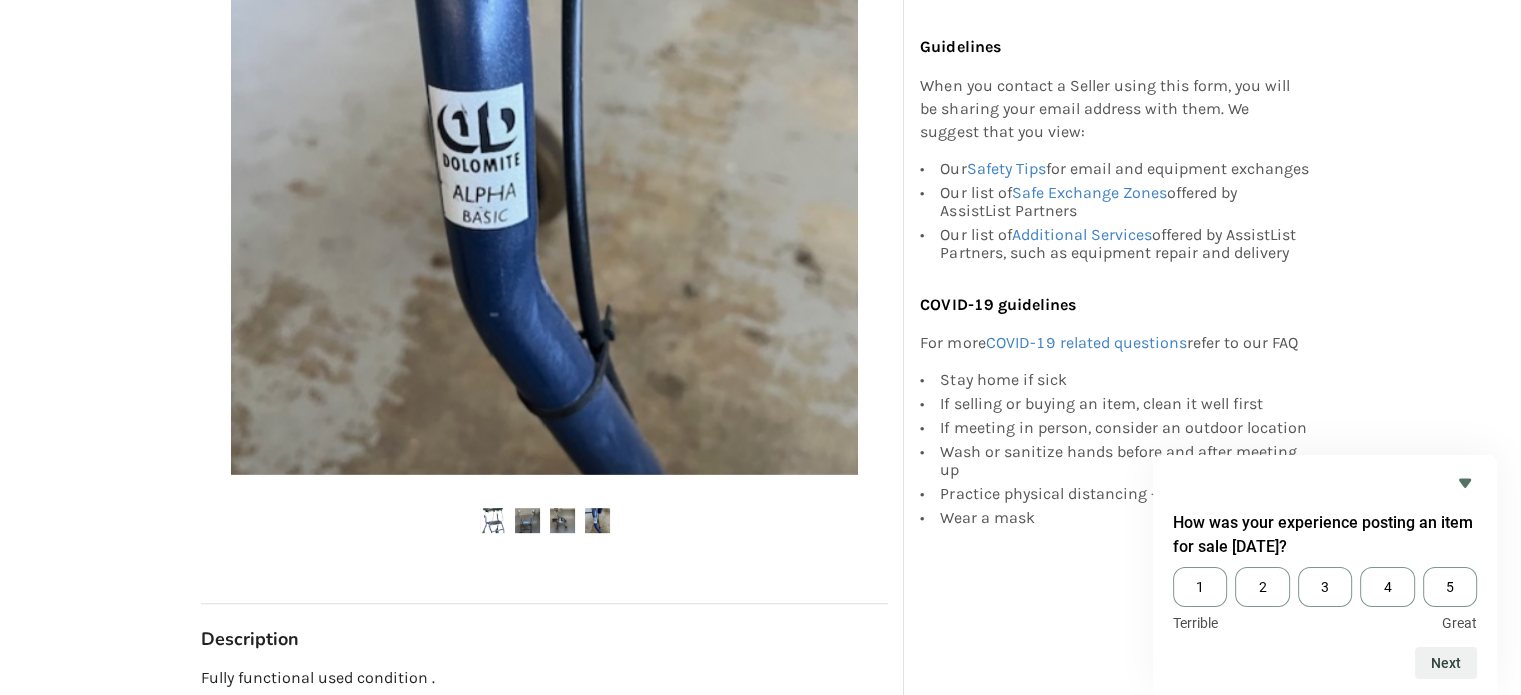 click at bounding box center [544, 521] 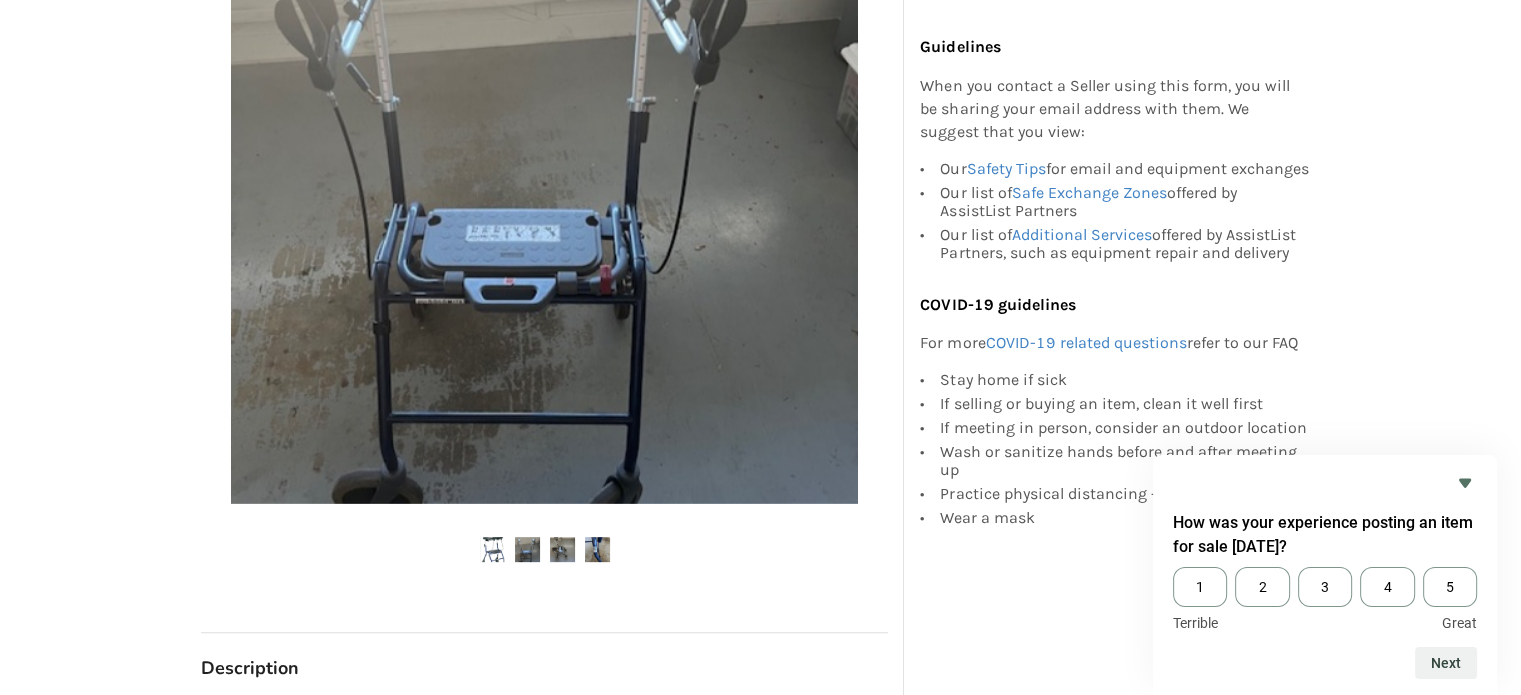 scroll, scrollTop: 600, scrollLeft: 0, axis: vertical 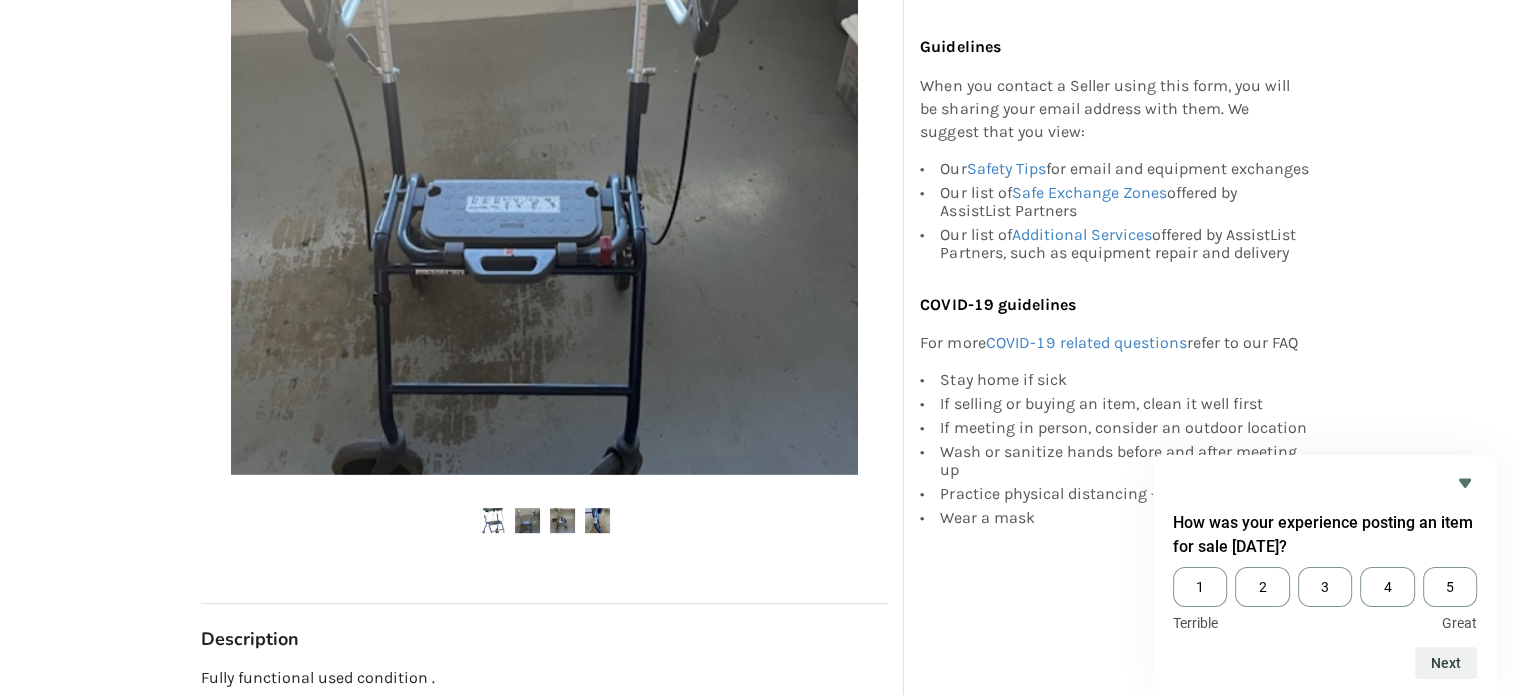 click at bounding box center [527, 520] 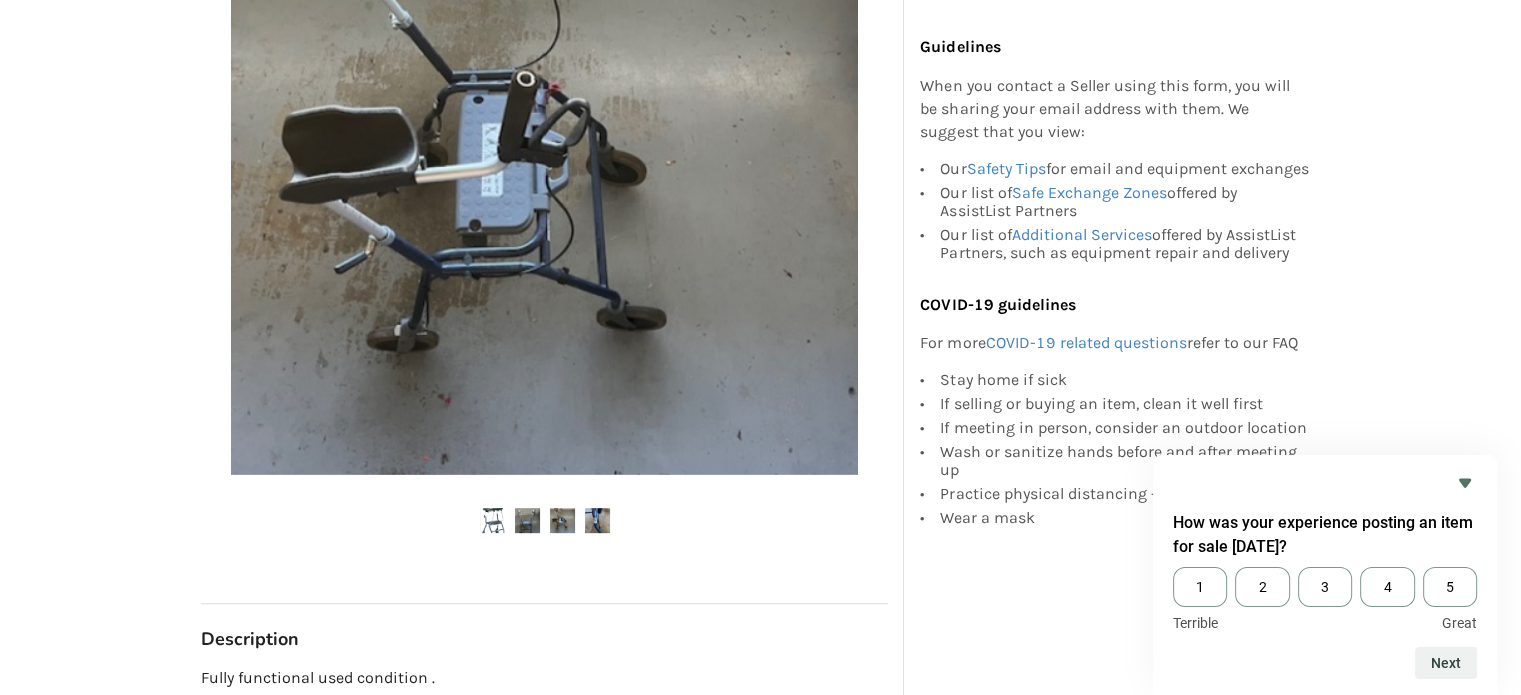 click at bounding box center (597, 520) 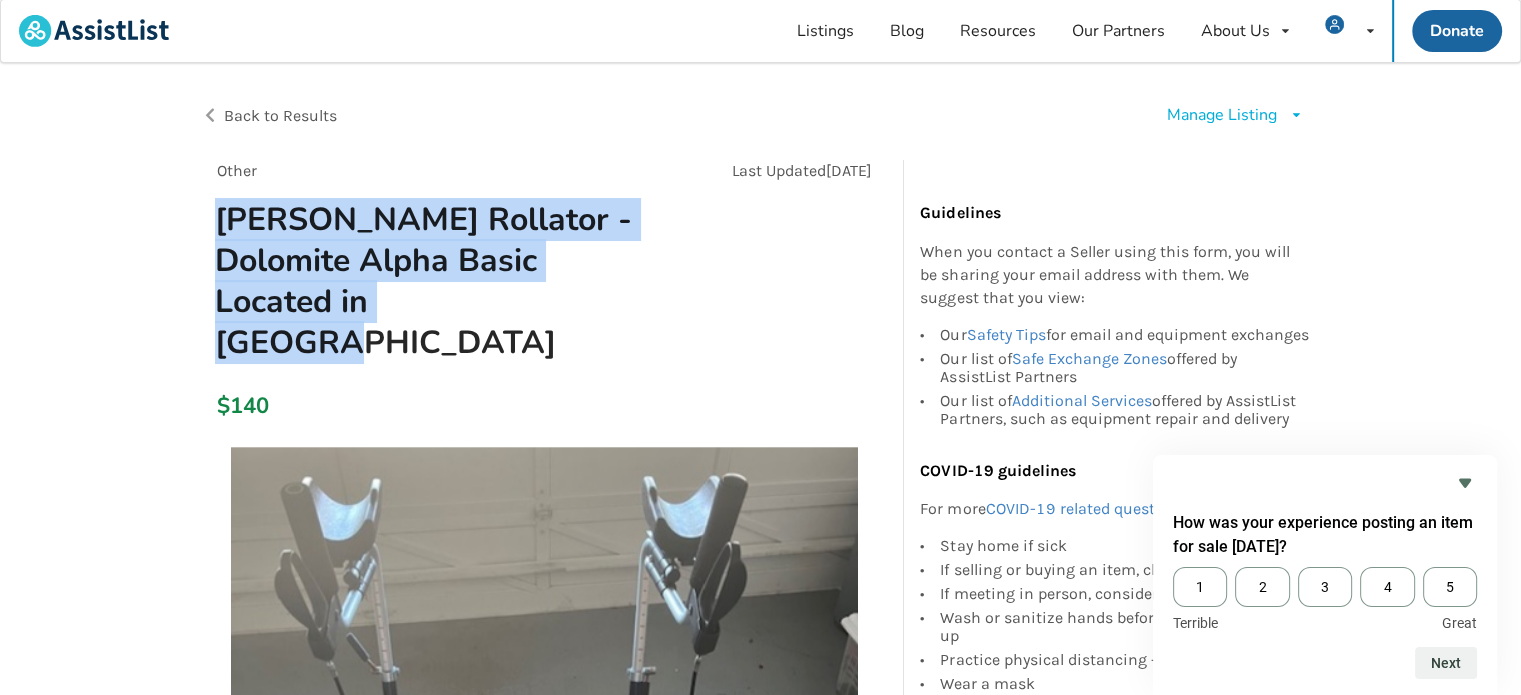 scroll, scrollTop: 0, scrollLeft: 0, axis: both 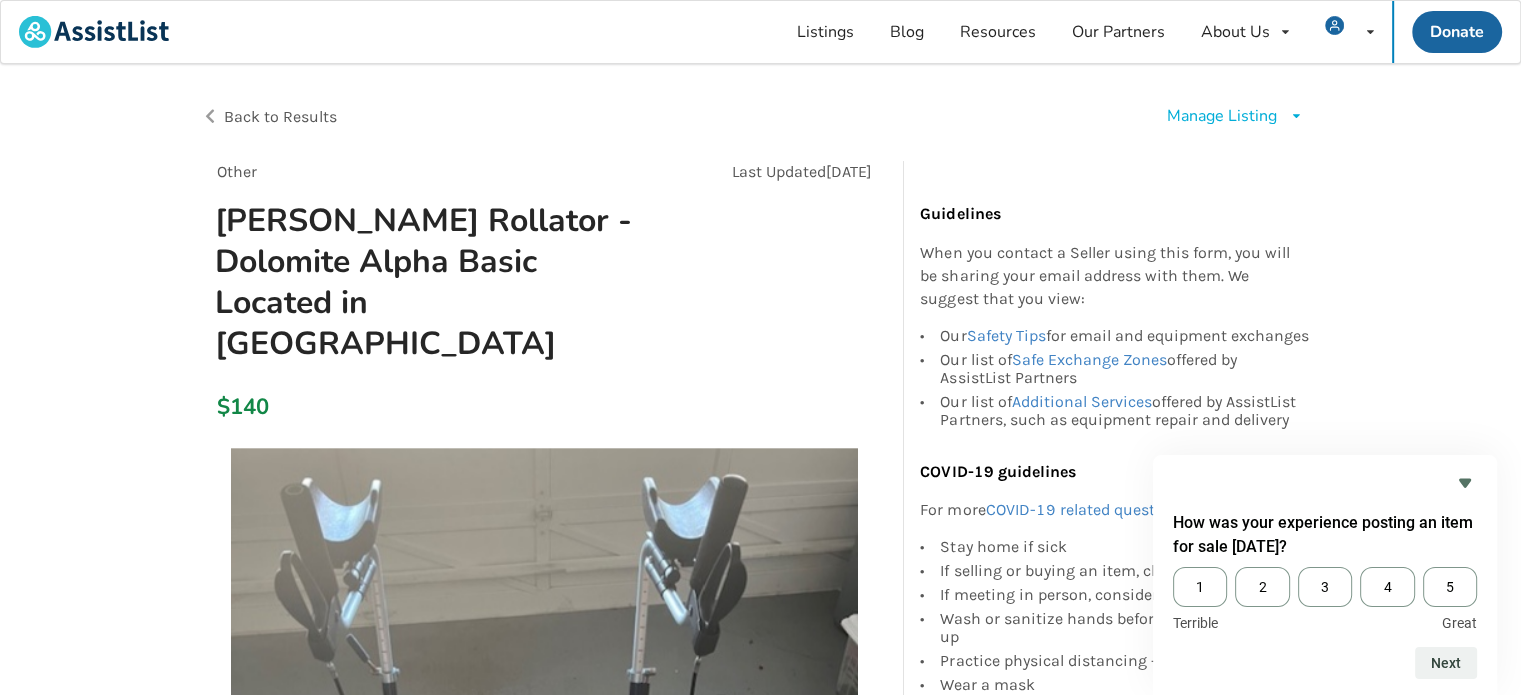 click on "Back to Results" at bounding box center (280, 116) 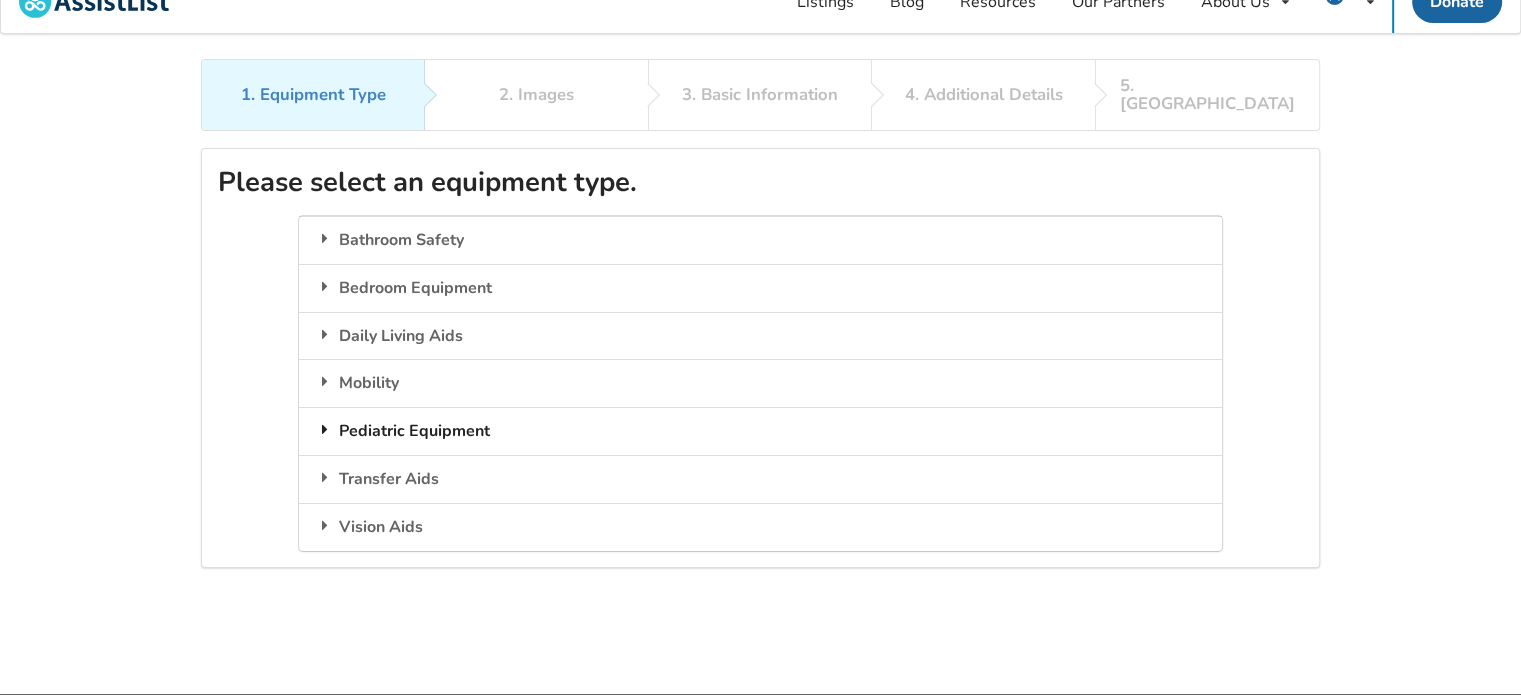 scroll, scrollTop: 0, scrollLeft: 0, axis: both 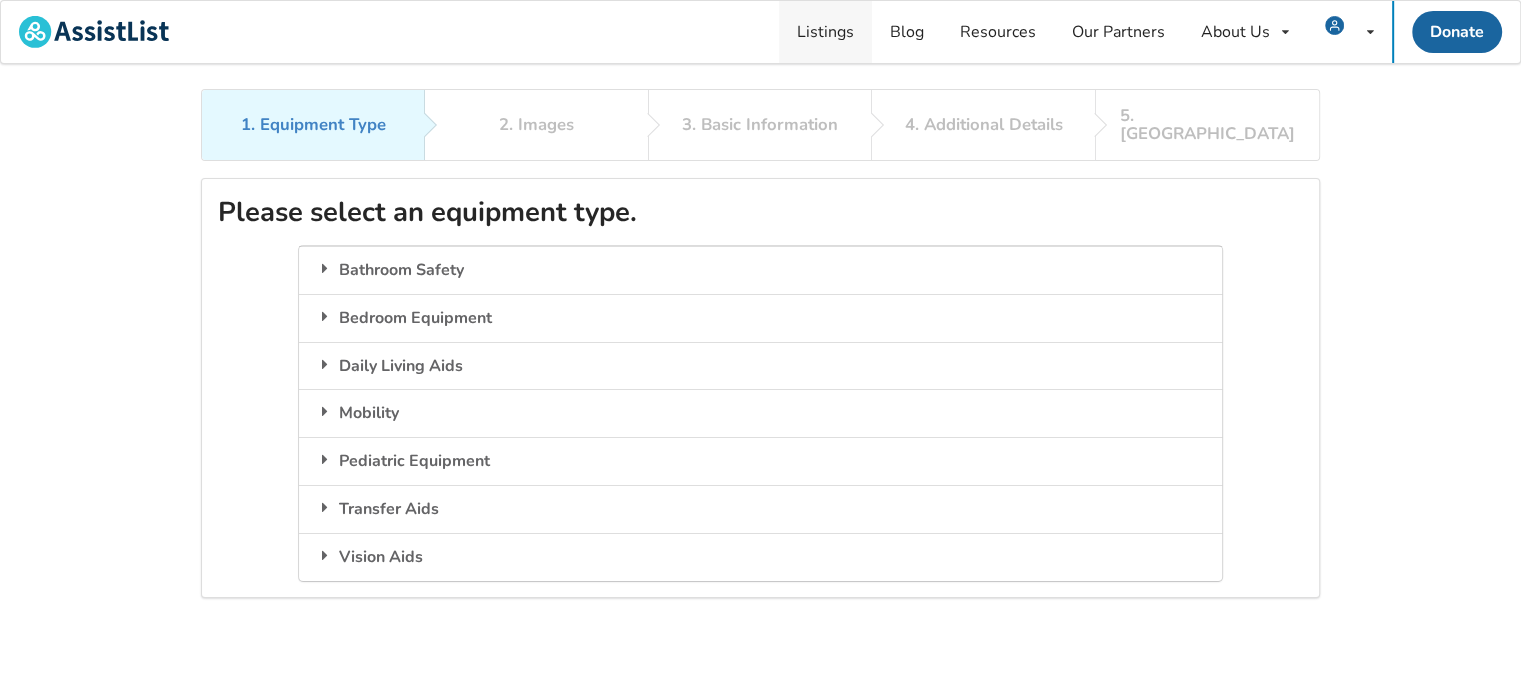 click on "Listings" at bounding box center [825, 32] 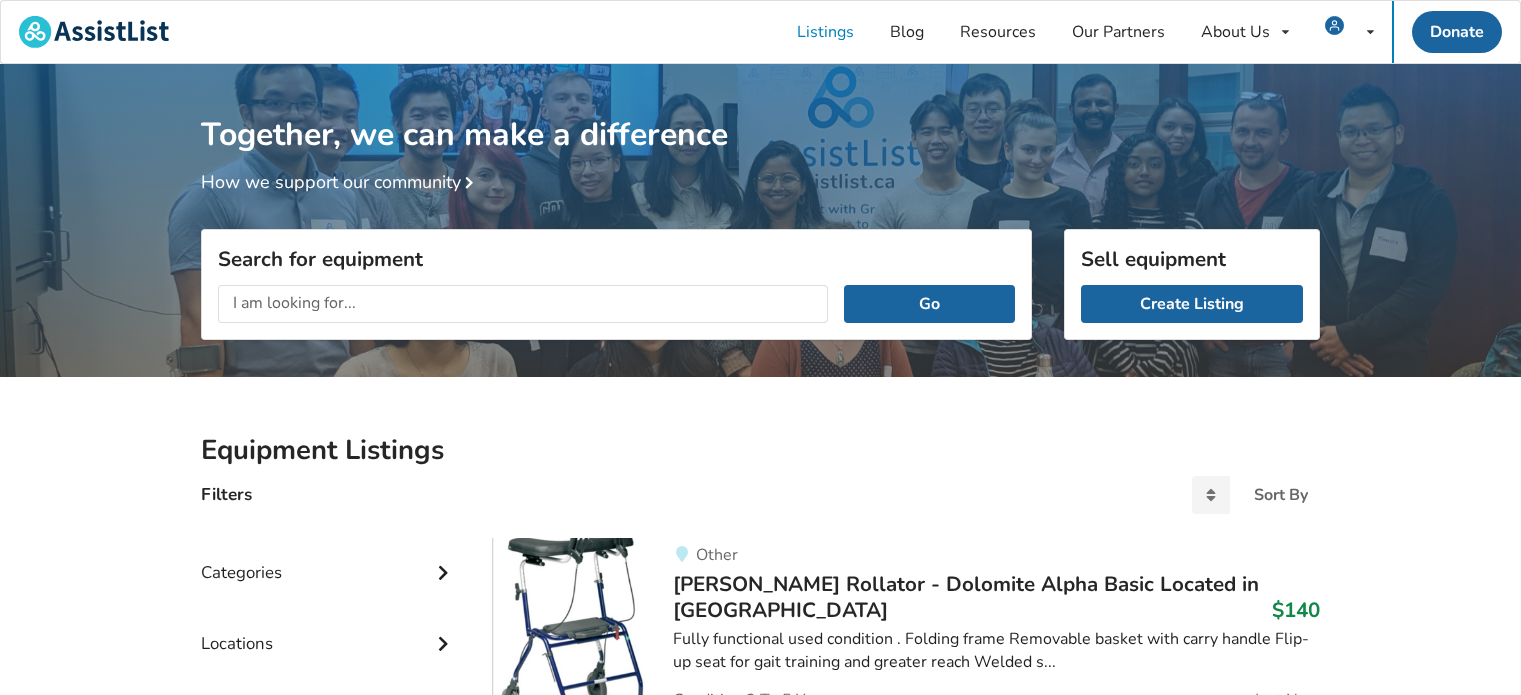 scroll, scrollTop: 64, scrollLeft: 0, axis: vertical 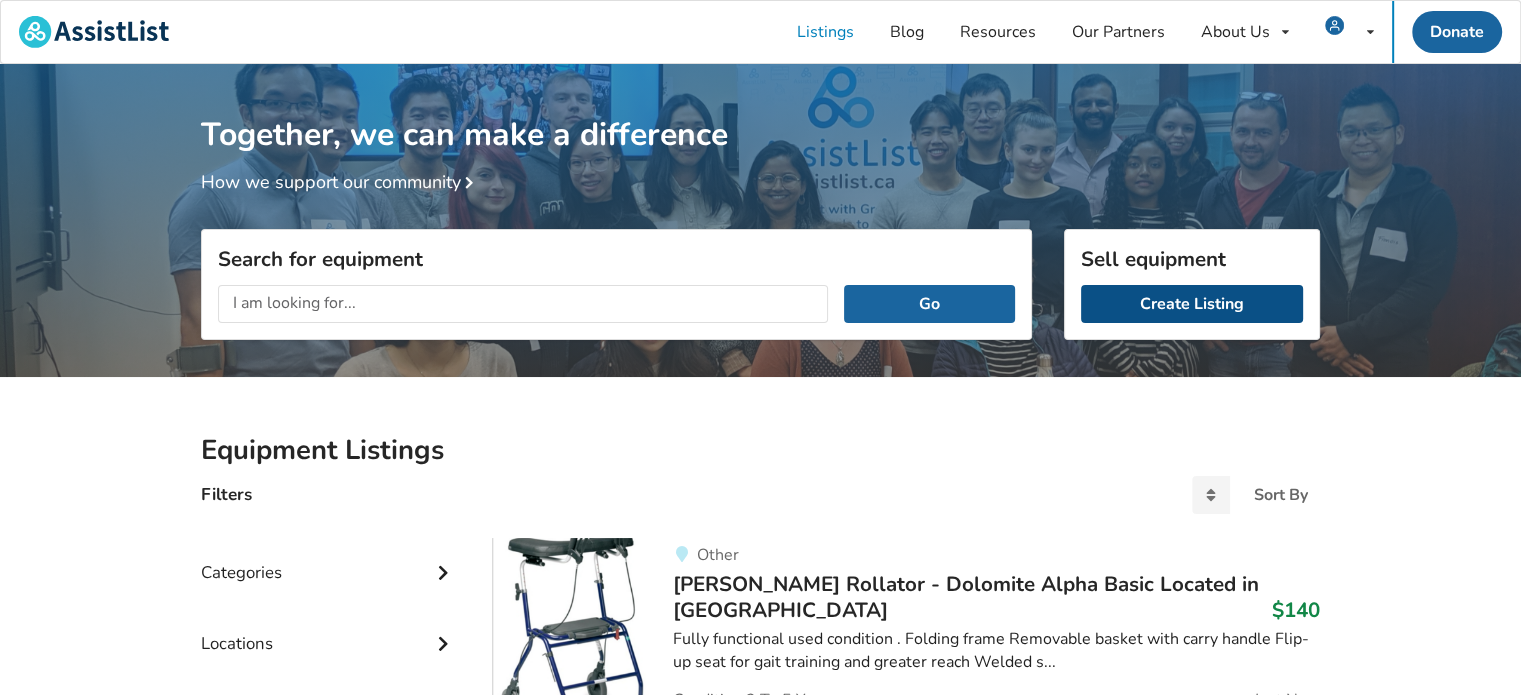 click on "Create Listing" at bounding box center (1192, 304) 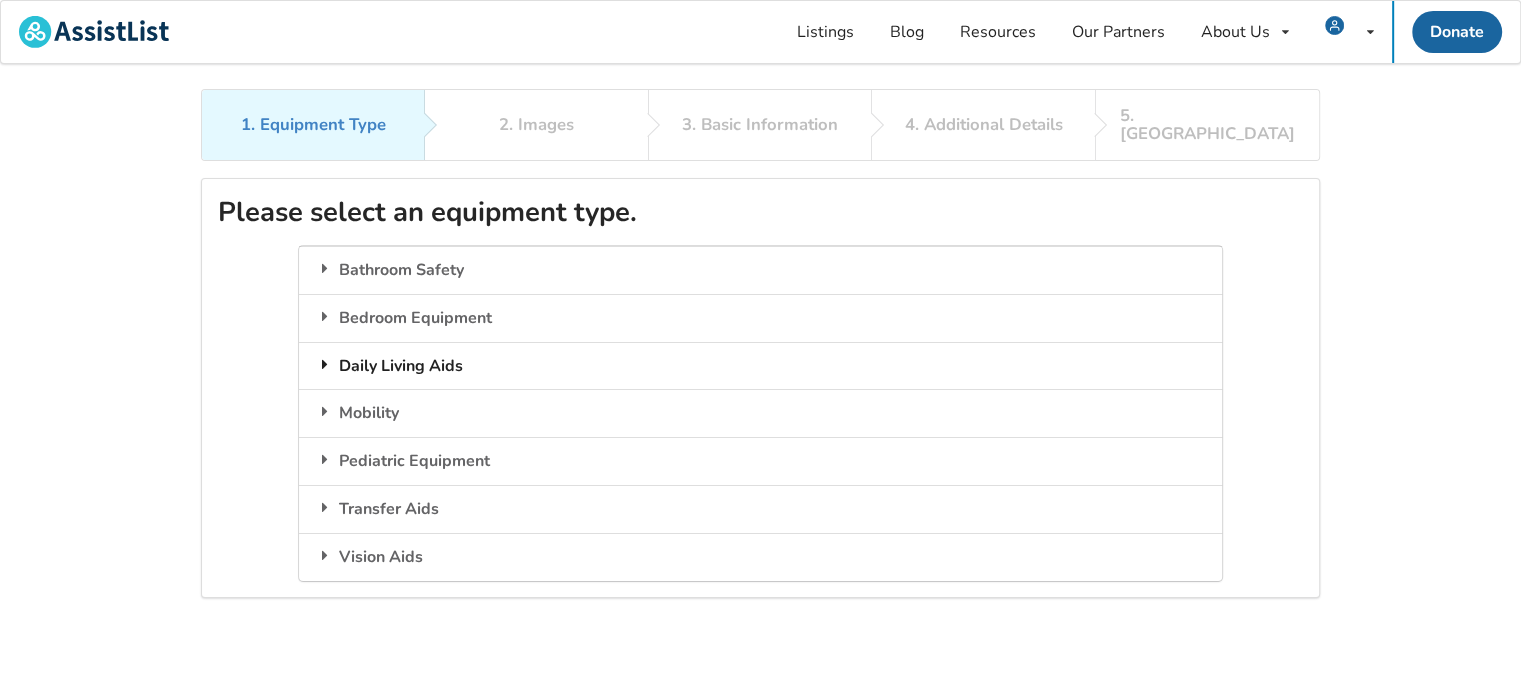 click on "Daily Living Aids" at bounding box center [760, 366] 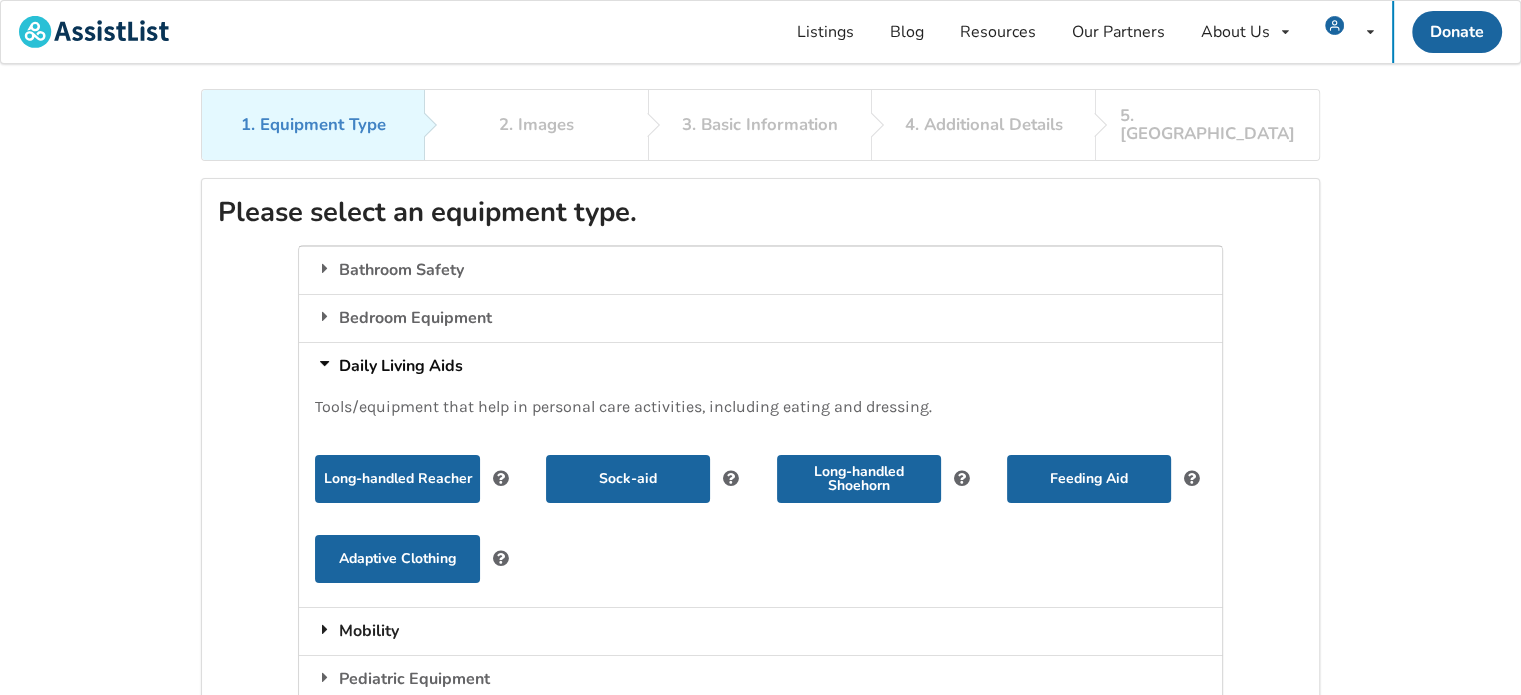 click on "Mobility" at bounding box center [760, 631] 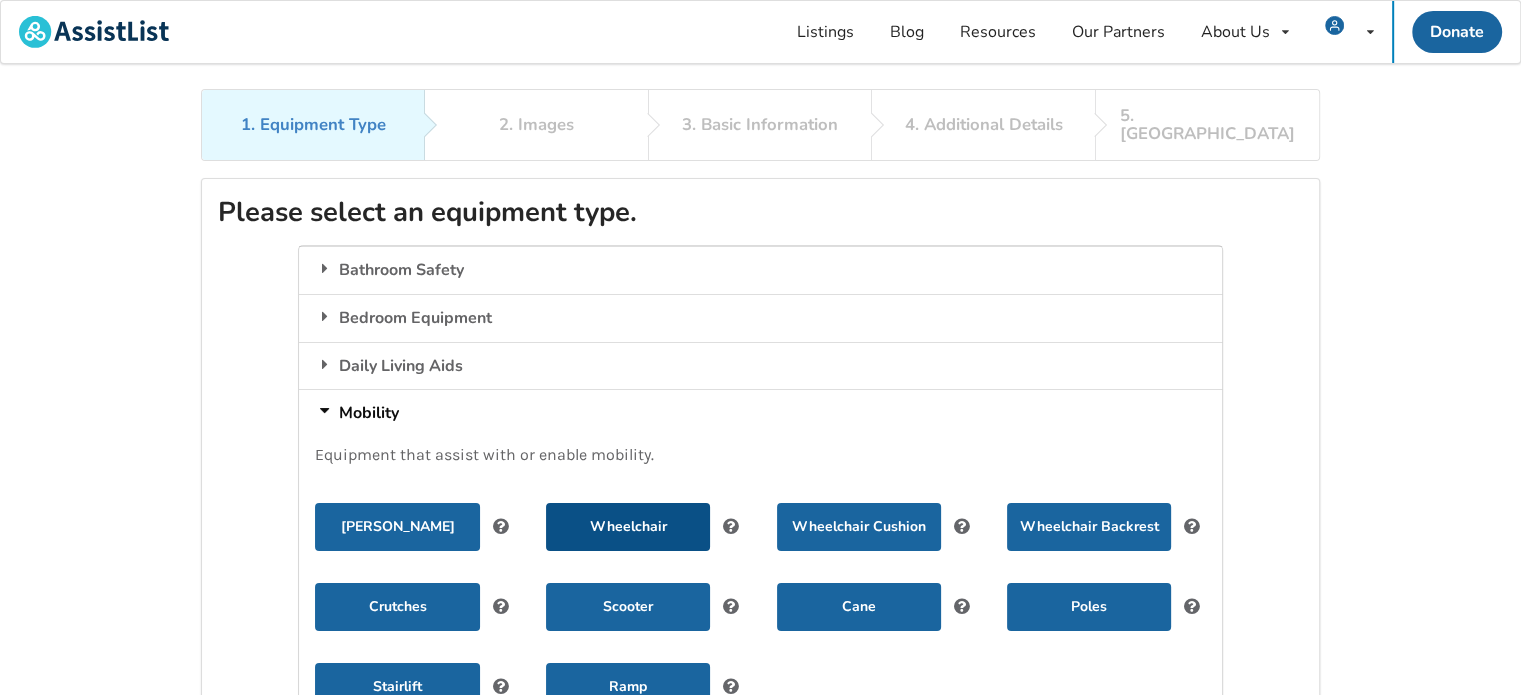 click on "Wheelchair" at bounding box center [628, 527] 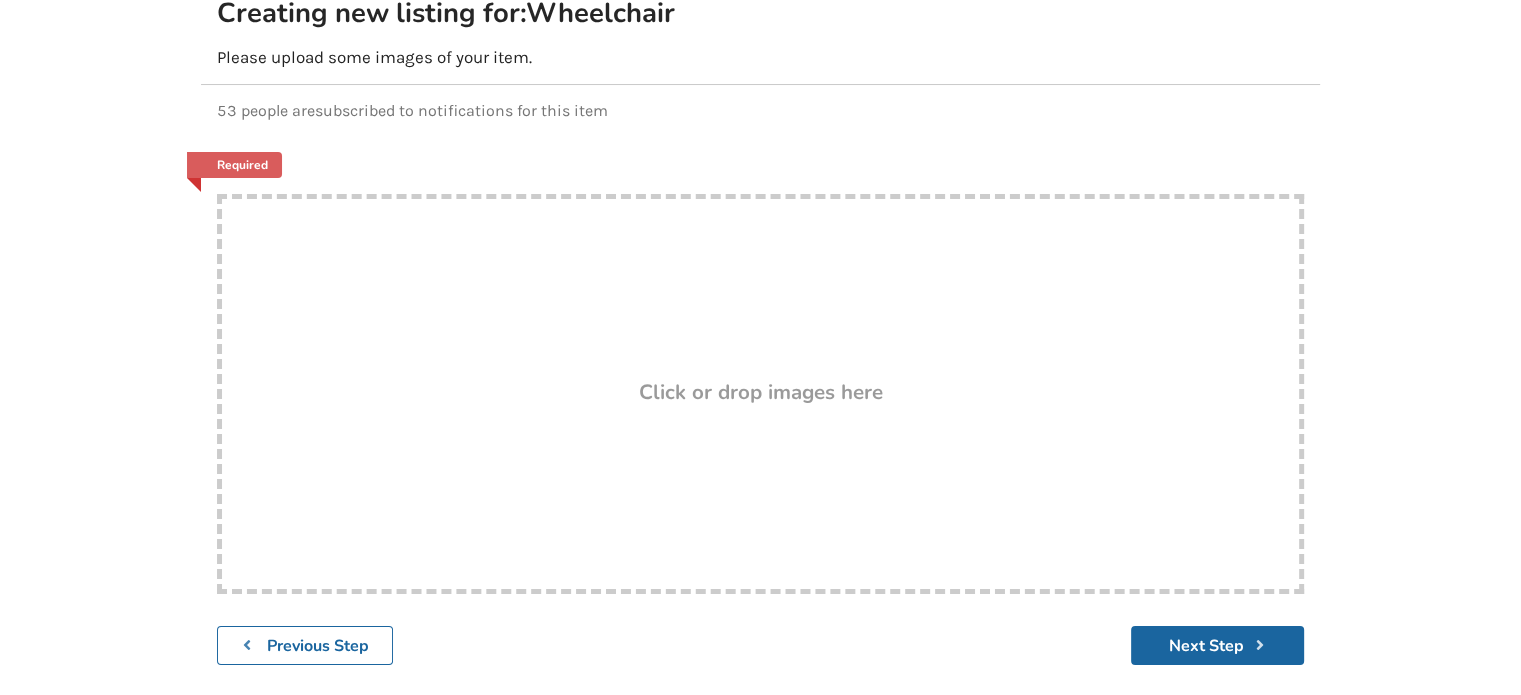 scroll, scrollTop: 200, scrollLeft: 0, axis: vertical 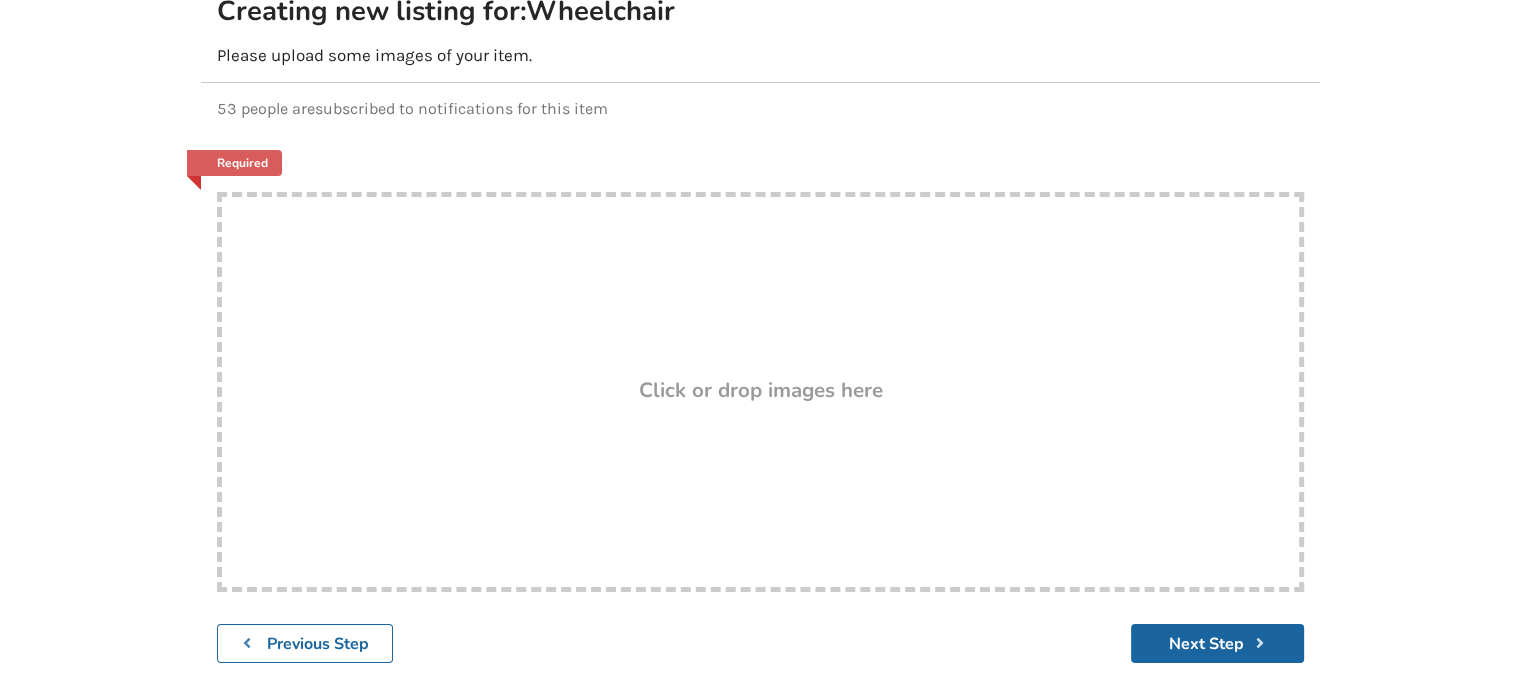 click on "Click or drop images here" at bounding box center (761, 390) 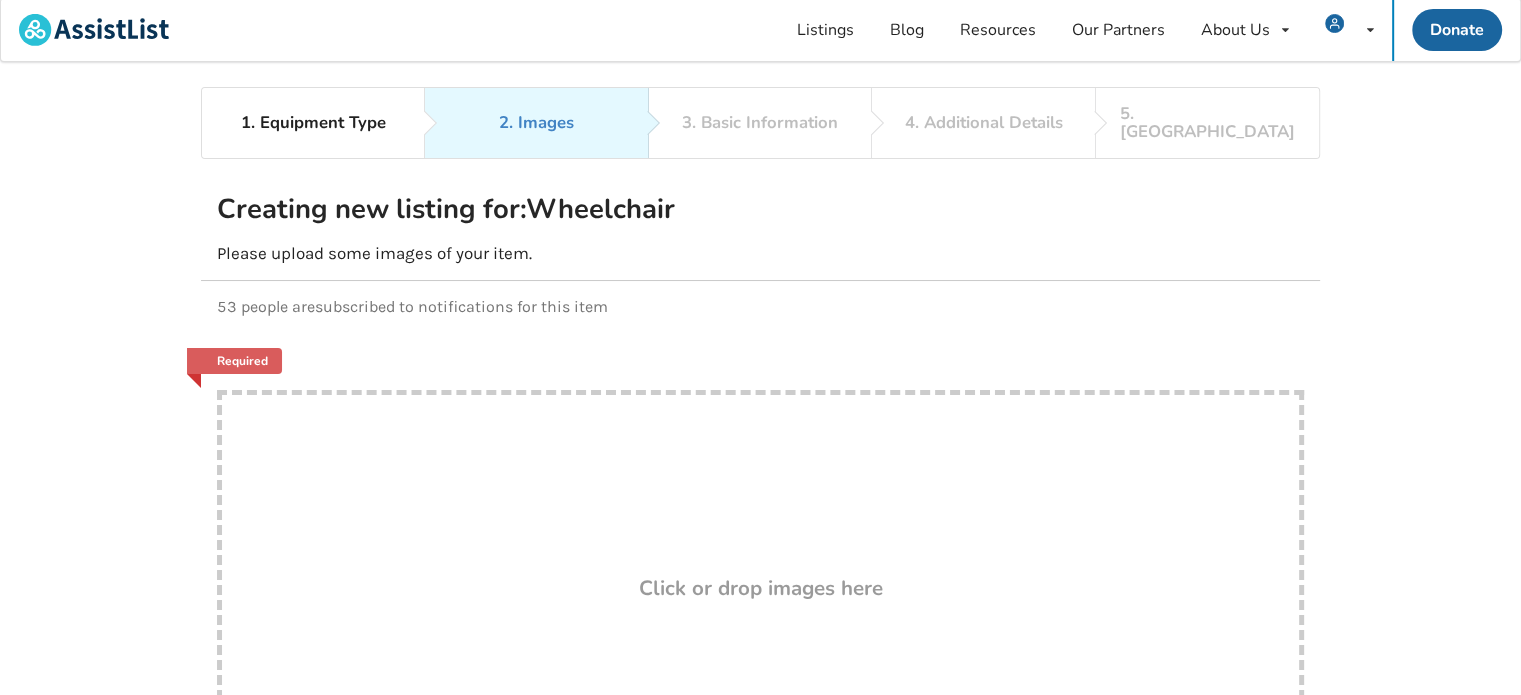 scroll, scrollTop: 0, scrollLeft: 0, axis: both 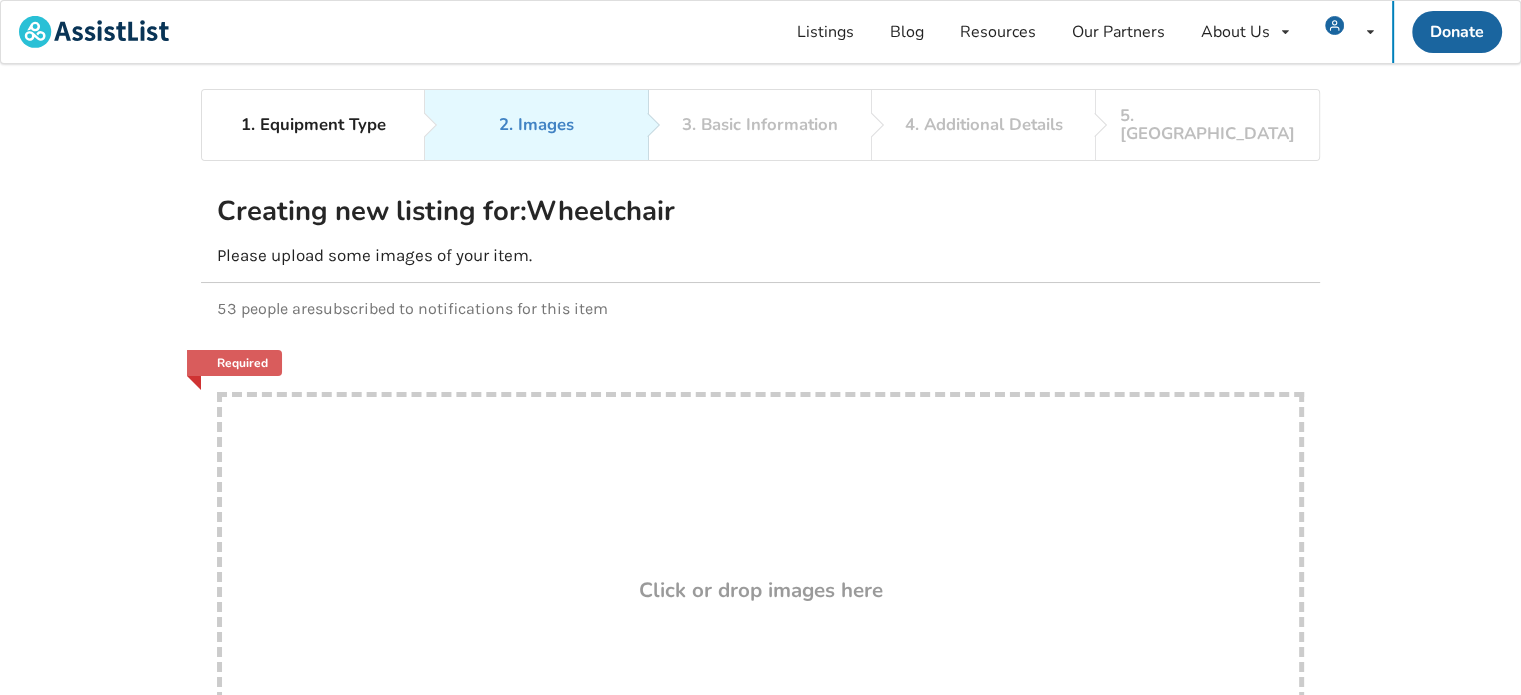 click on "Drop here! Click or drop images here" at bounding box center [760, 592] 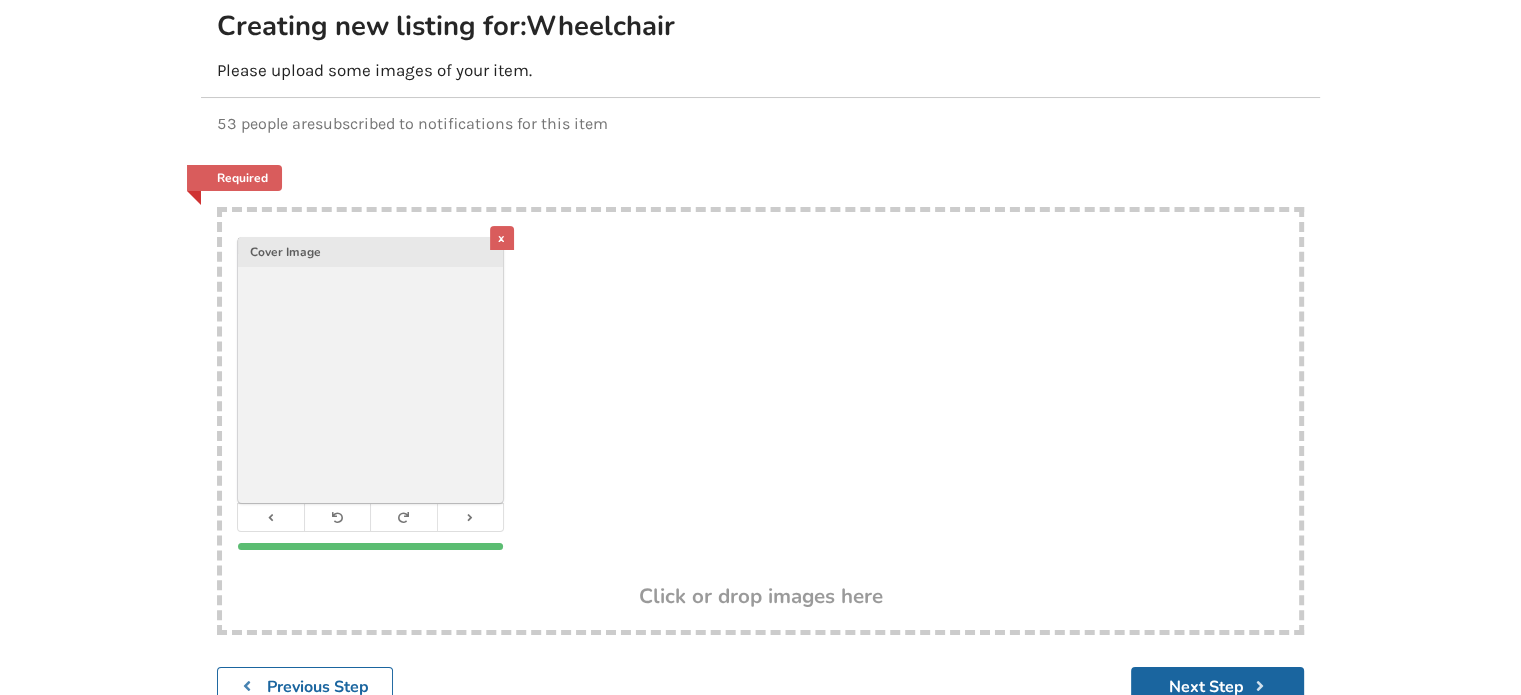 scroll, scrollTop: 200, scrollLeft: 0, axis: vertical 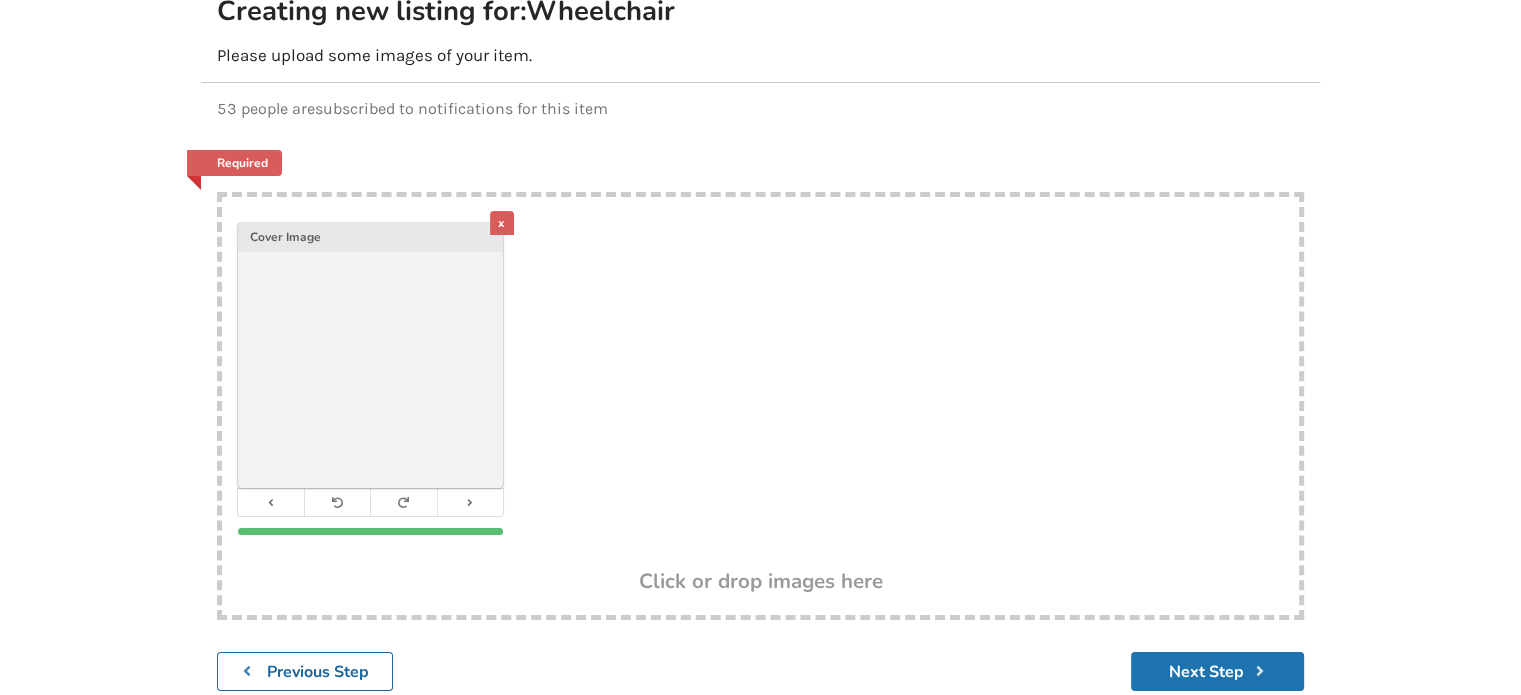 click on "Next Step" at bounding box center (1217, 671) 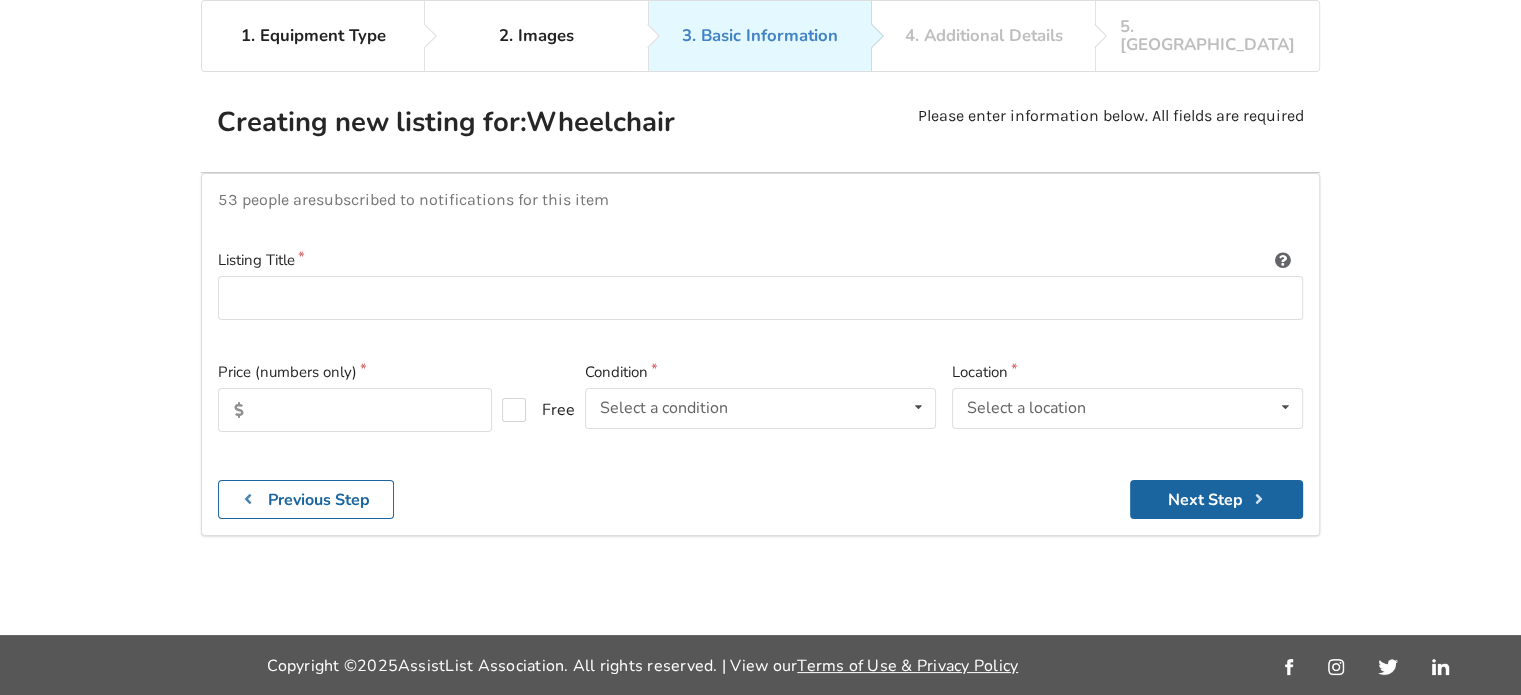 scroll, scrollTop: 88, scrollLeft: 0, axis: vertical 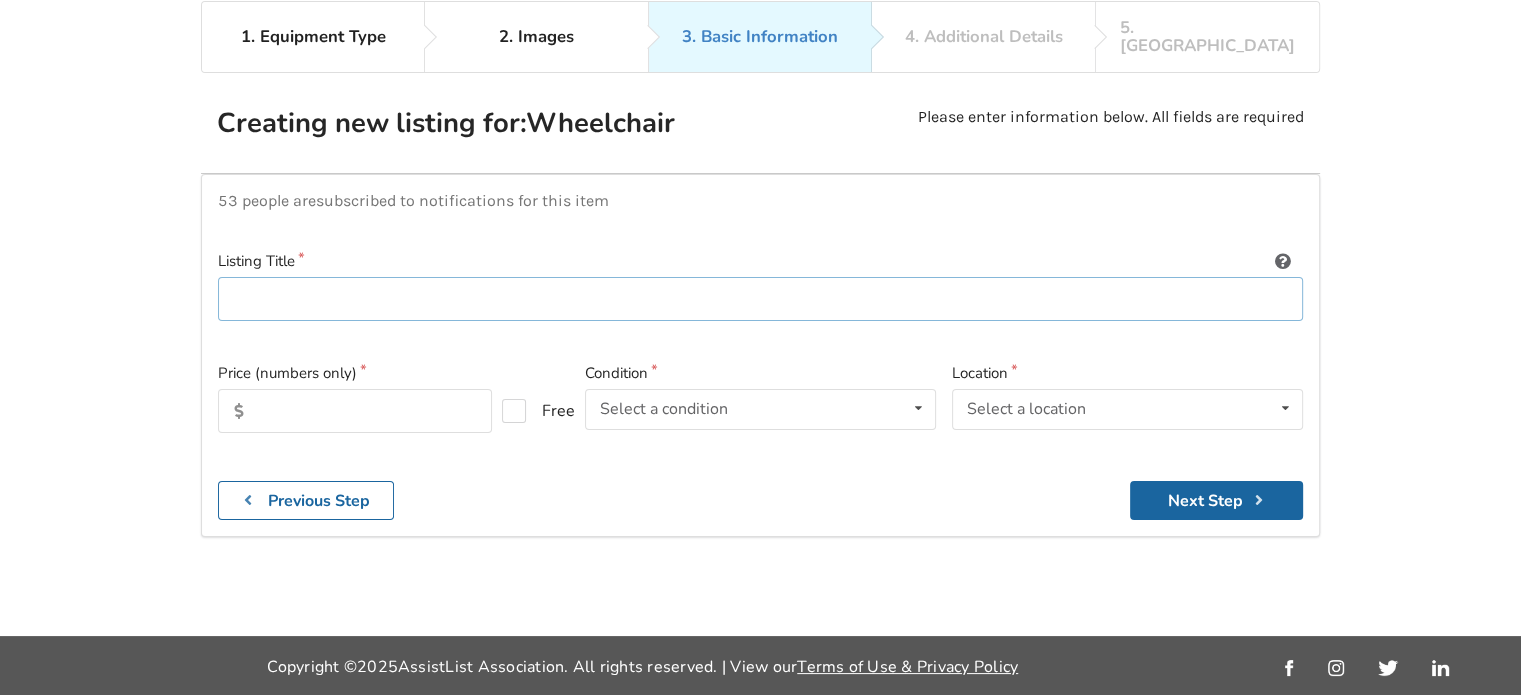 click at bounding box center (760, 299) 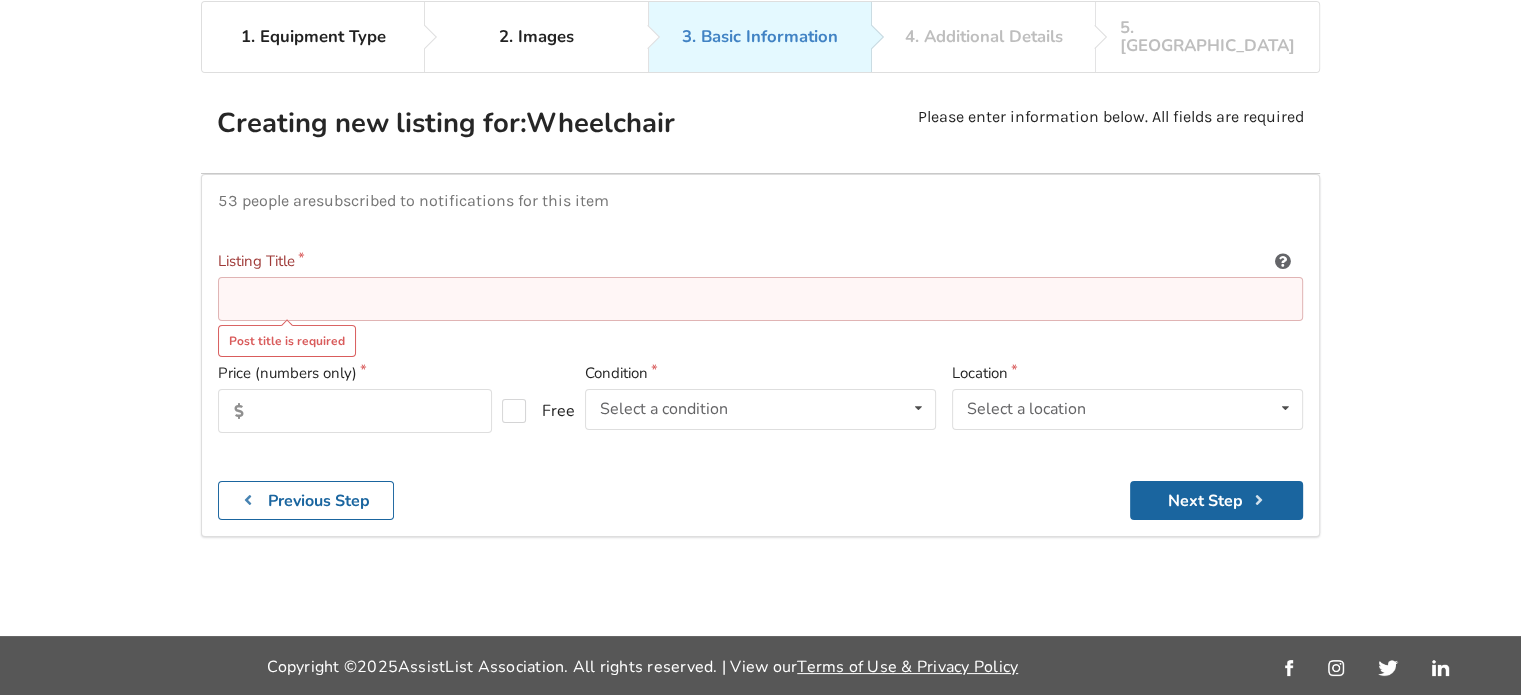 paste on "Drive Medical Silver Sport 1 Wheelchair" 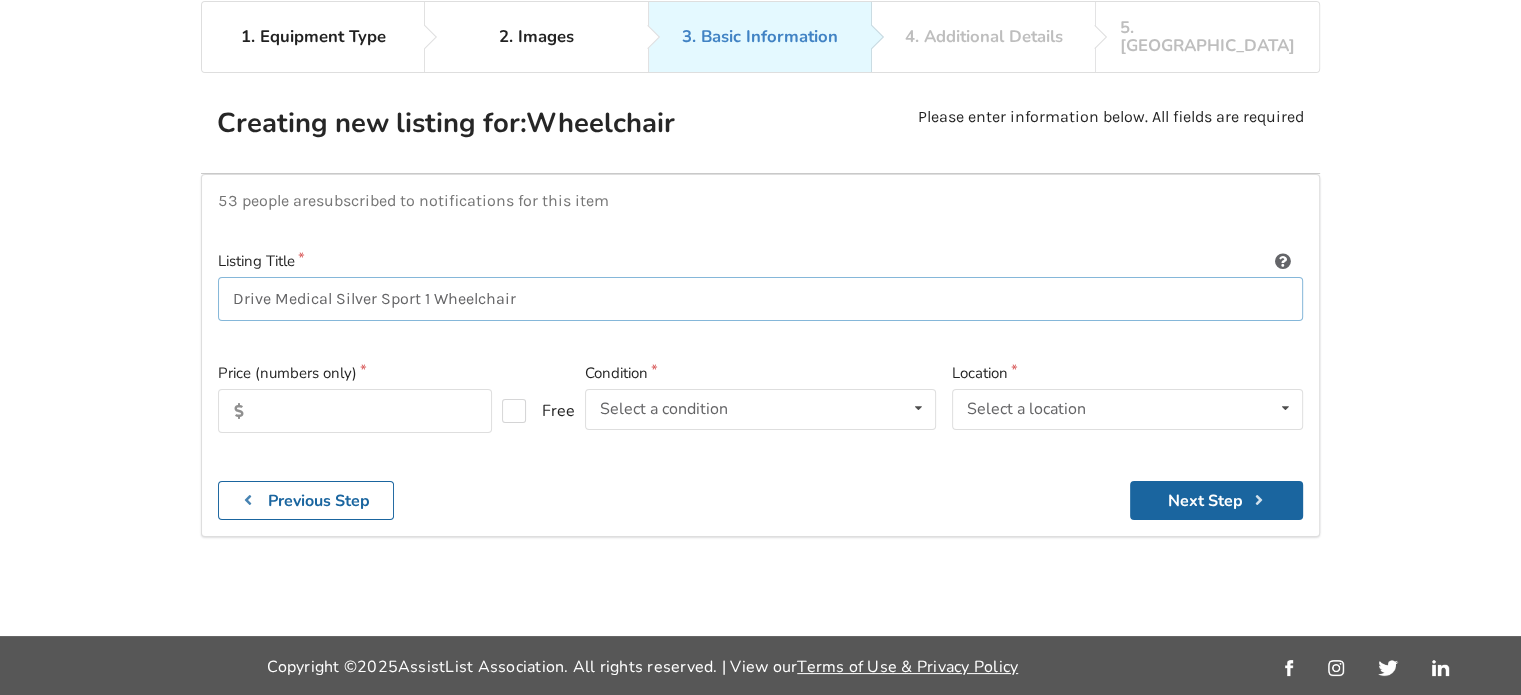 type on "Drive Medical Silver Sport 1 Wheelchair" 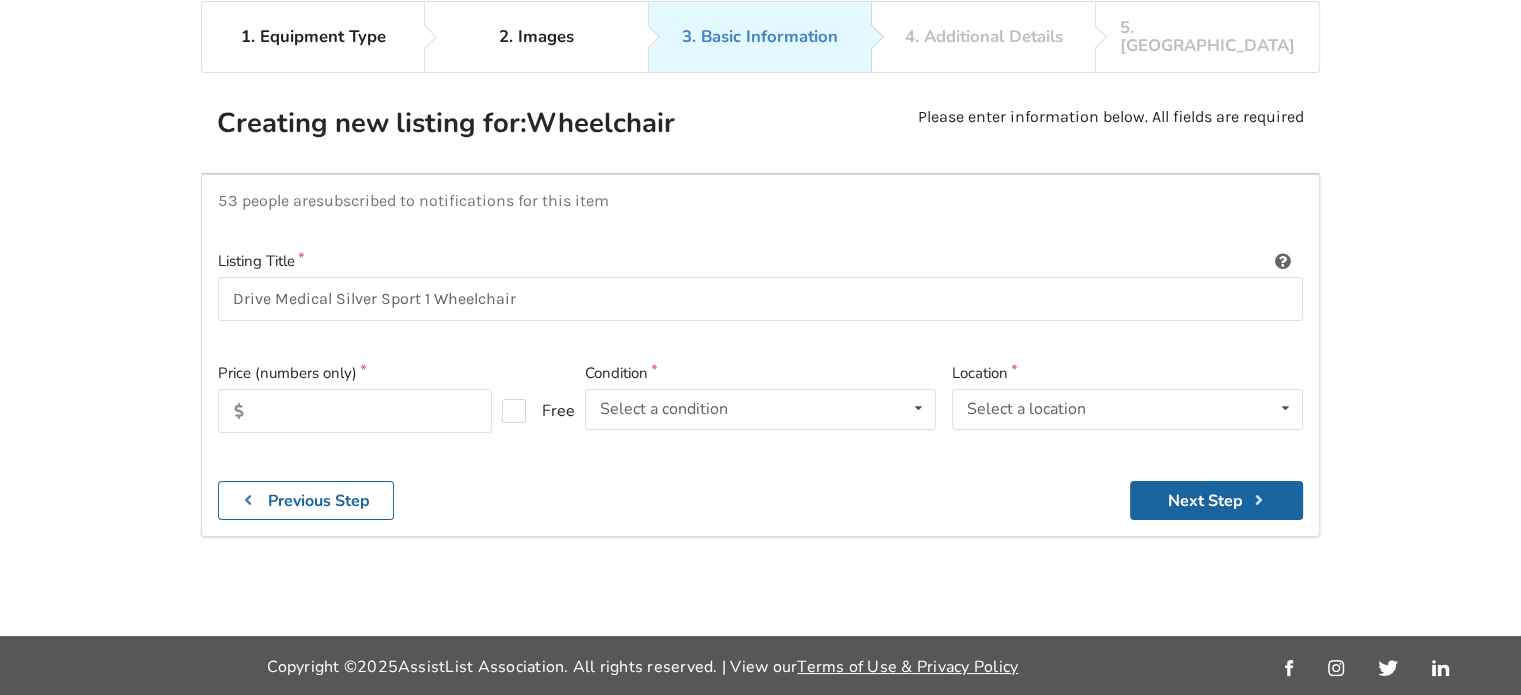 click on "Price (numbers only) Free" at bounding box center (393, 413) 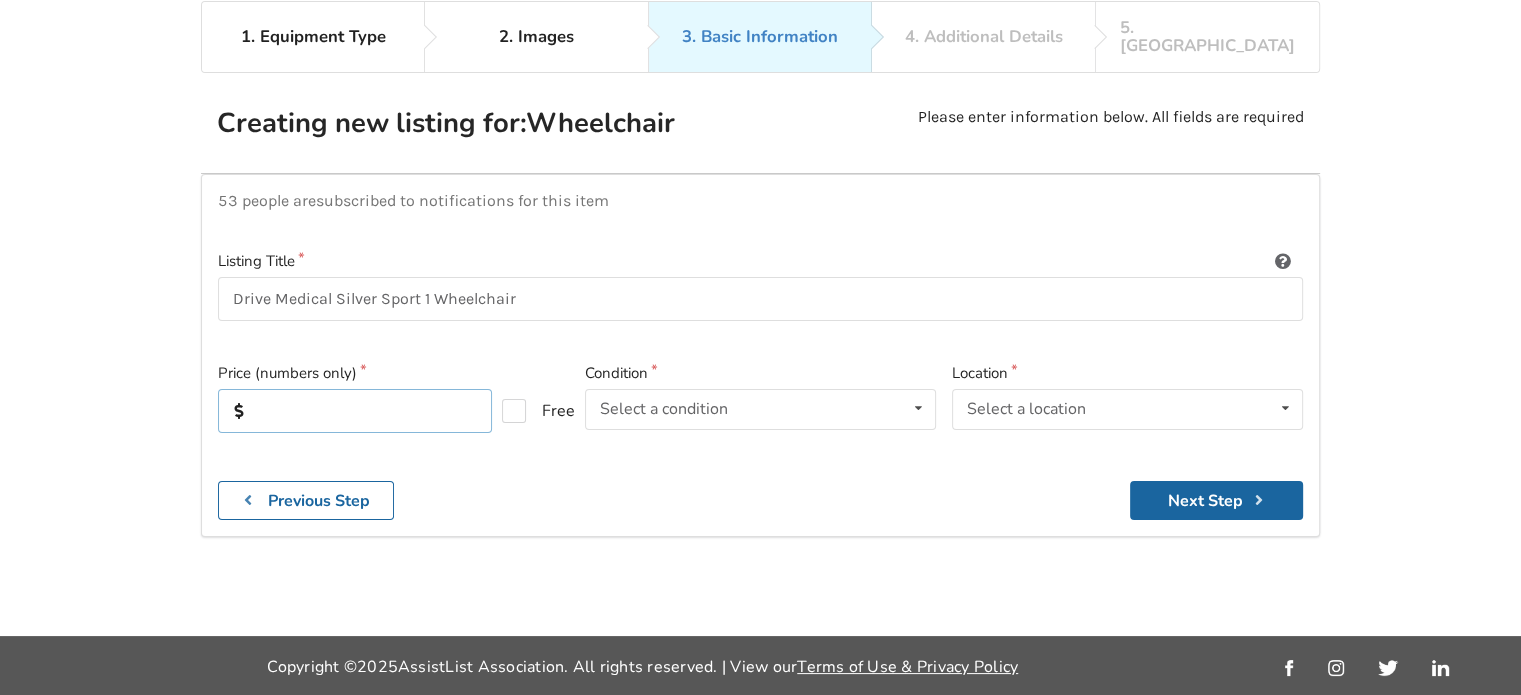 click at bounding box center [355, 411] 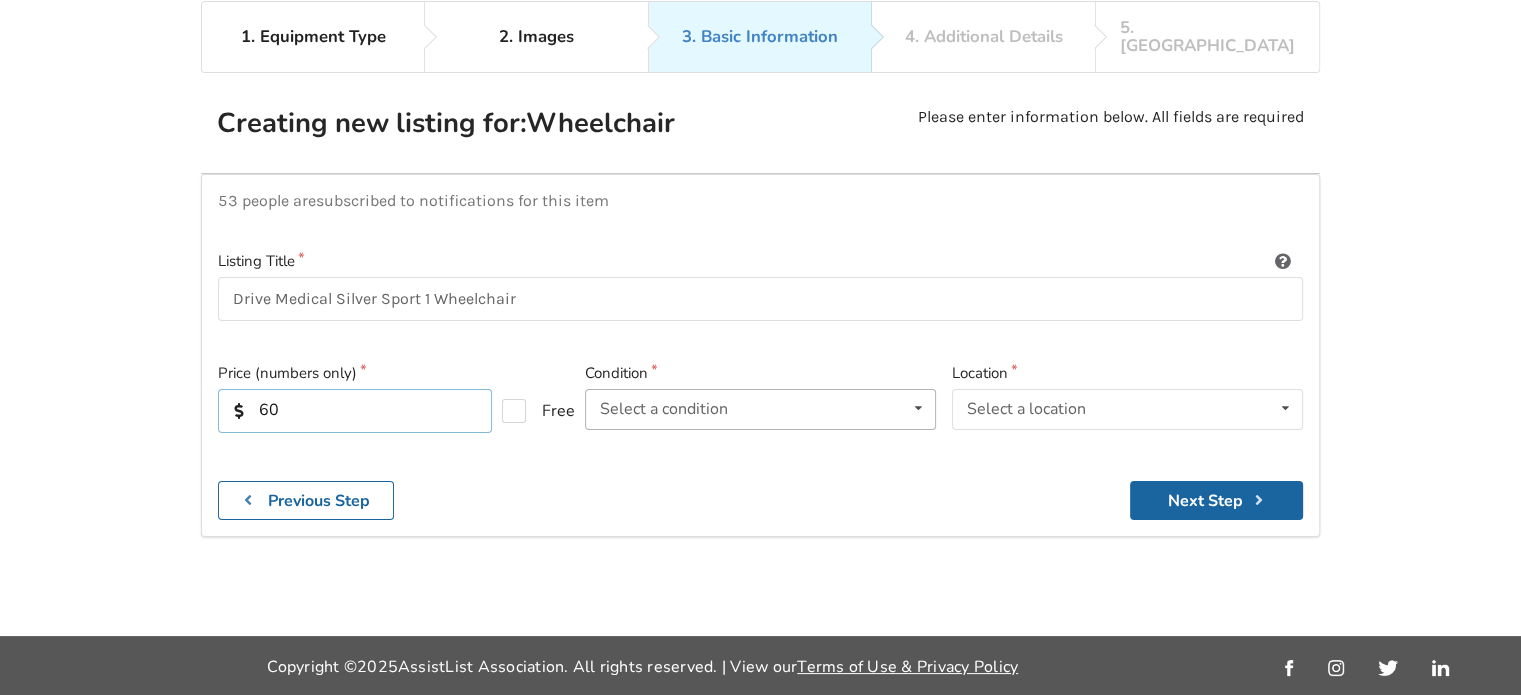 type on "60" 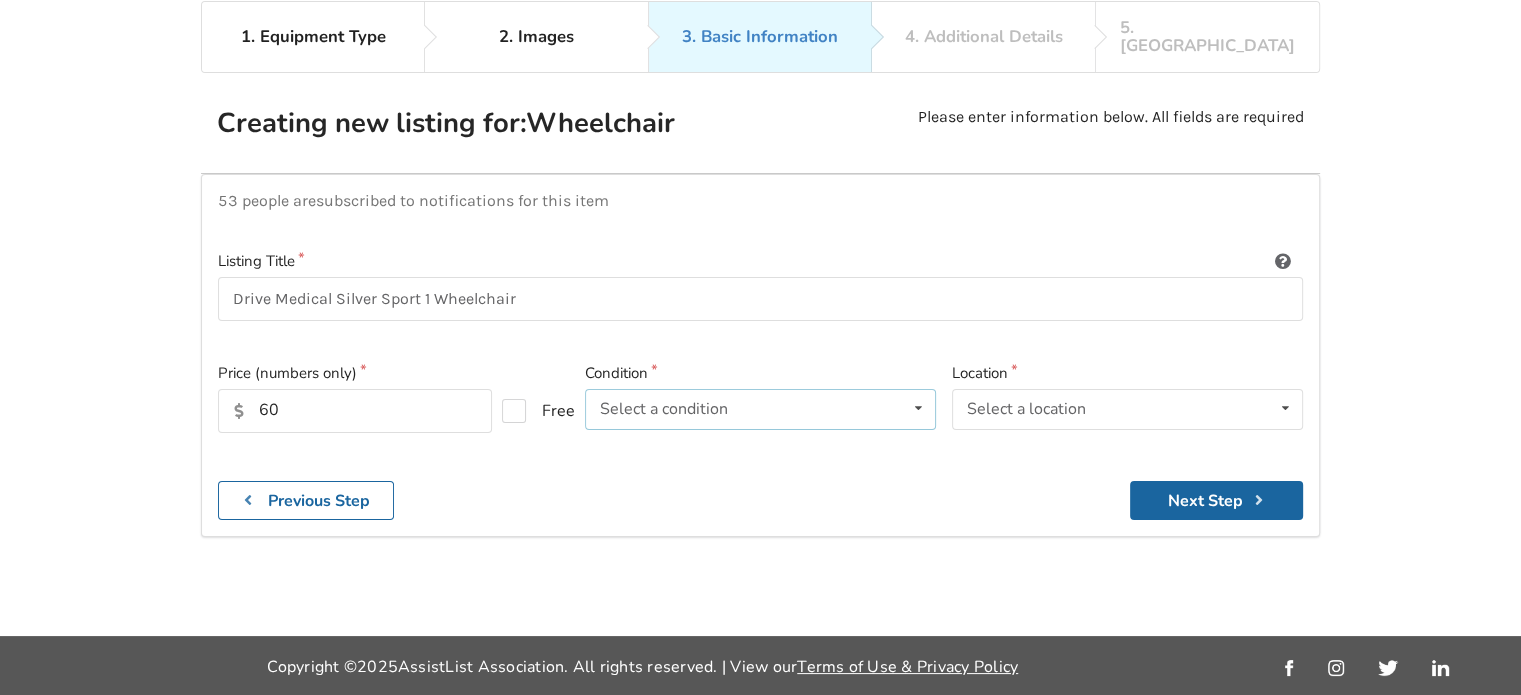 click on "Select a condition" at bounding box center [664, 409] 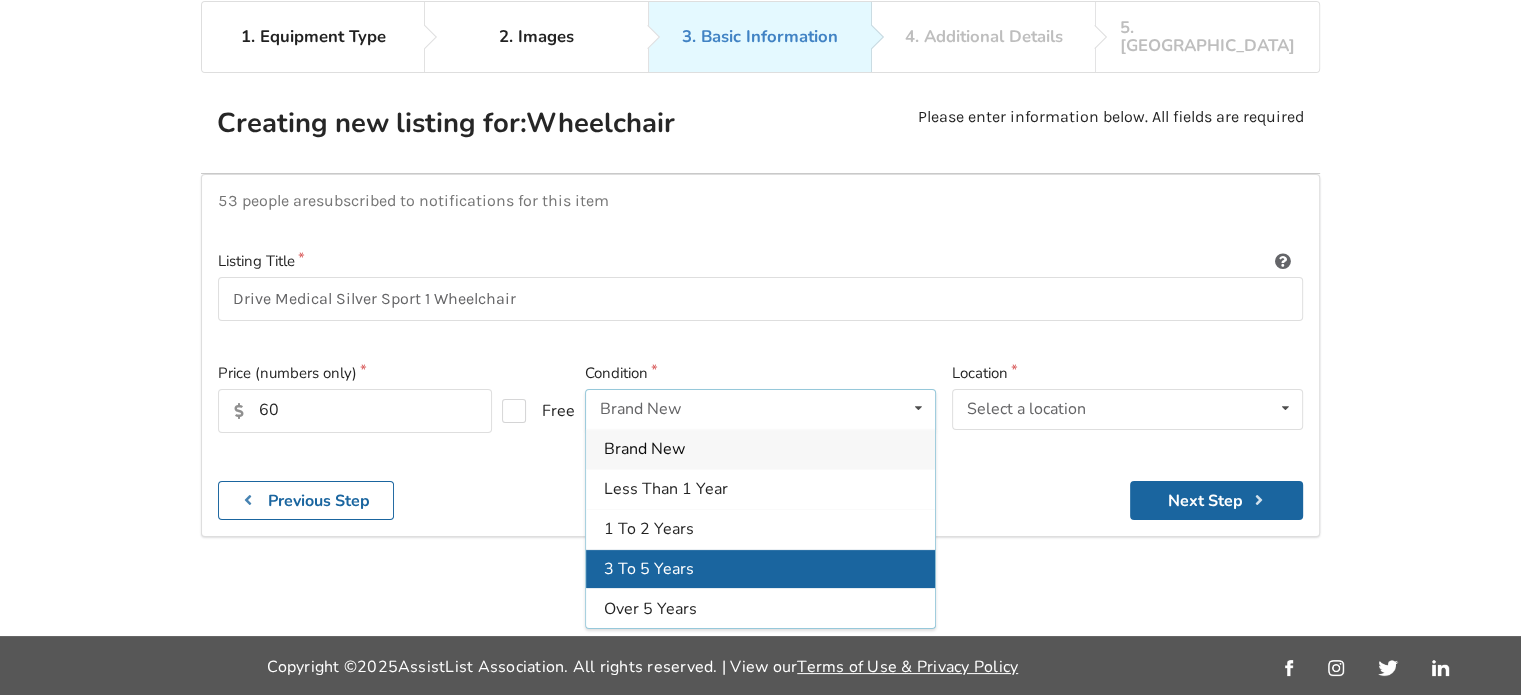 click on "3 To 5 Years" at bounding box center [649, 569] 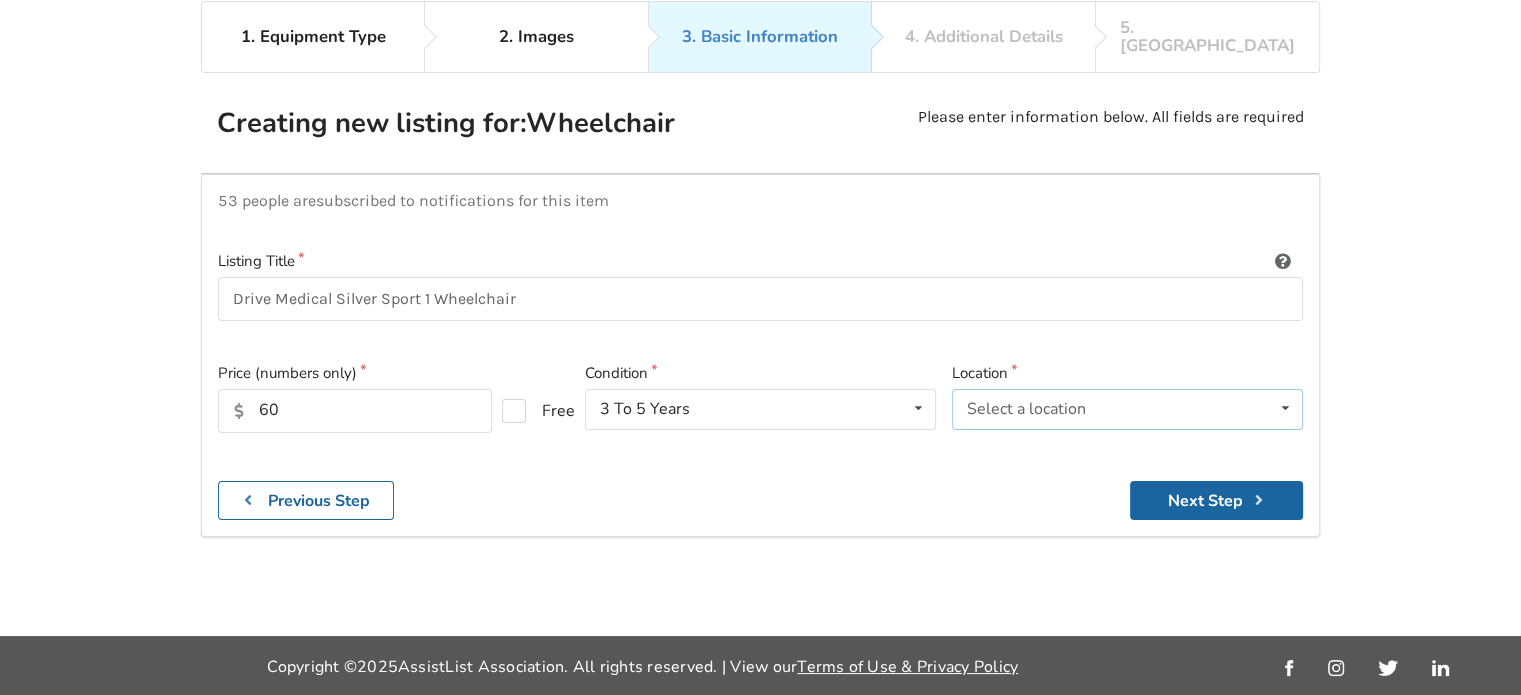 click on "Select a location [GEOGRAPHIC_DATA] [GEOGRAPHIC_DATA] [GEOGRAPHIC_DATA] [GEOGRAPHIC_DATA] [GEOGRAPHIC_DATA] [GEOGRAPHIC_DATA] [GEOGRAPHIC_DATA] [GEOGRAPHIC_DATA] [GEOGRAPHIC_DATA] [GEOGRAPHIC_DATA] [GEOGRAPHIC_DATA] [GEOGRAPHIC_DATA] [GEOGRAPHIC_DATA][PERSON_NAME][GEOGRAPHIC_DATA][PERSON_NAME] [GEOGRAPHIC_DATA] [GEOGRAPHIC_DATA][PERSON_NAME] [GEOGRAPHIC_DATA] [GEOGRAPHIC_DATA] [GEOGRAPHIC_DATA] [GEOGRAPHIC_DATA] [GEOGRAPHIC_DATA] Other" at bounding box center (1127, 409) 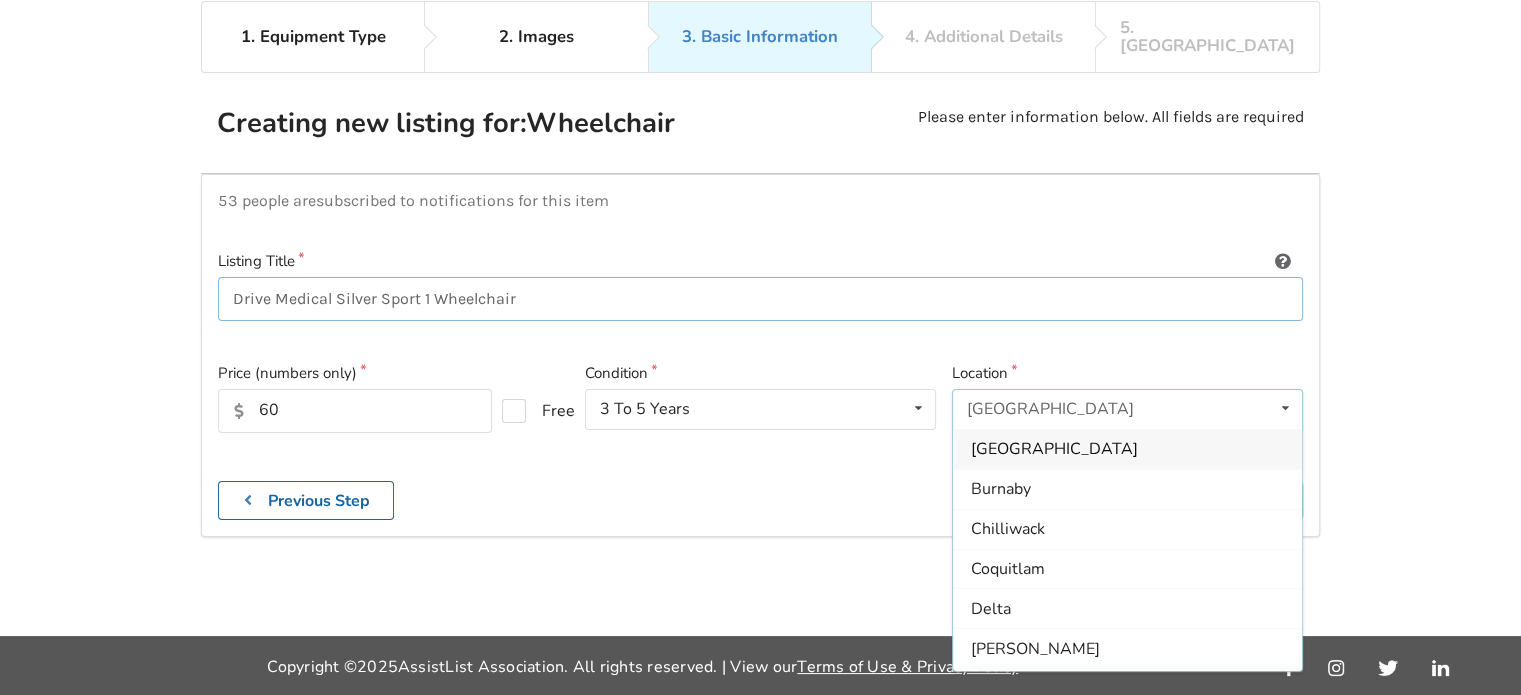 click on "Drive Medical Silver Sport 1 Wheelchair" at bounding box center [760, 299] 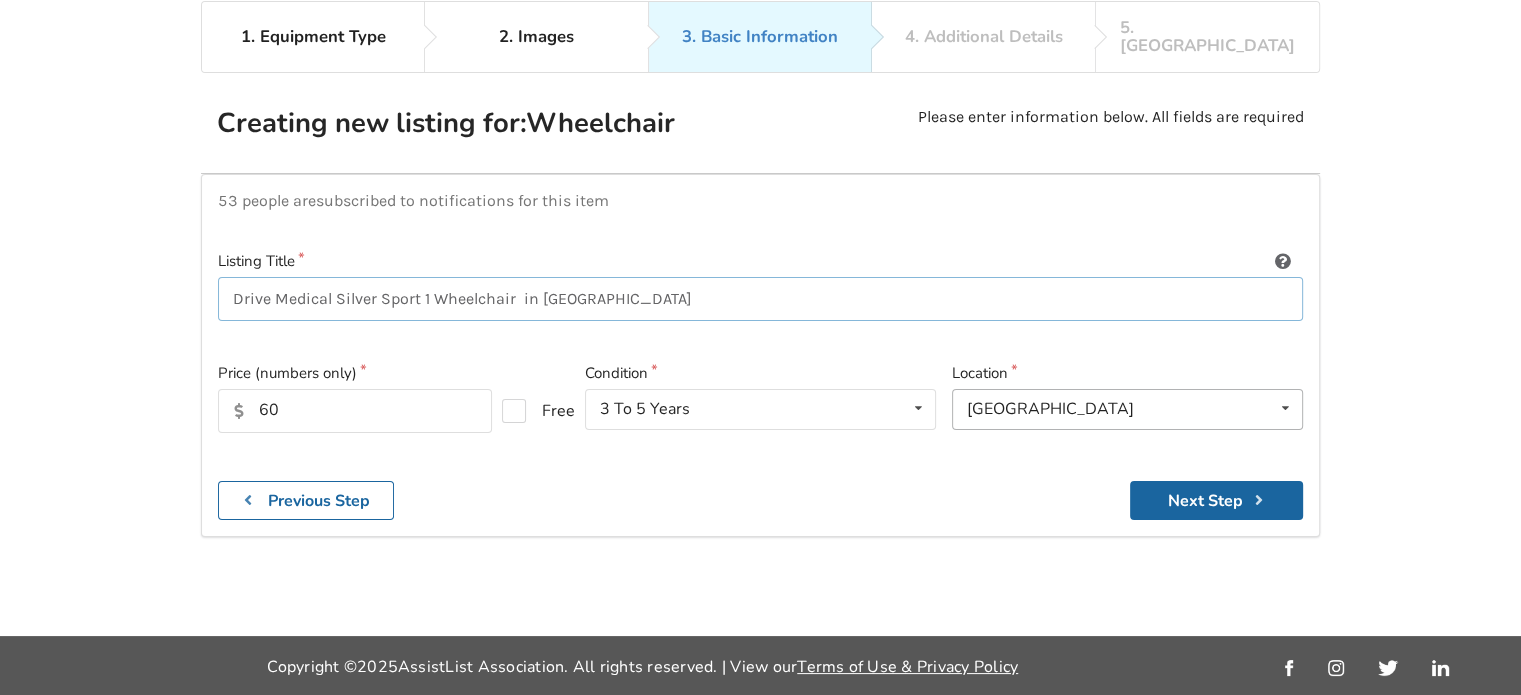 type on "Drive Medical Silver Sport 1 Wheelchair  in QUALICUM BEACH" 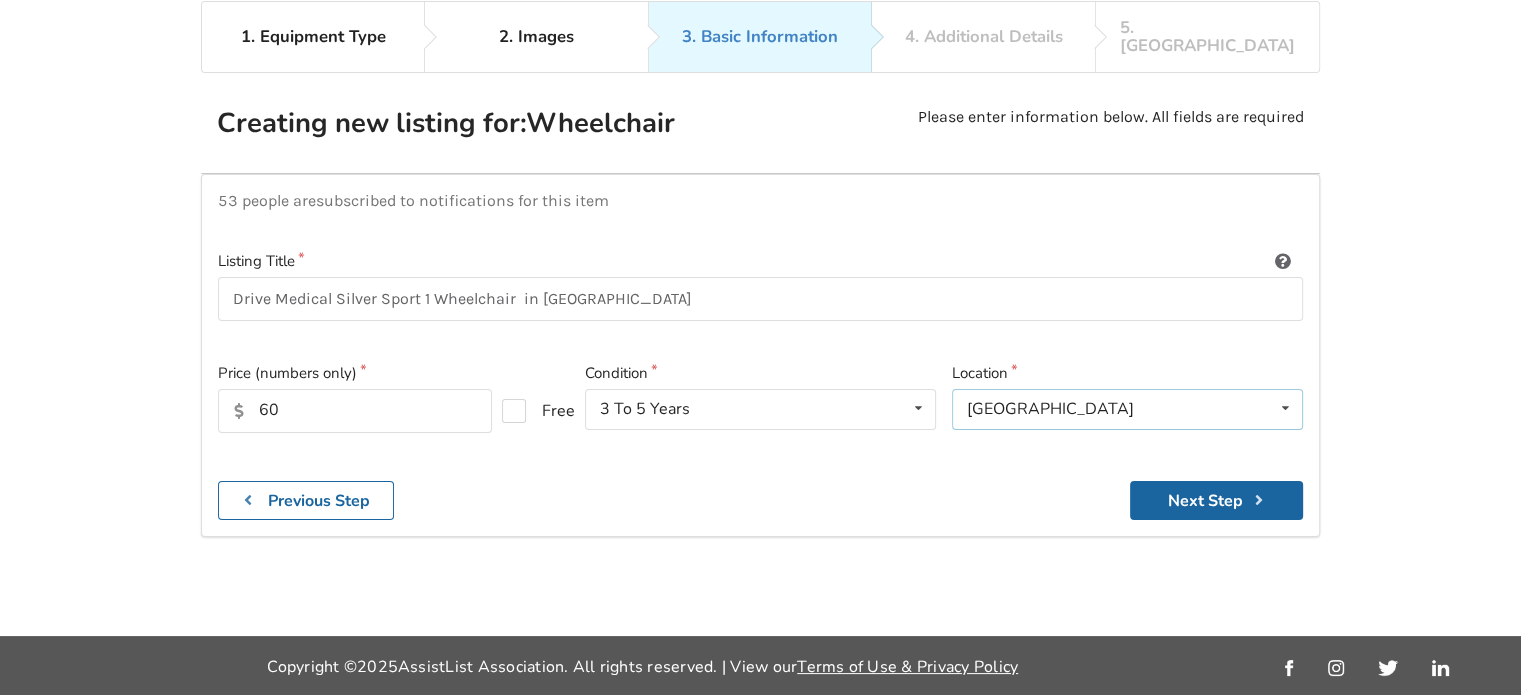 click on "[GEOGRAPHIC_DATA] [GEOGRAPHIC_DATA] [GEOGRAPHIC_DATA] [GEOGRAPHIC_DATA] [GEOGRAPHIC_DATA] [GEOGRAPHIC_DATA] [GEOGRAPHIC_DATA] [GEOGRAPHIC_DATA] [GEOGRAPHIC_DATA] [GEOGRAPHIC_DATA] [GEOGRAPHIC_DATA] [GEOGRAPHIC_DATA] [GEOGRAPHIC_DATA] [GEOGRAPHIC_DATA][PERSON_NAME][GEOGRAPHIC_DATA][PERSON_NAME] [GEOGRAPHIC_DATA] [GEOGRAPHIC_DATA][PERSON_NAME] [GEOGRAPHIC_DATA] [GEOGRAPHIC_DATA] [GEOGRAPHIC_DATA] [GEOGRAPHIC_DATA] [GEOGRAPHIC_DATA] Other" at bounding box center [1127, 409] 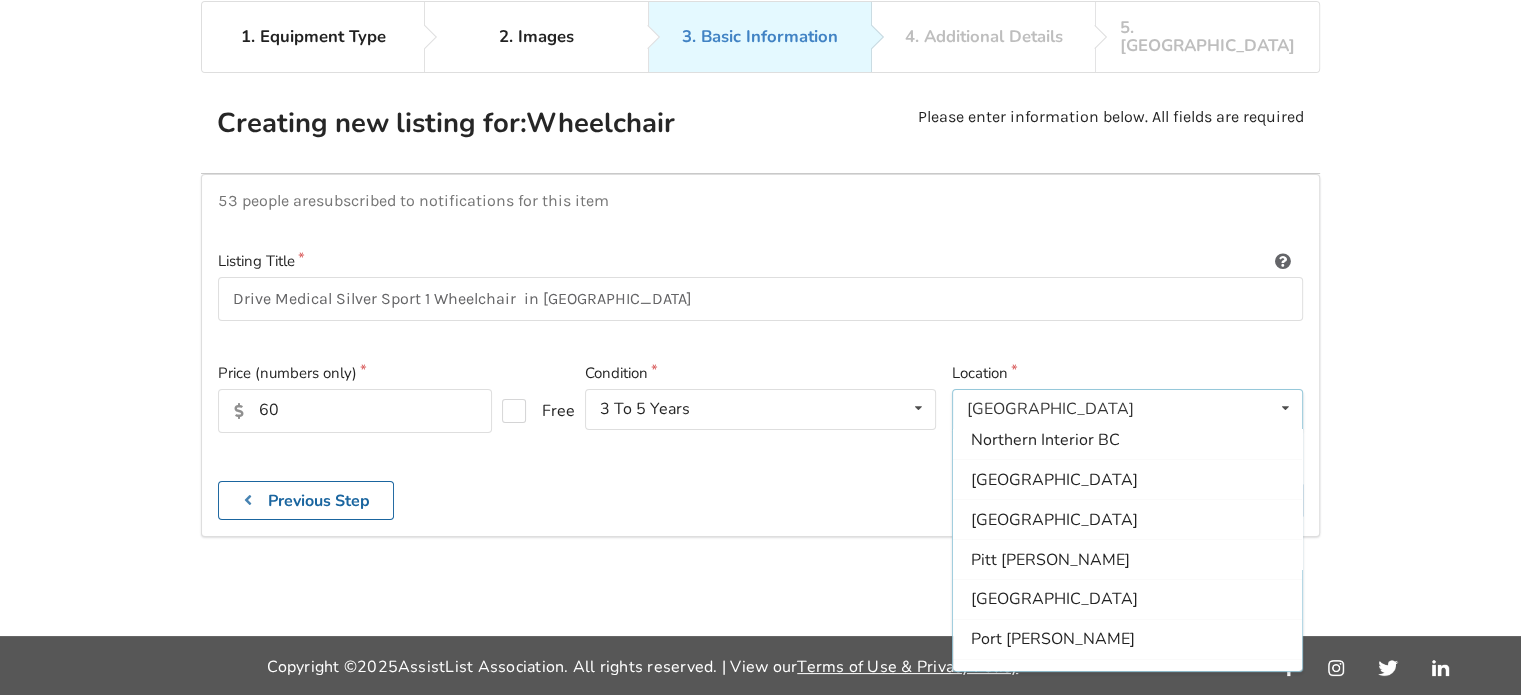 scroll, scrollTop: 475, scrollLeft: 0, axis: vertical 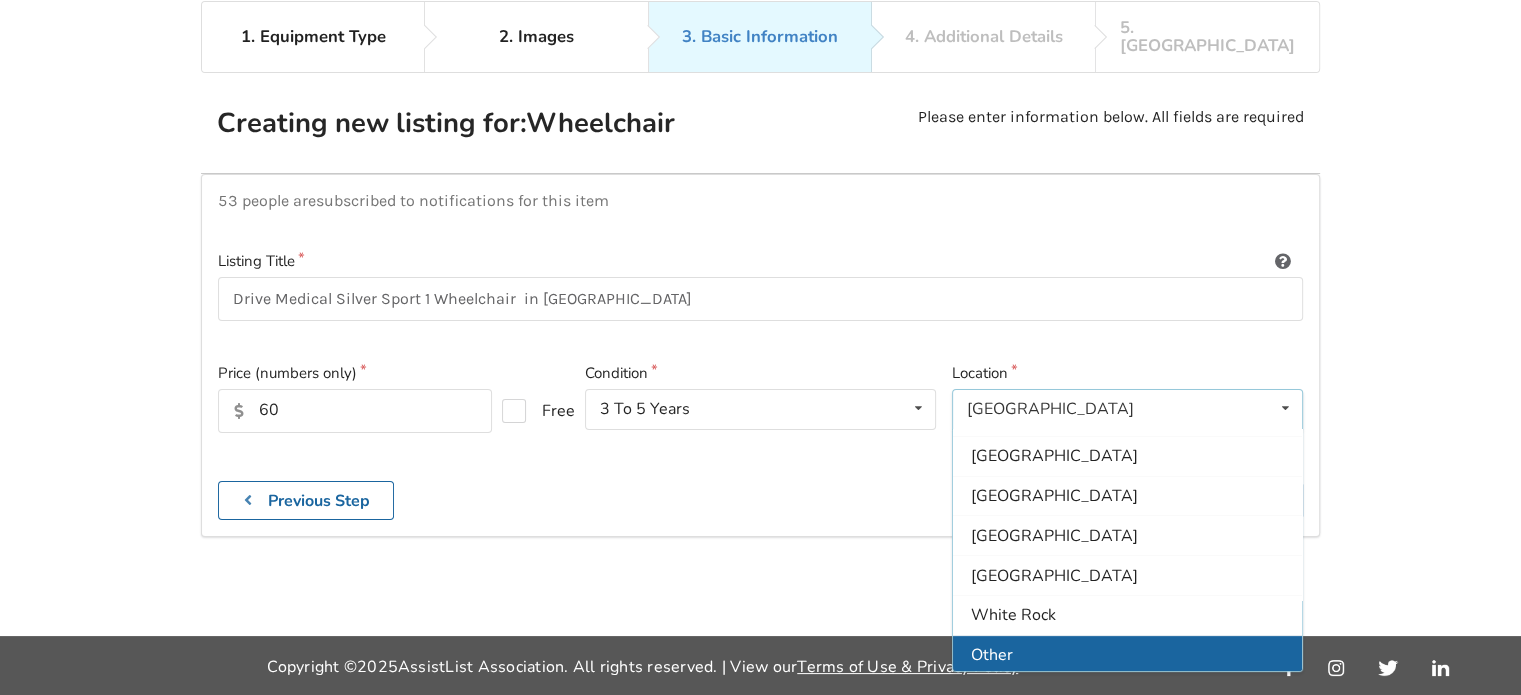 click on "Other" at bounding box center [1127, 654] 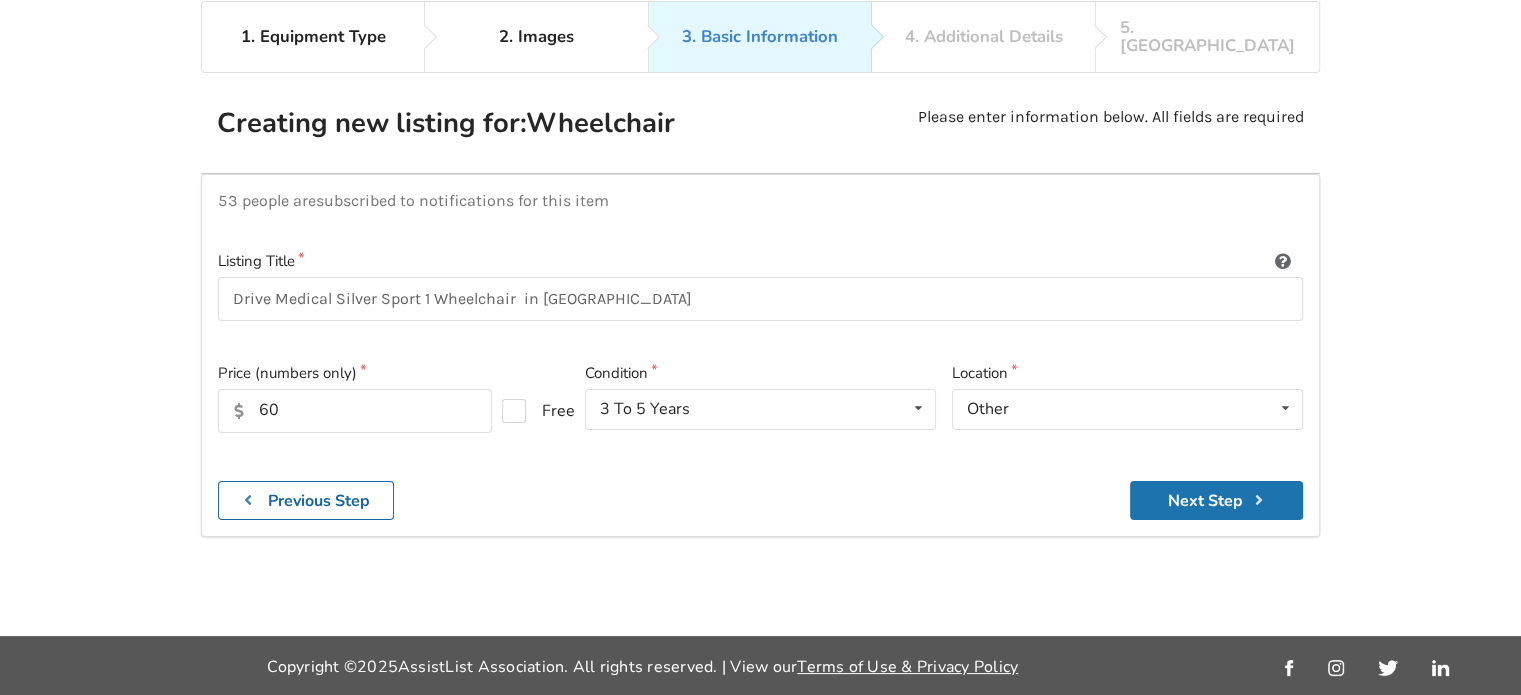 click on "Next Step" at bounding box center [1216, 500] 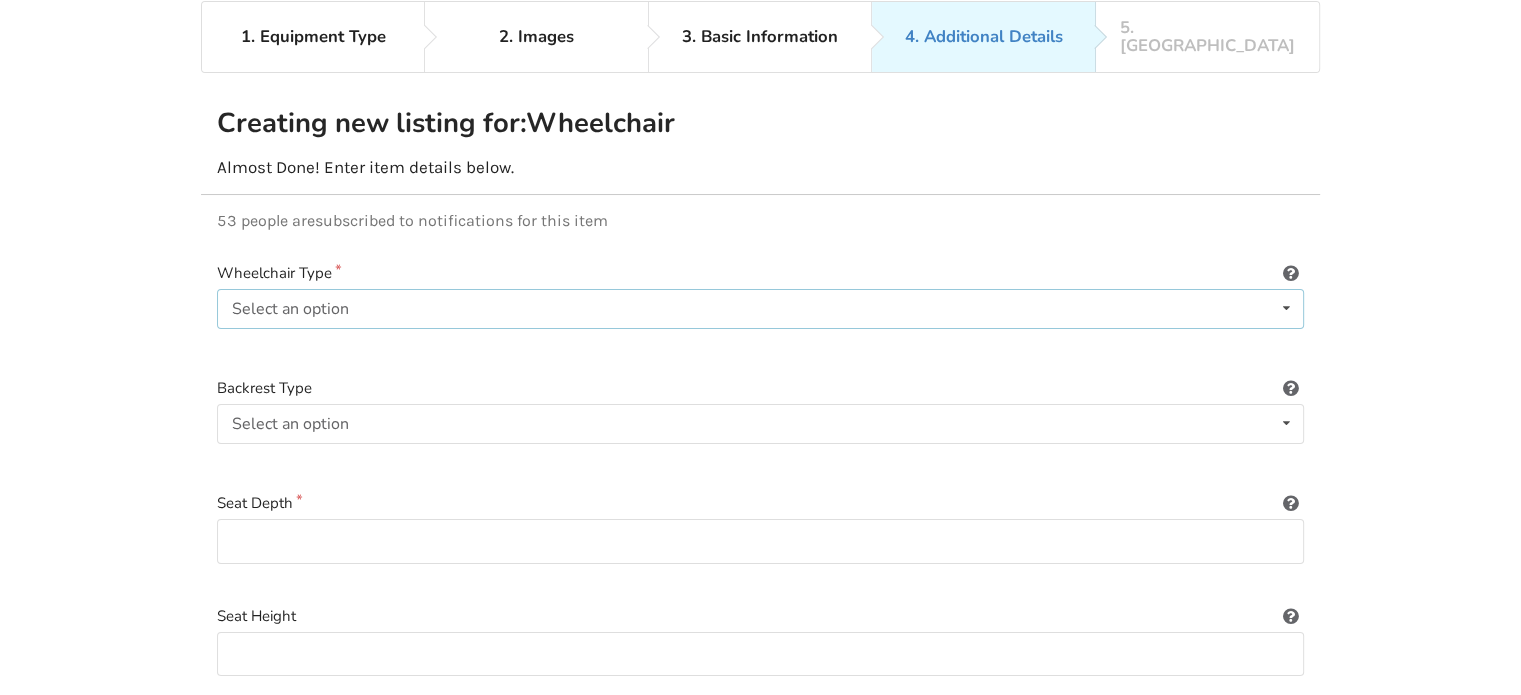 click on "Select an option Power/electric Manual Transport Tilt" at bounding box center (760, 309) 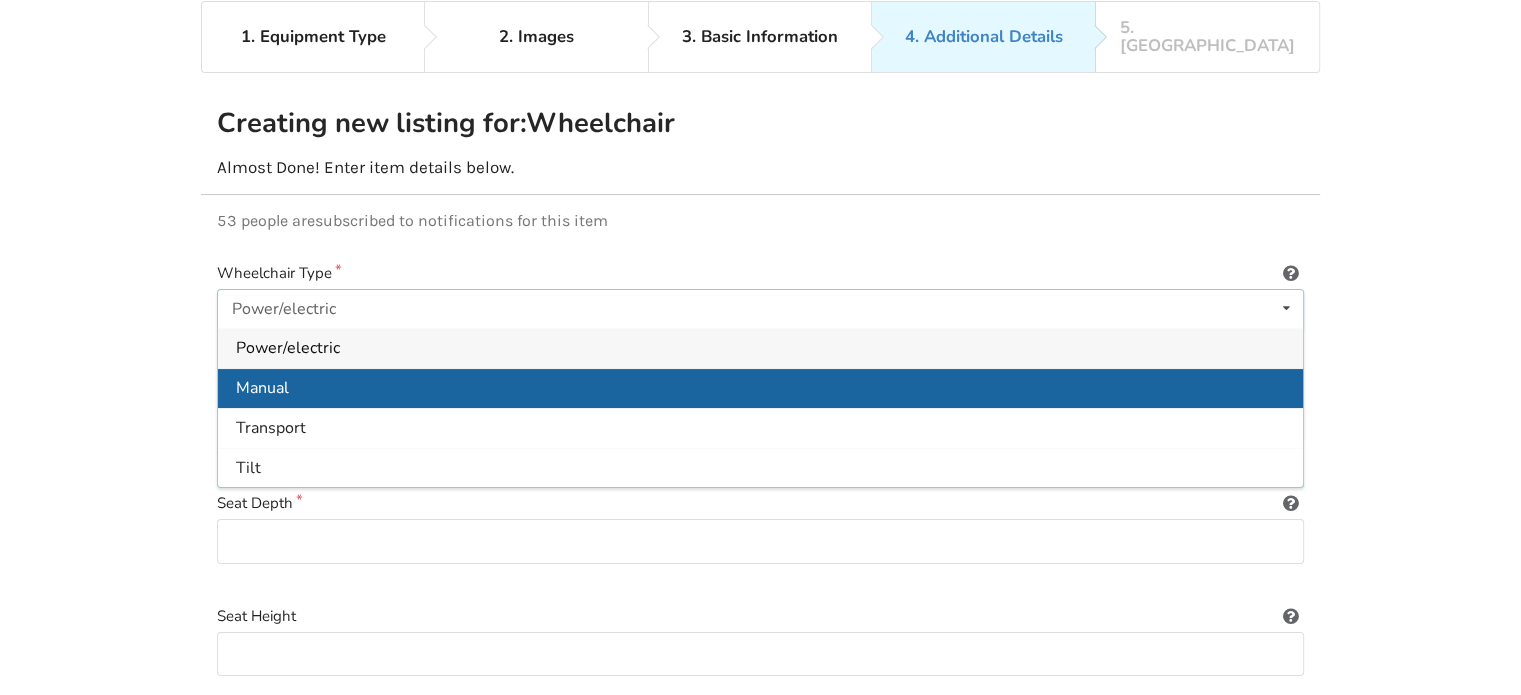 click on "Manual" at bounding box center (760, 388) 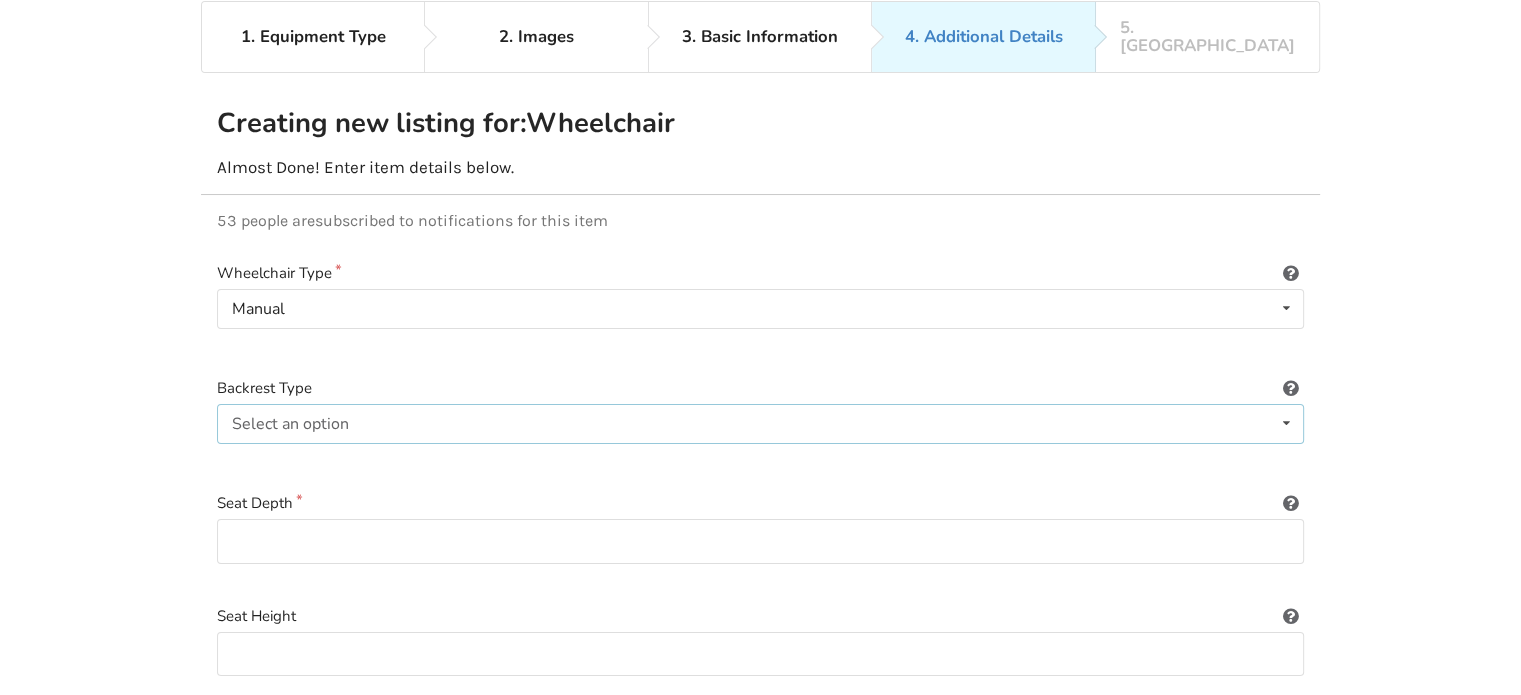 click on "Select an option Sling (standard upholstery) Hardshell (rigid) Tension-adjustable" at bounding box center [760, 424] 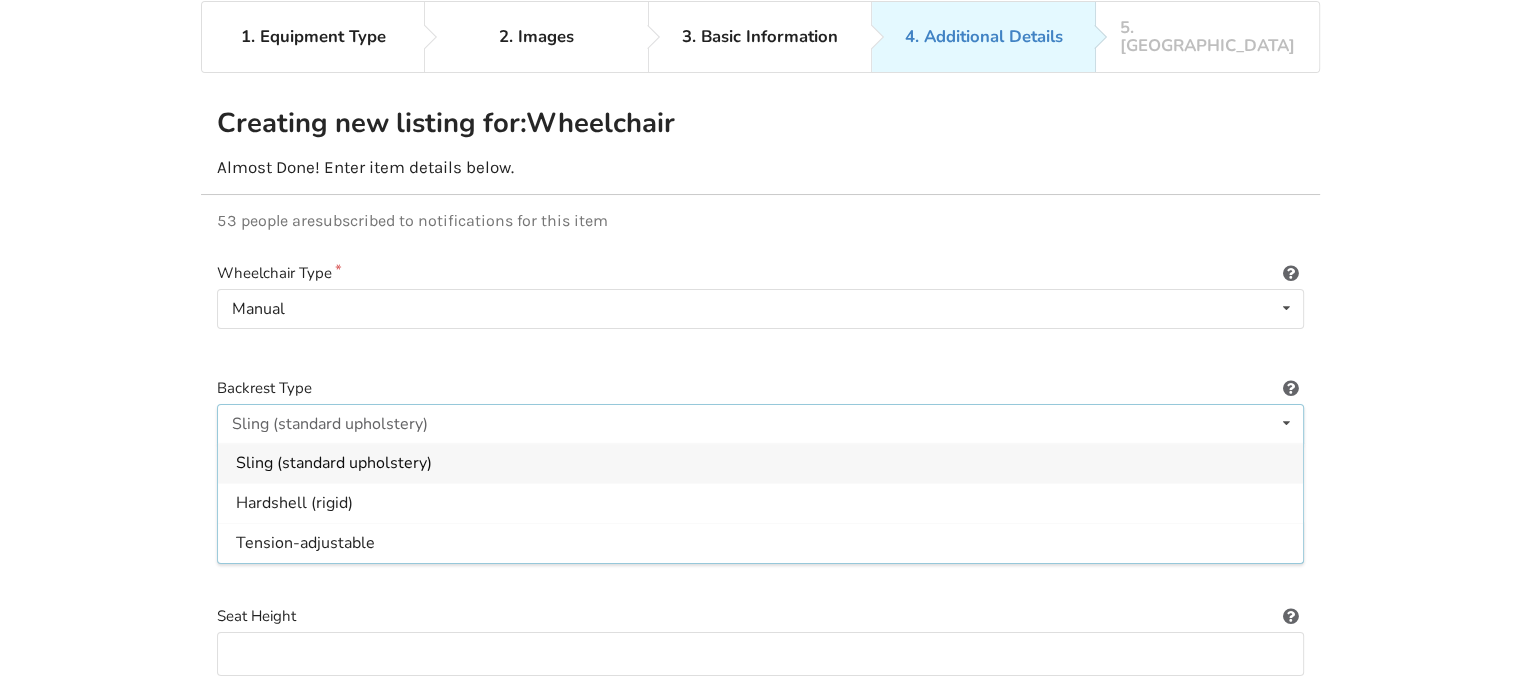 click on "Sling (standard upholstery)" at bounding box center (334, 464) 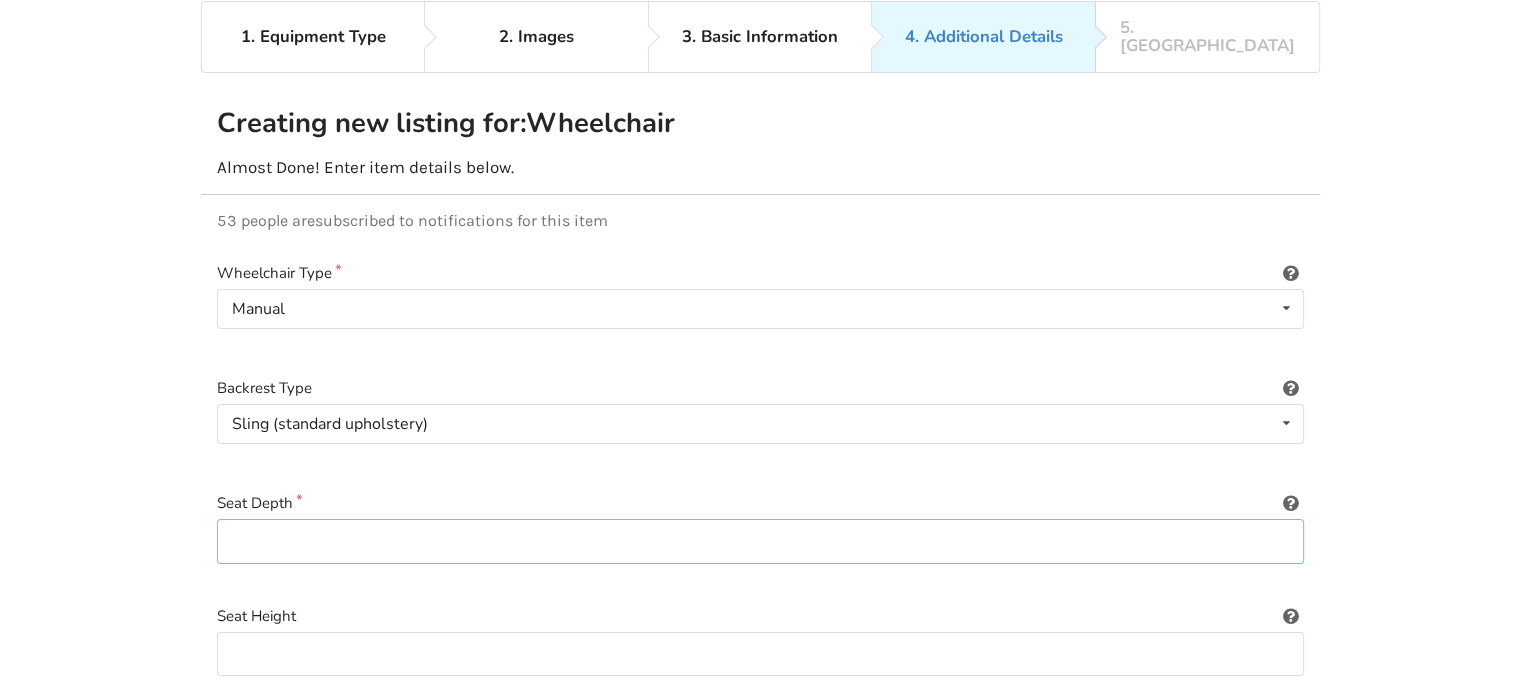 click at bounding box center (760, 541) 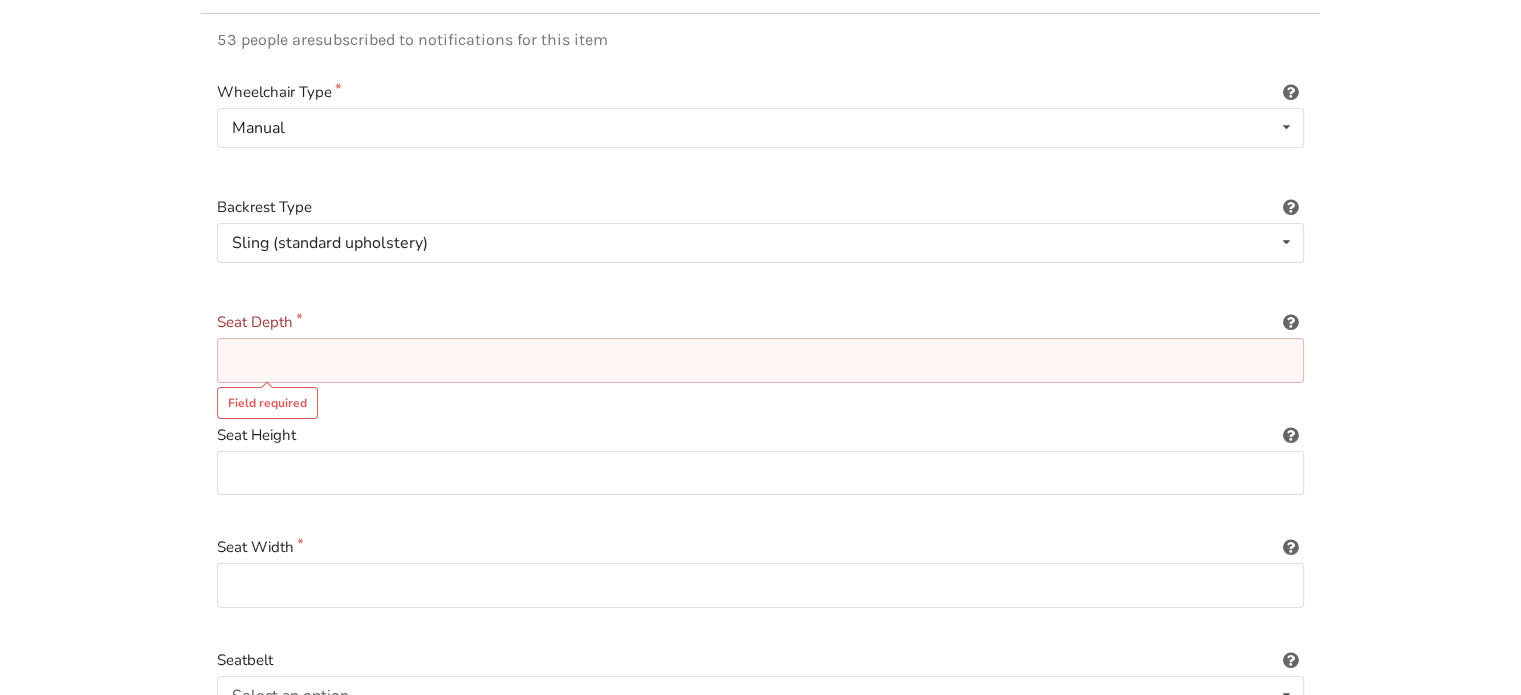 scroll, scrollTop: 300, scrollLeft: 0, axis: vertical 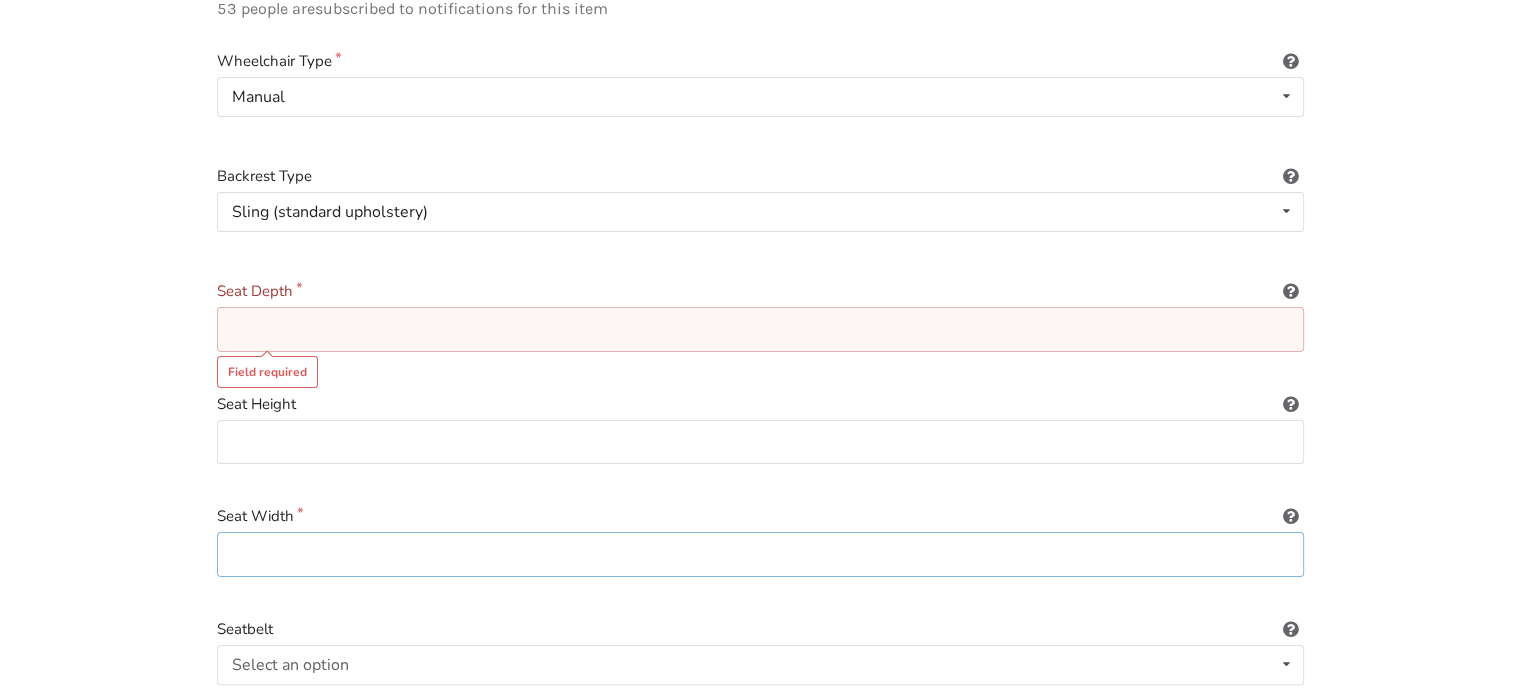 click at bounding box center [760, 554] 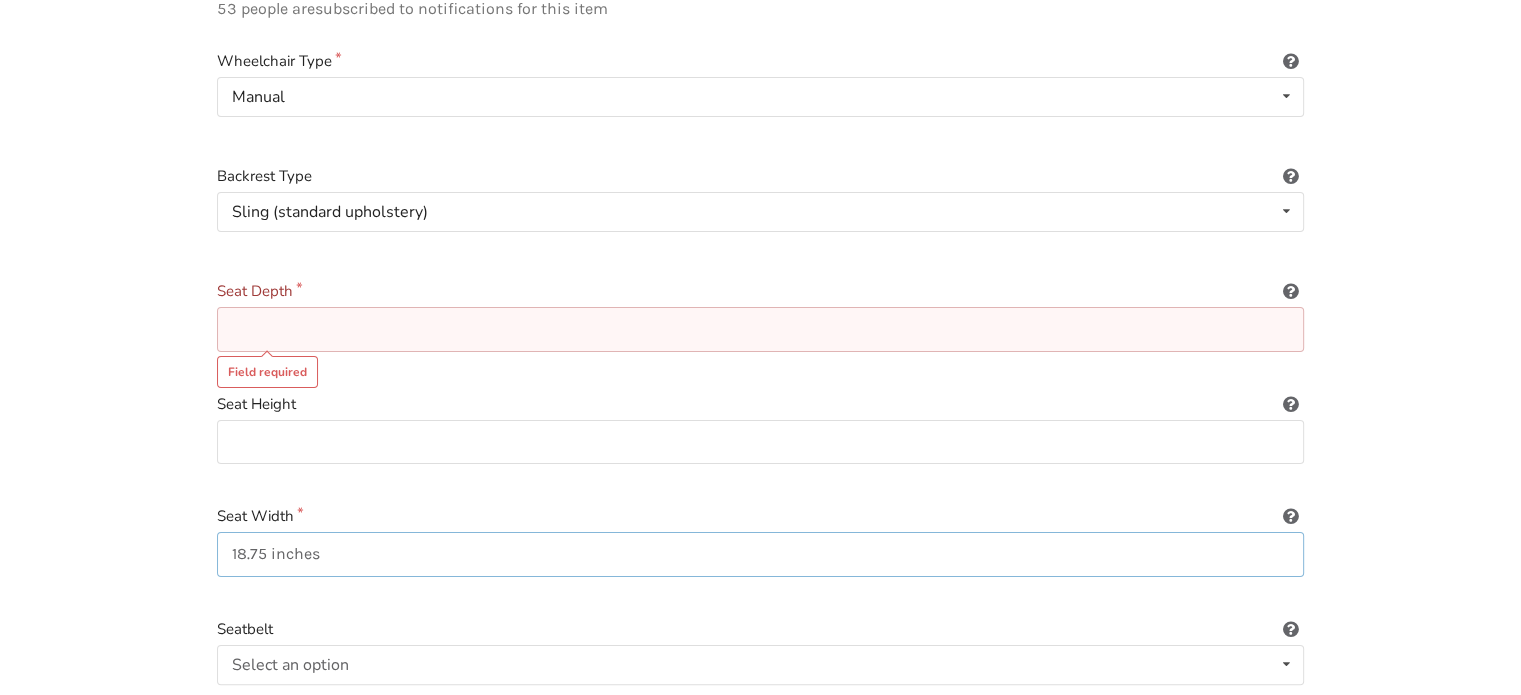 type on "18.75 inches" 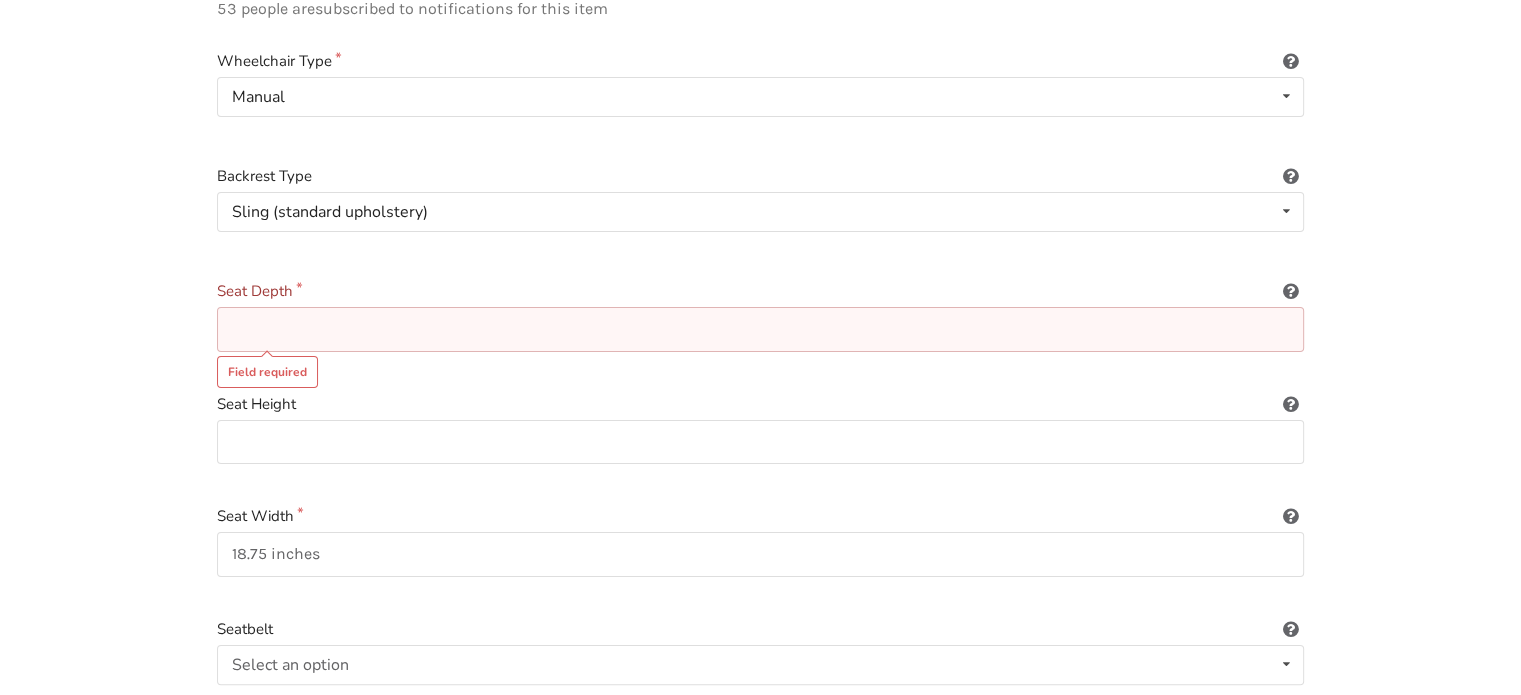 click at bounding box center [760, 329] 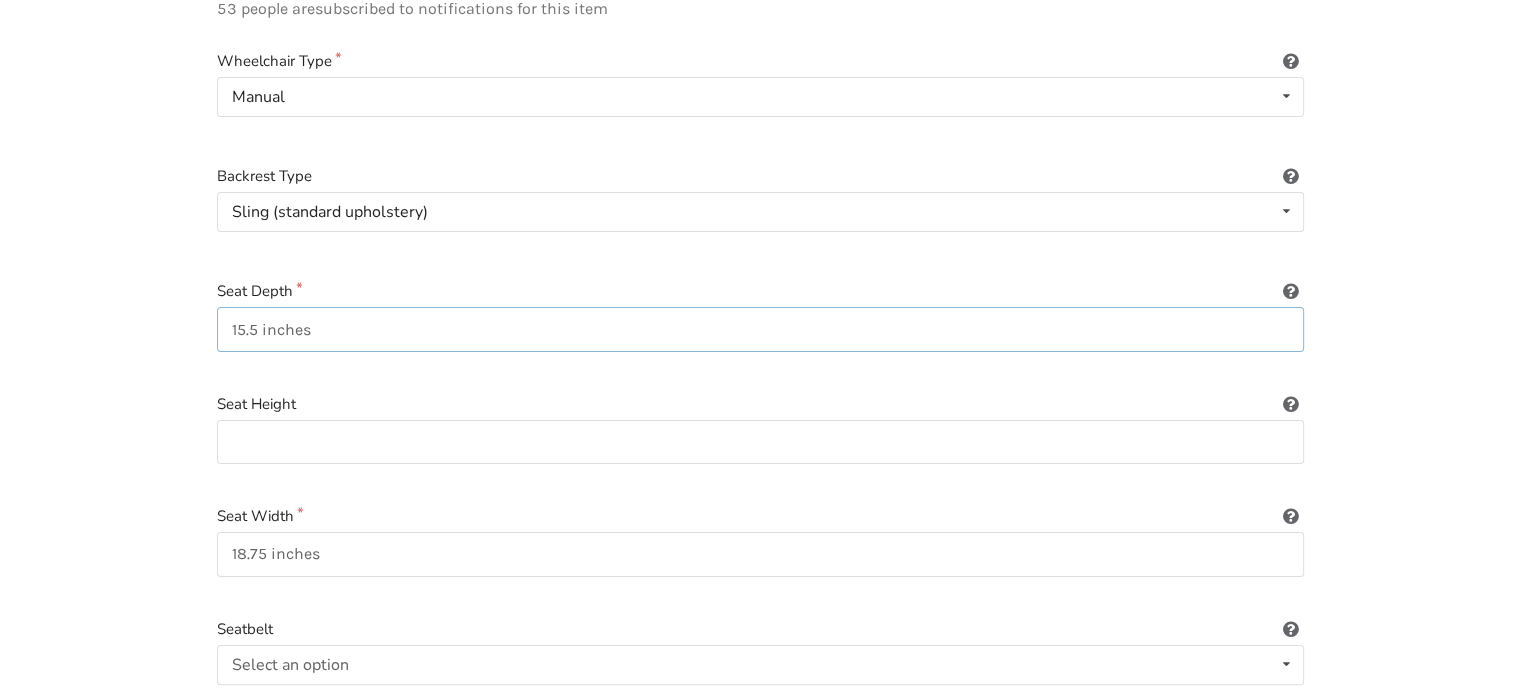 type on "15.5 inches" 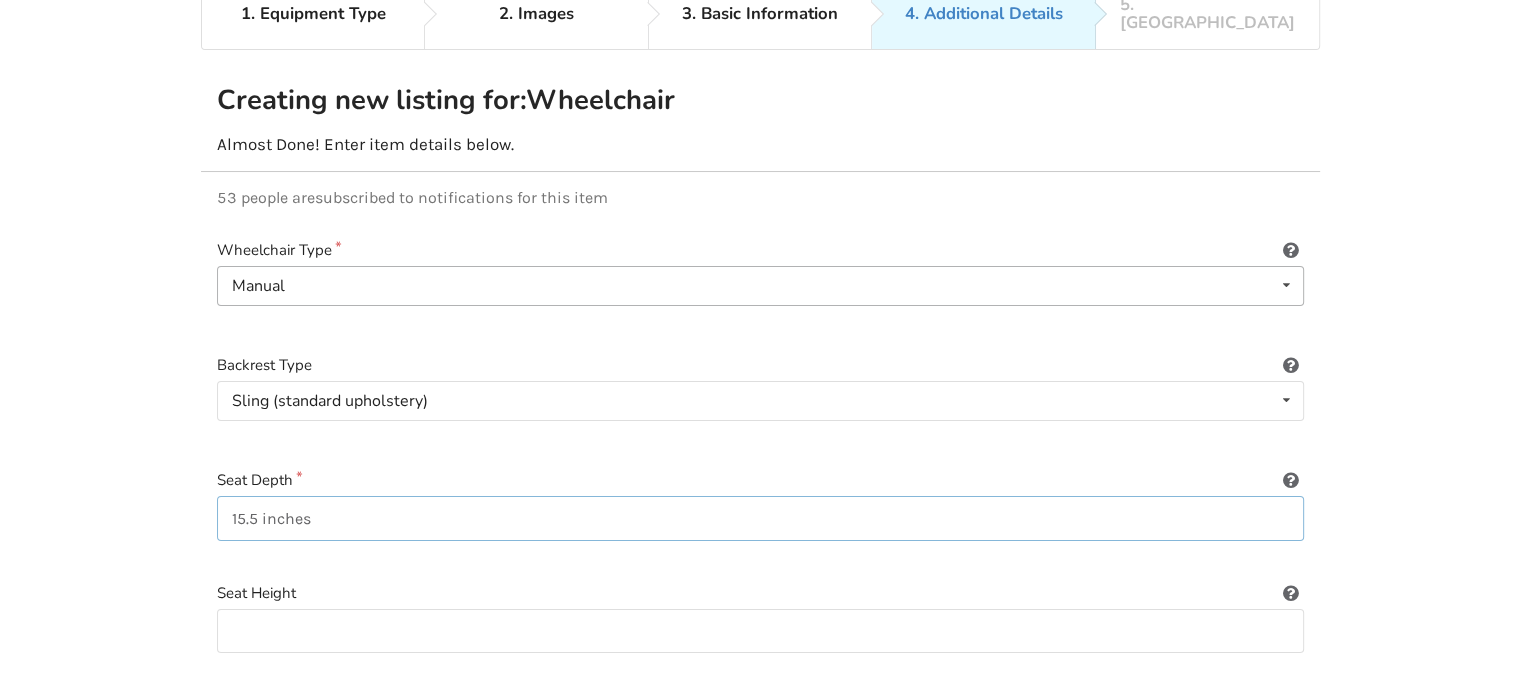 scroll, scrollTop: 0, scrollLeft: 0, axis: both 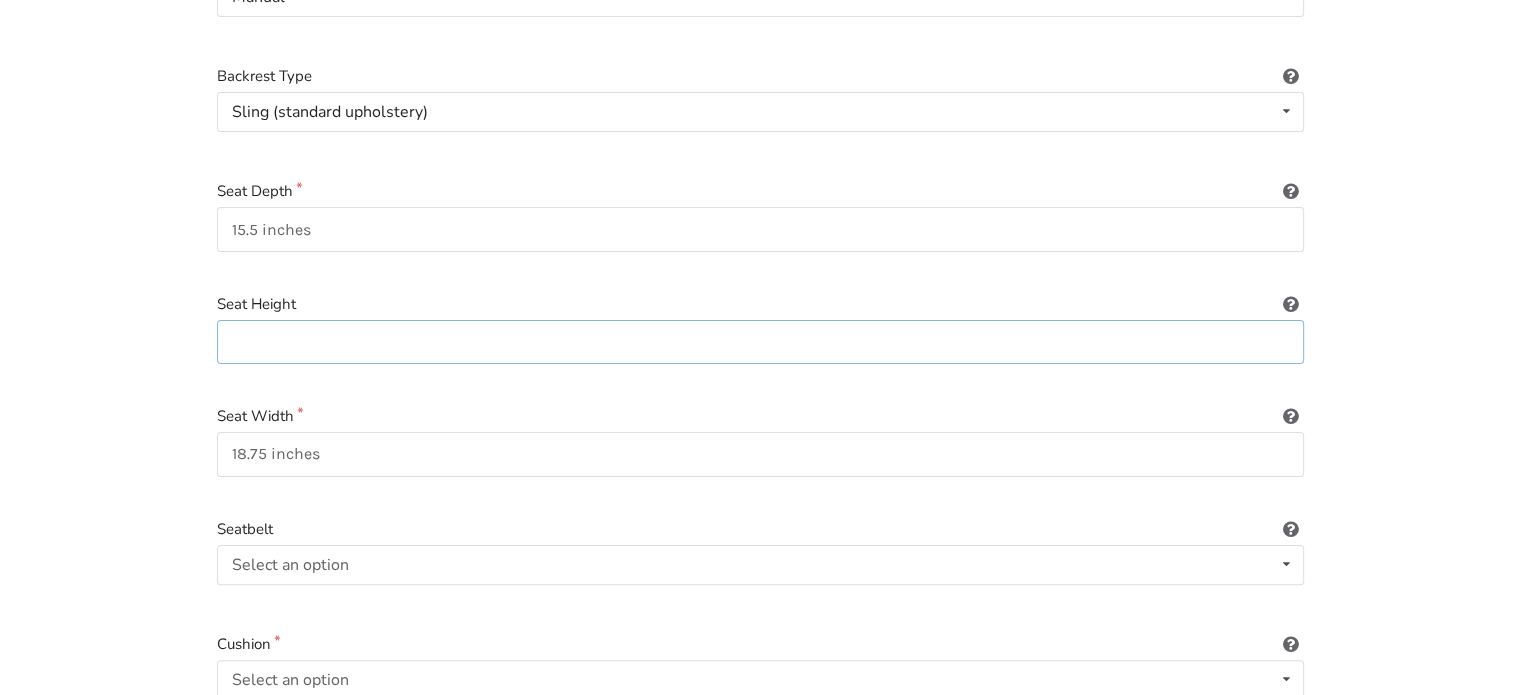 click at bounding box center (760, 342) 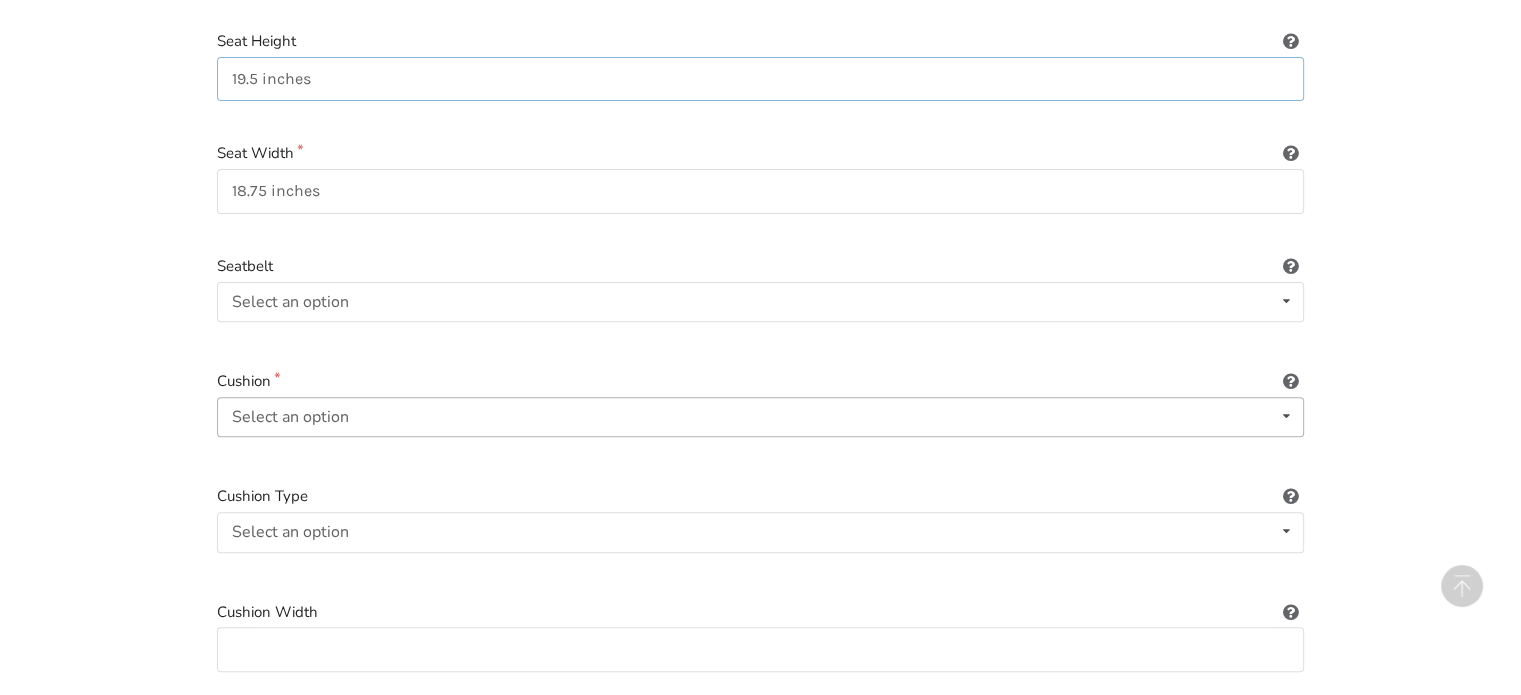 scroll, scrollTop: 700, scrollLeft: 0, axis: vertical 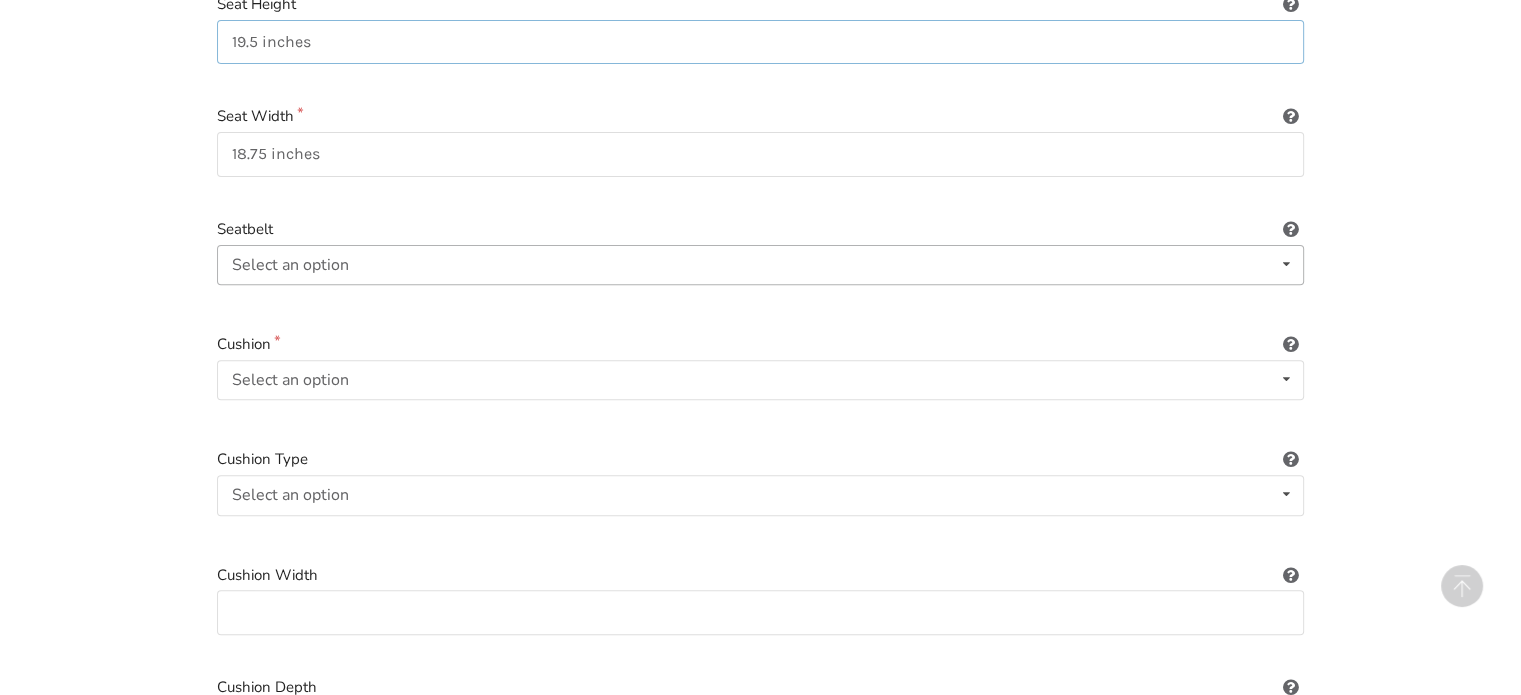 type on "19.5 inches" 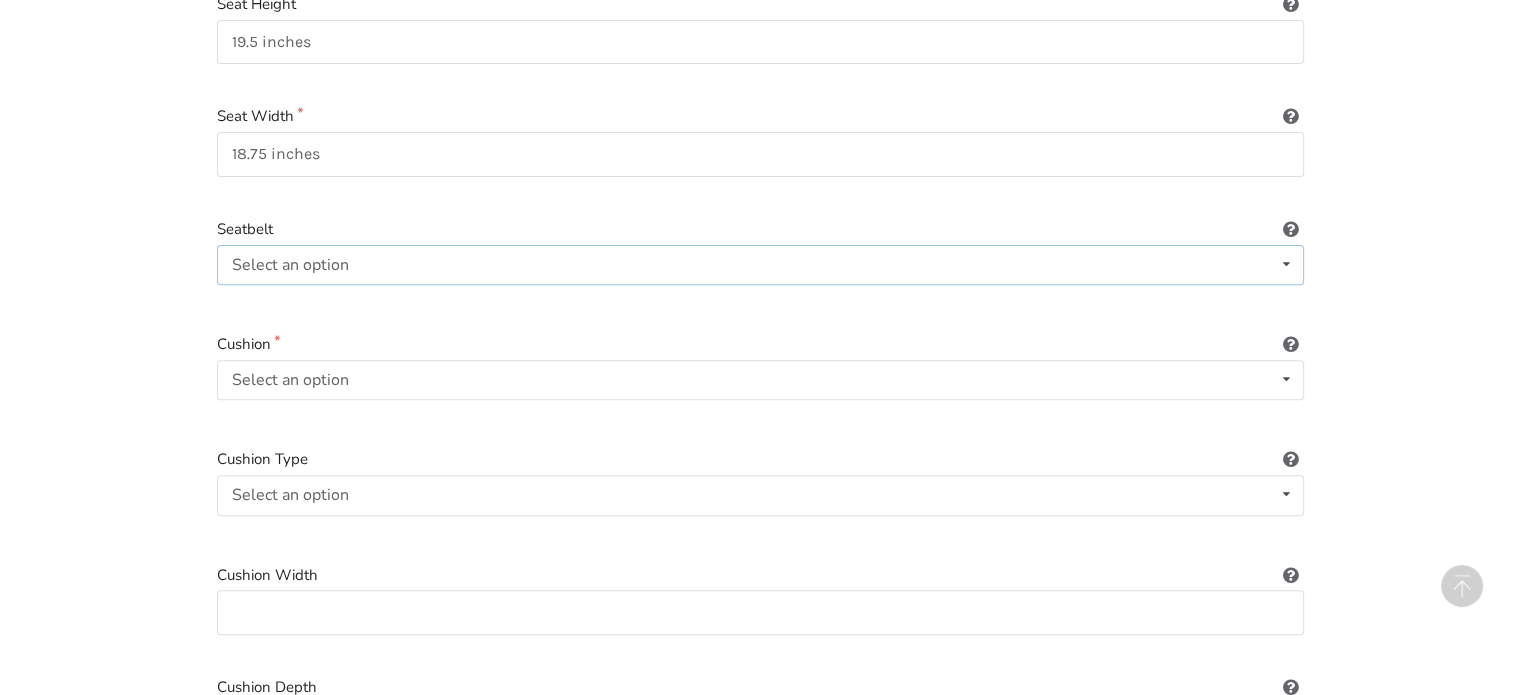 click on "Select an option Included Not included" at bounding box center (760, 265) 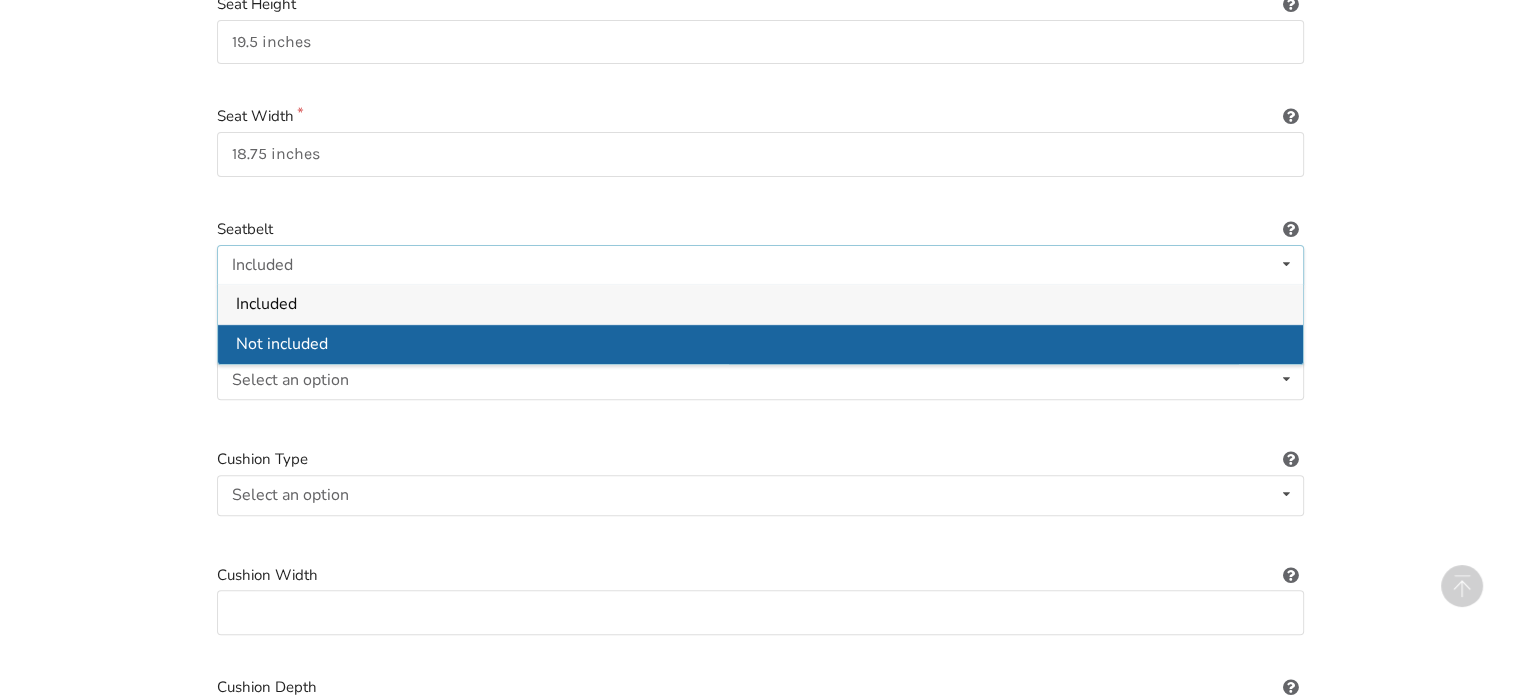 click on "Not included" at bounding box center [760, 344] 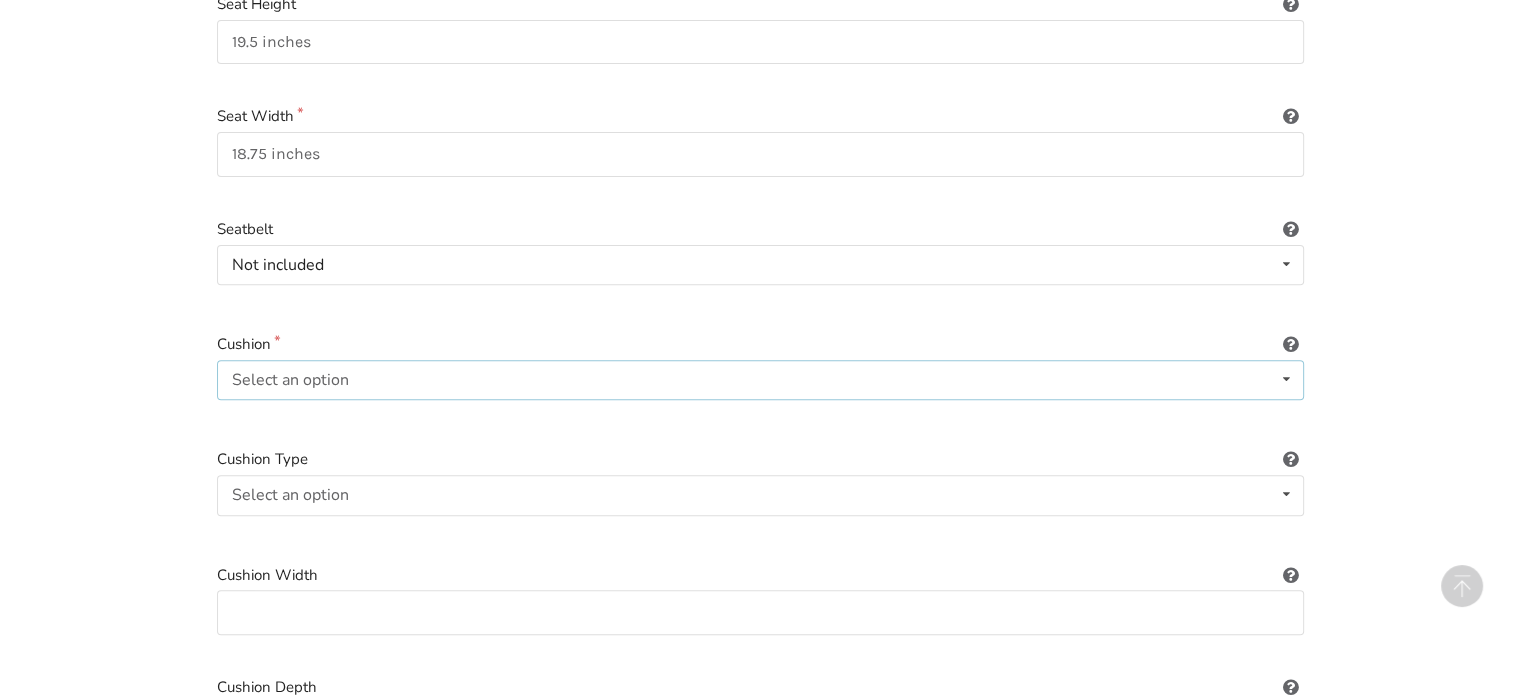 click on "Select an option Included Not included" at bounding box center [760, 380] 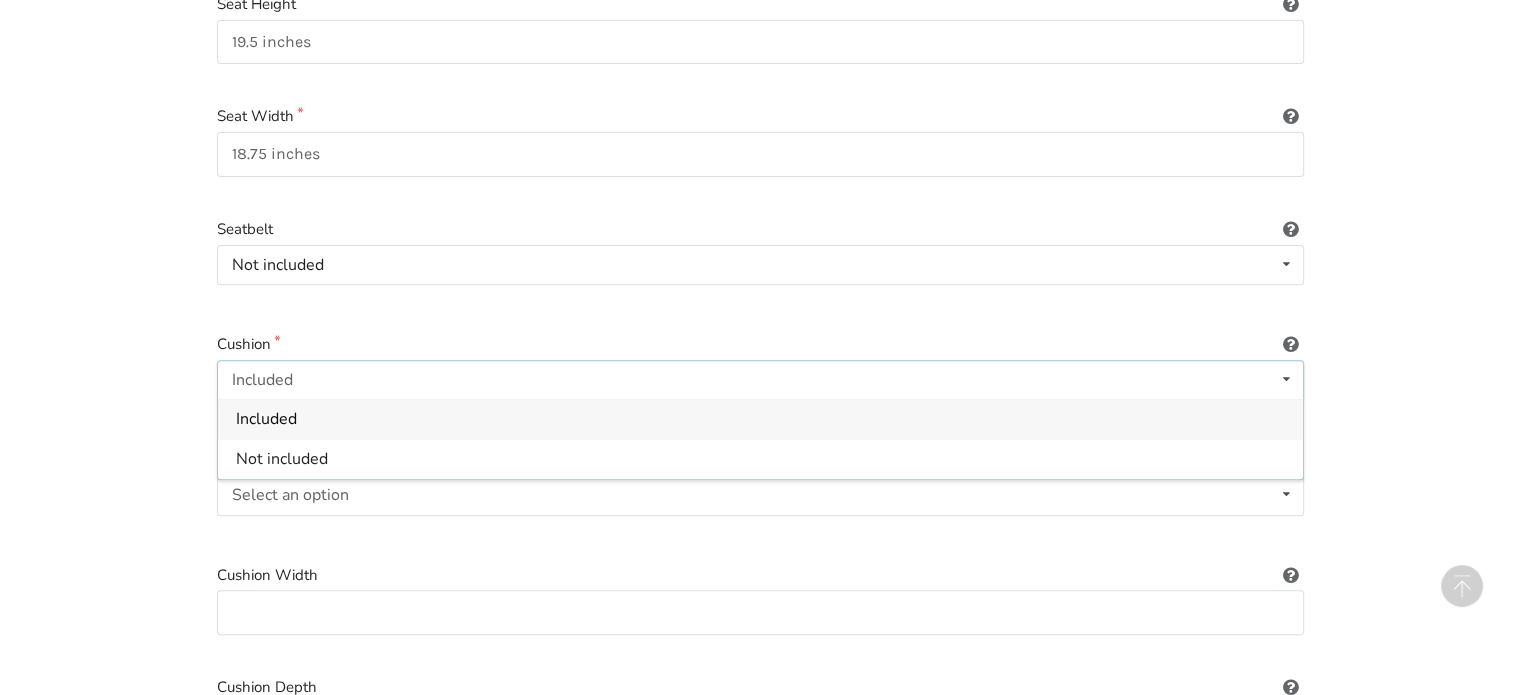 click on "Included" at bounding box center (760, 419) 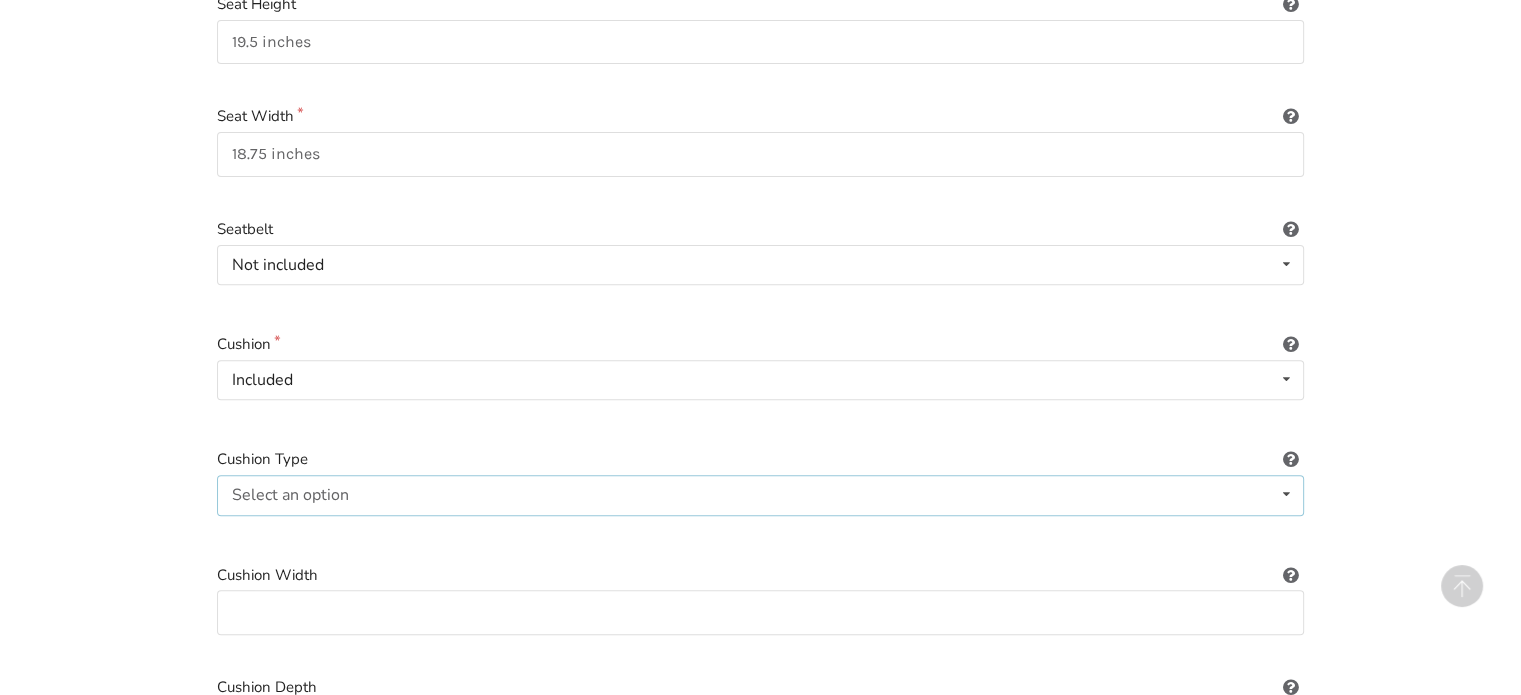 click on "Select an option Not applicable Foam Gel Air Gel and foam Air and foam Captain's seat" at bounding box center [760, 495] 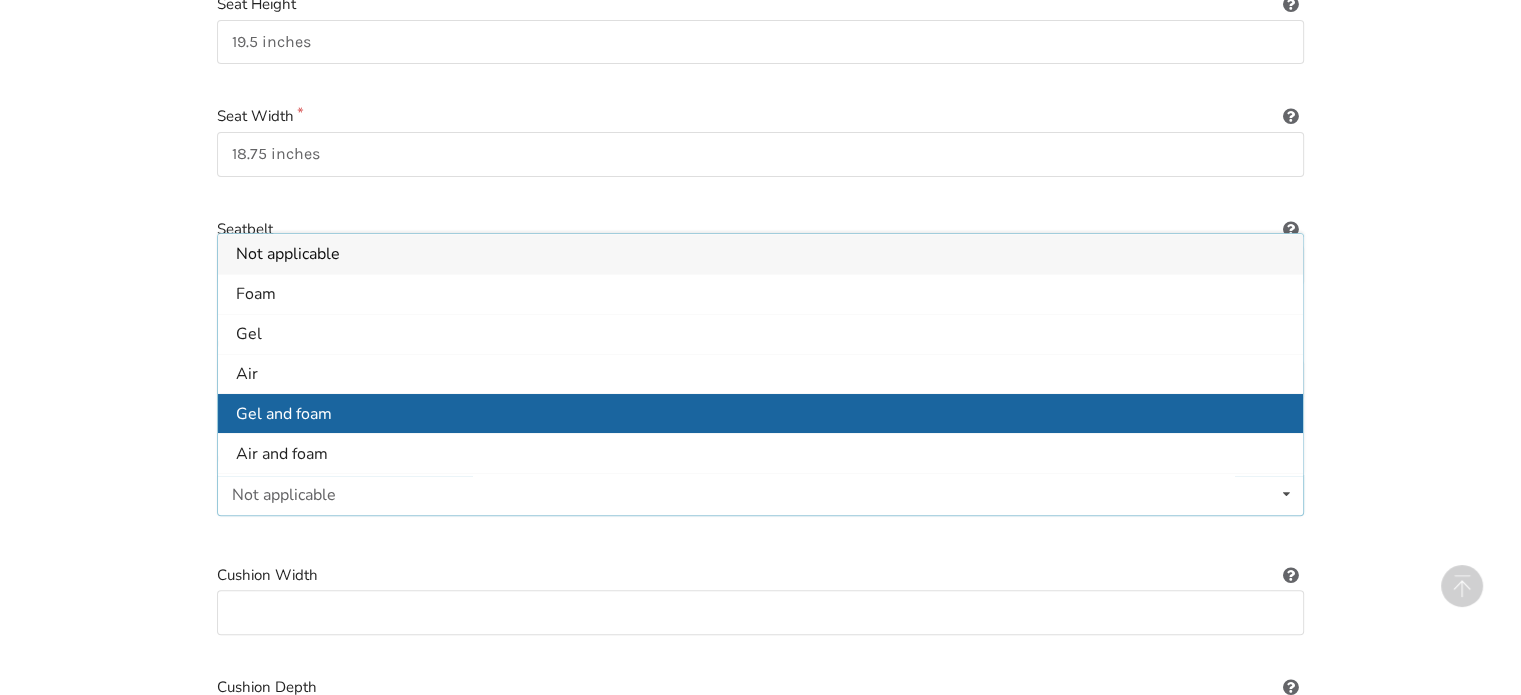 click on "Gel and foam" at bounding box center [760, 414] 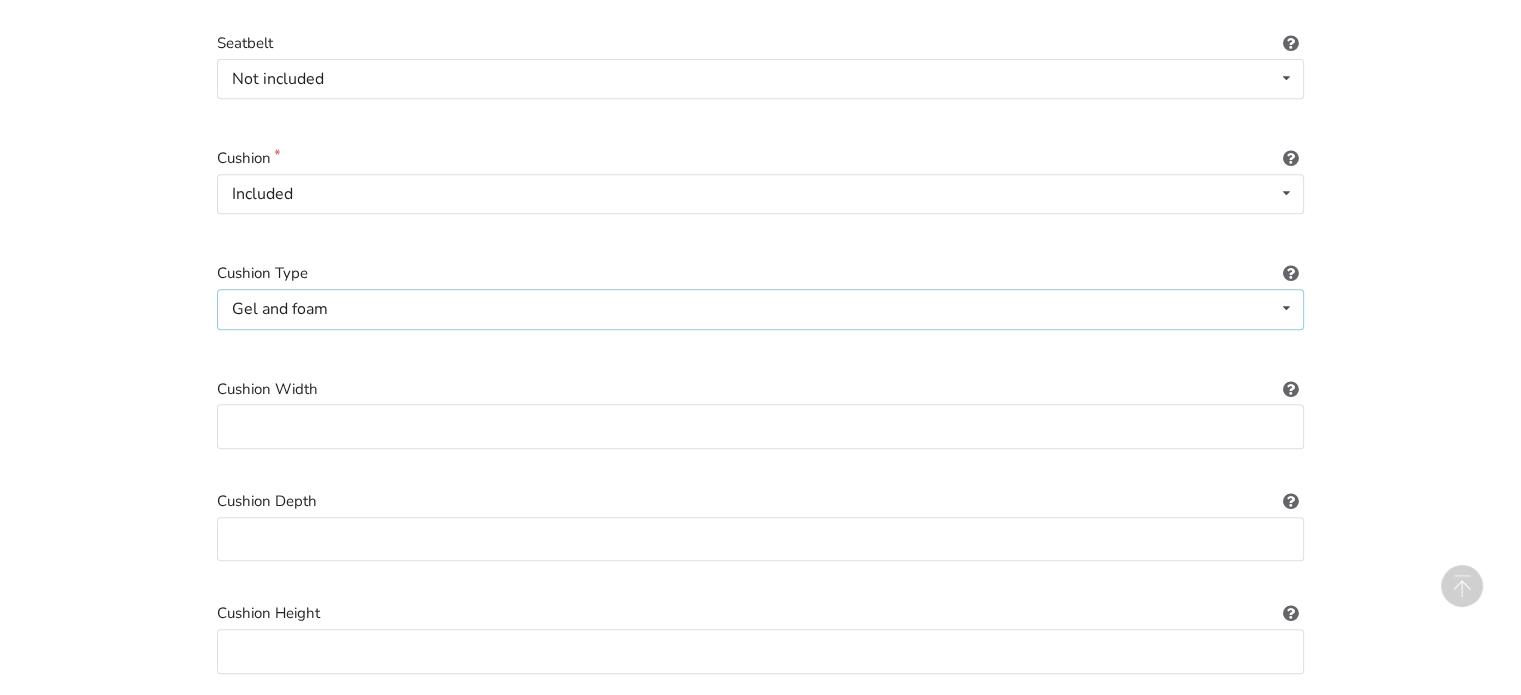 scroll, scrollTop: 900, scrollLeft: 0, axis: vertical 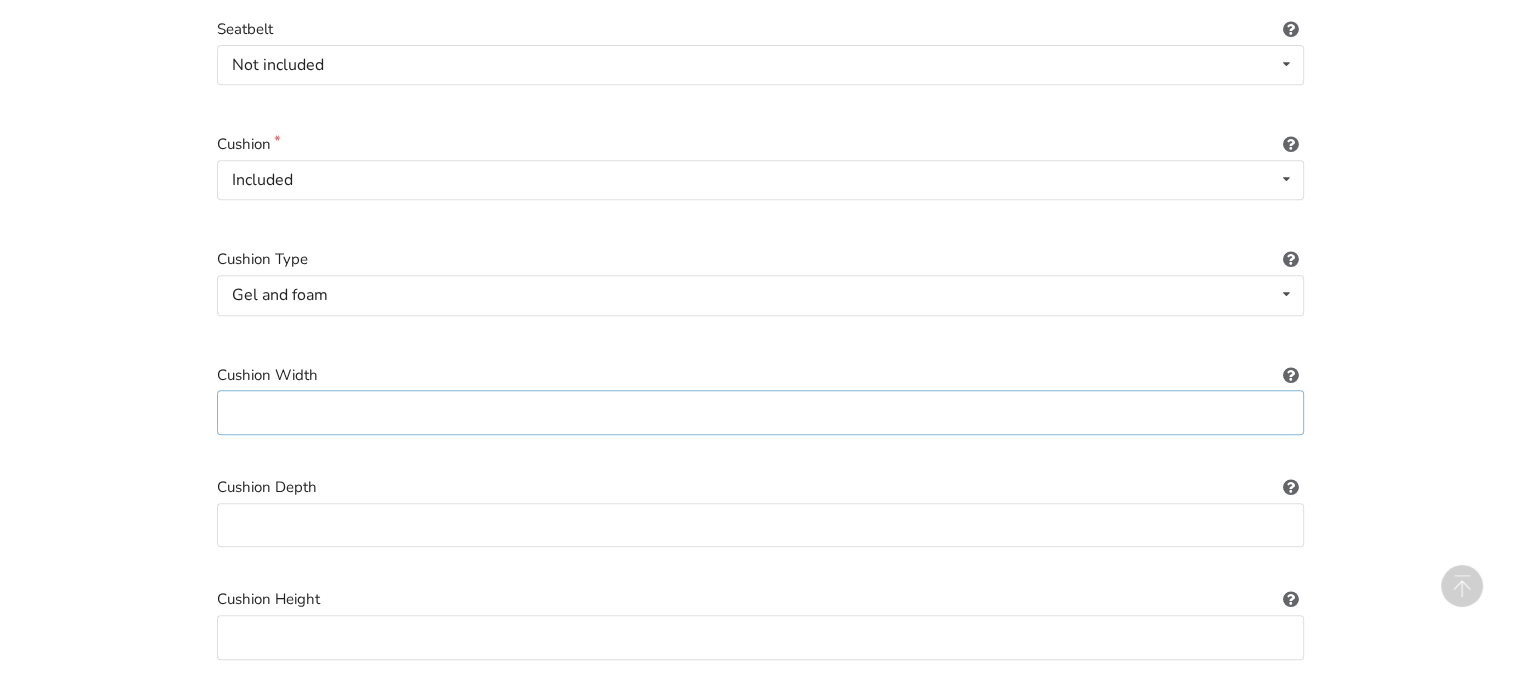 click at bounding box center [760, 412] 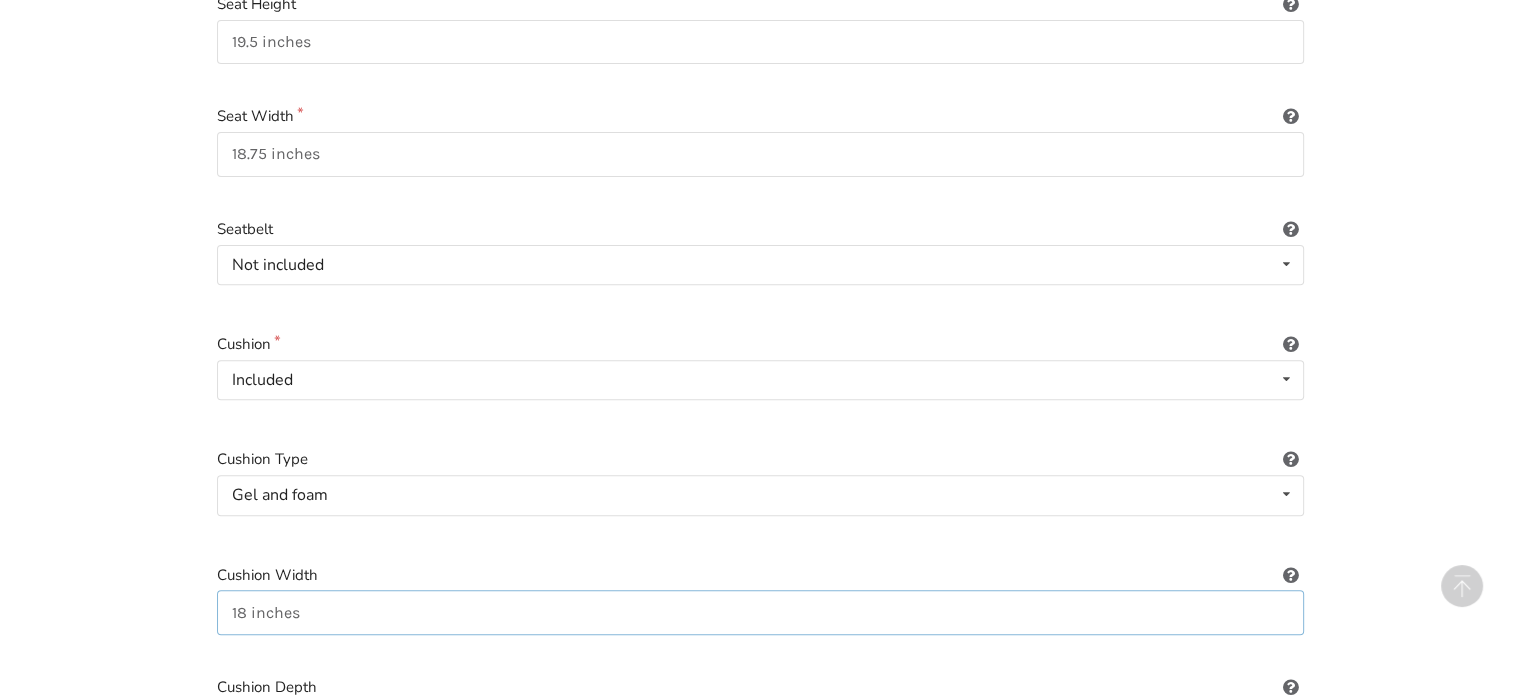 scroll, scrollTop: 1100, scrollLeft: 0, axis: vertical 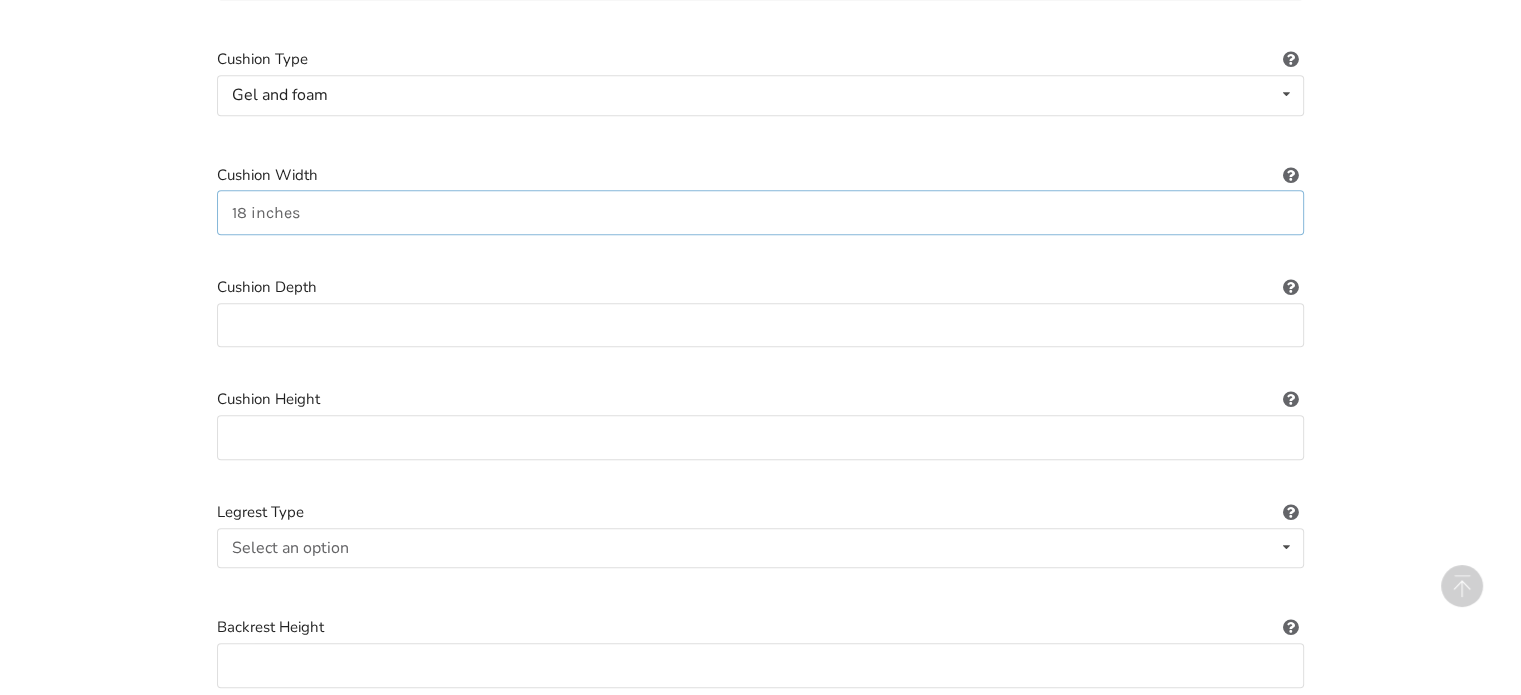 type on "18 inches" 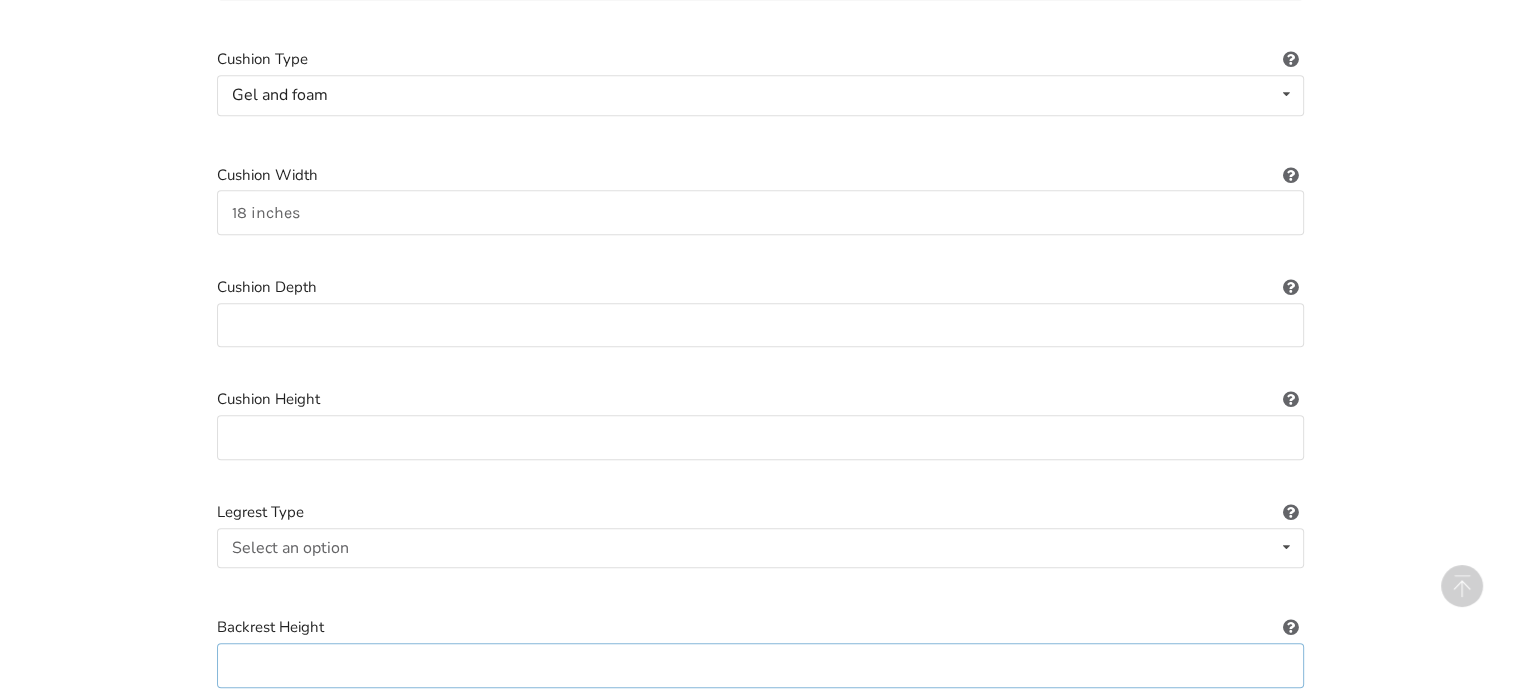 click at bounding box center (760, 665) 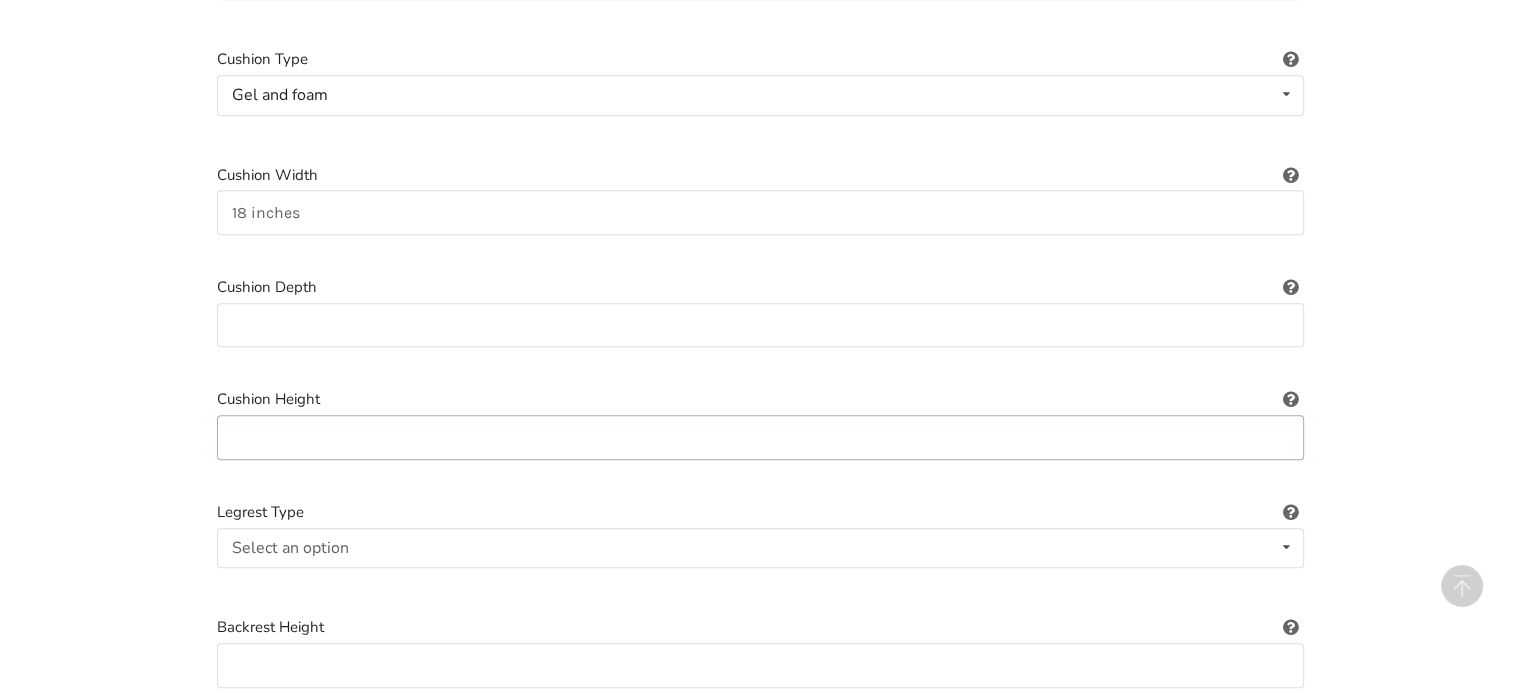 click at bounding box center (760, 437) 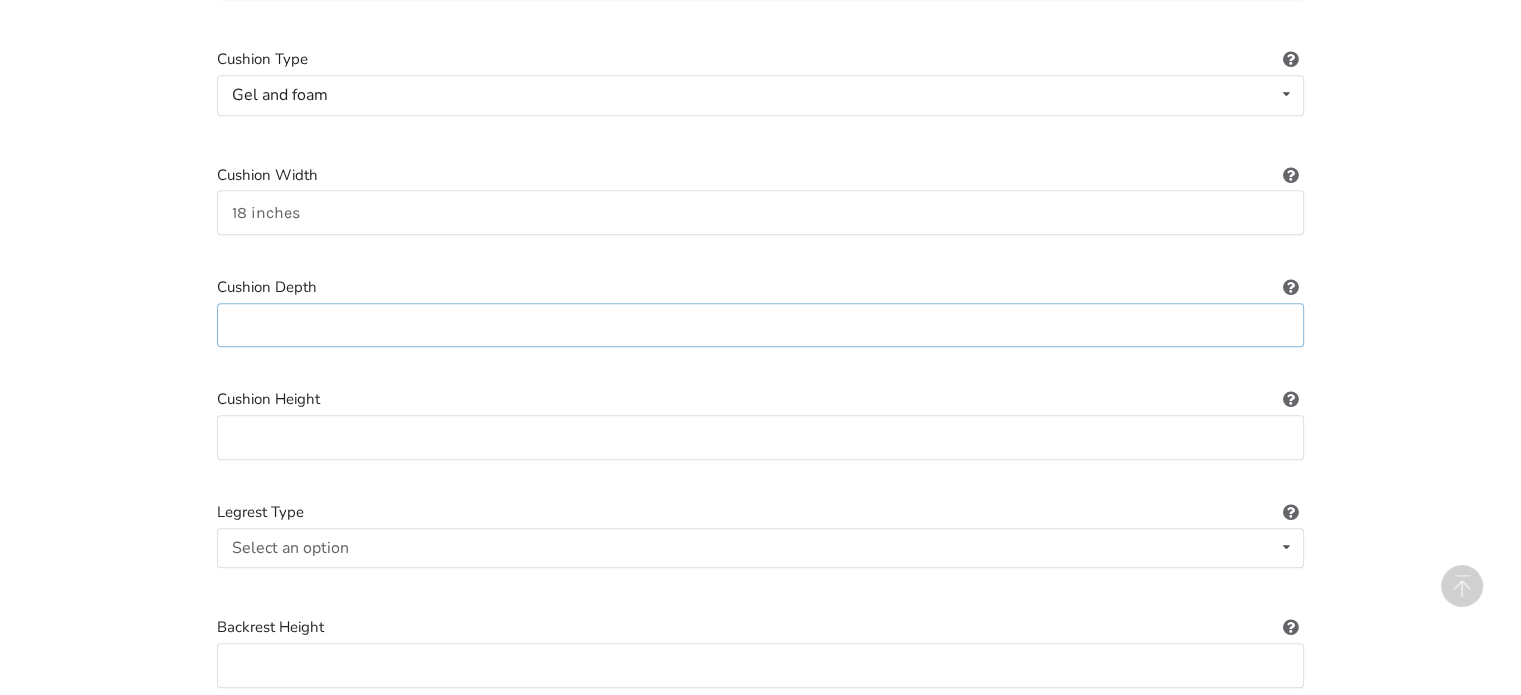 click at bounding box center [760, 325] 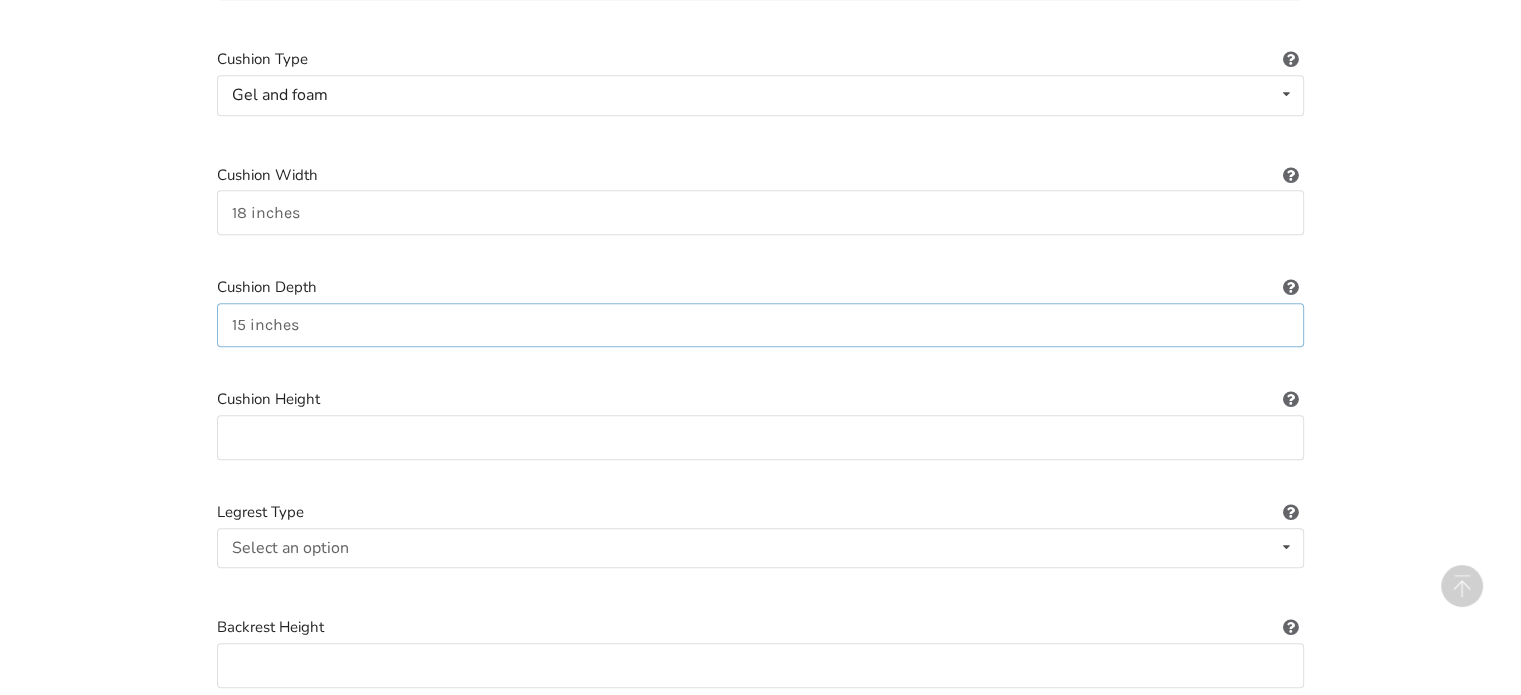 type on "15 inches" 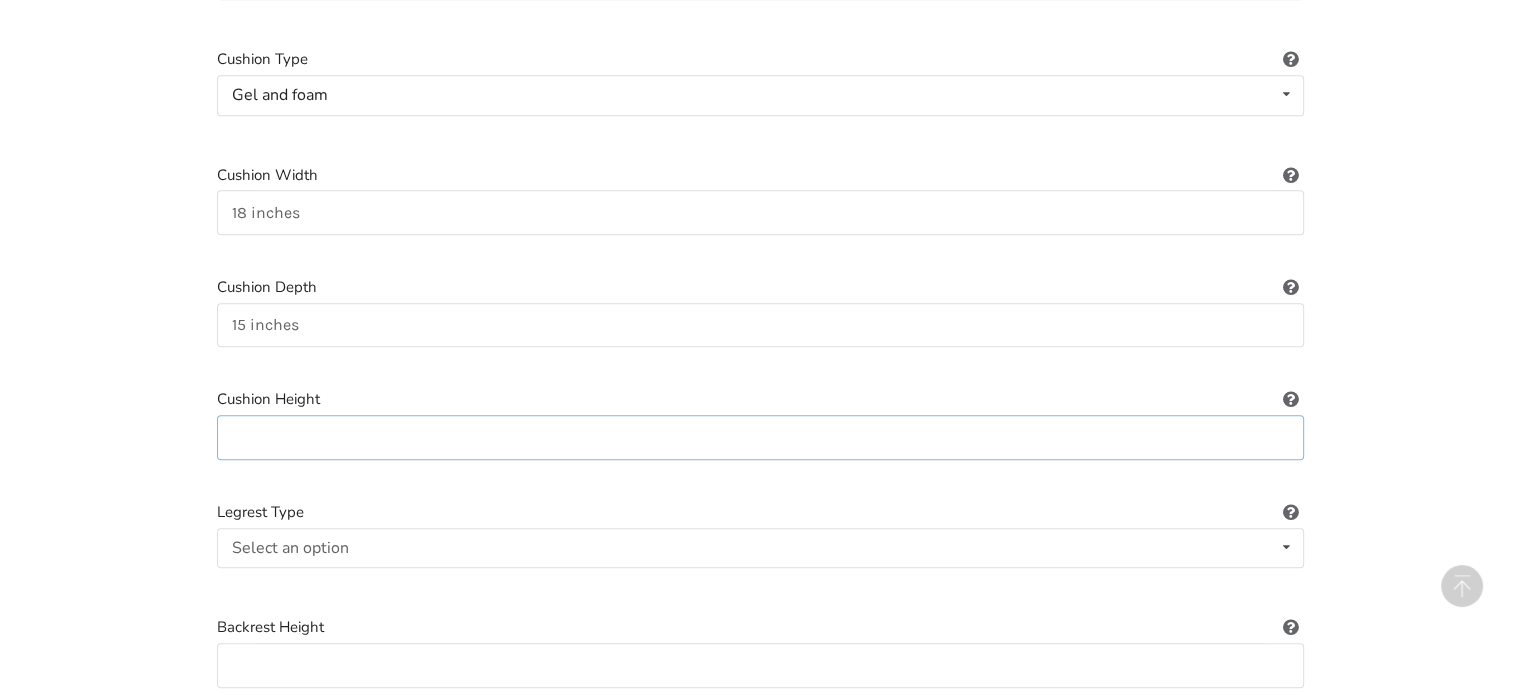 click at bounding box center [760, 437] 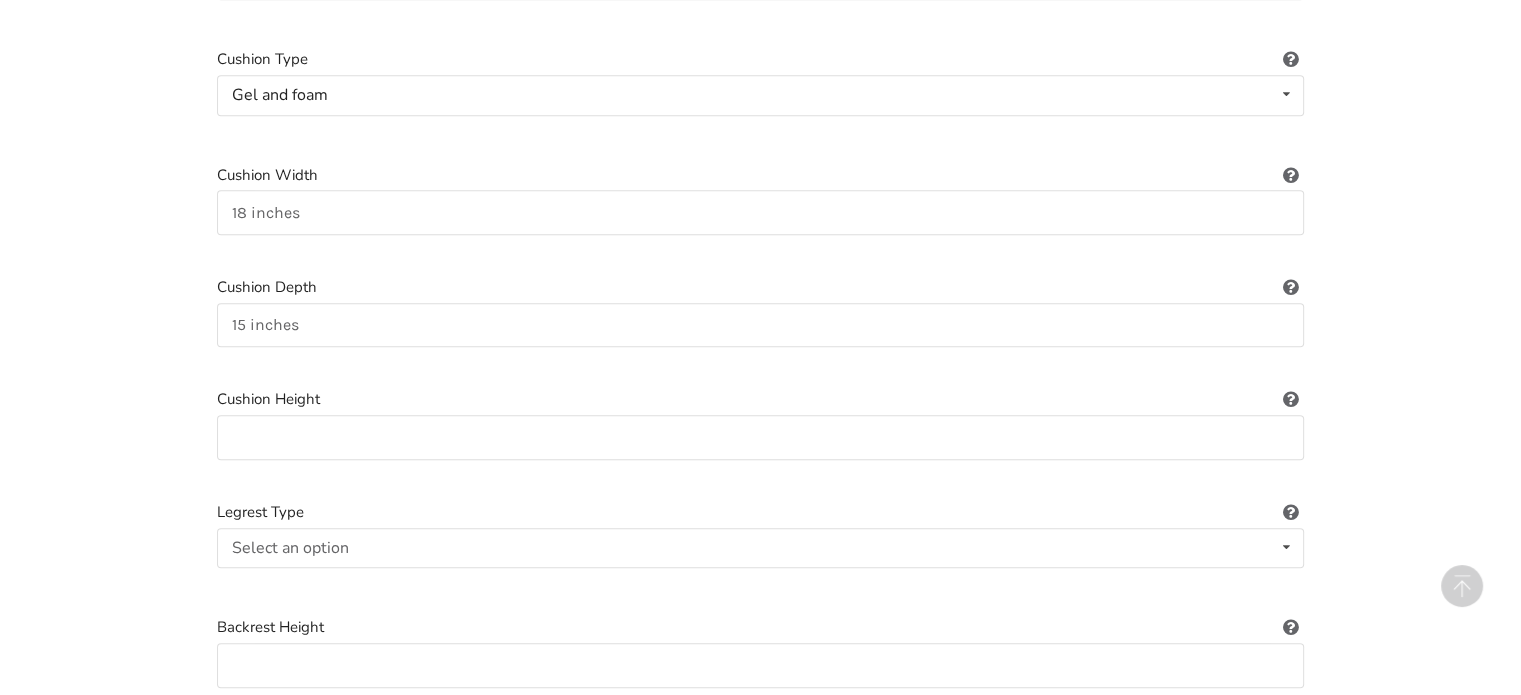 click at bounding box center (1290, 396) 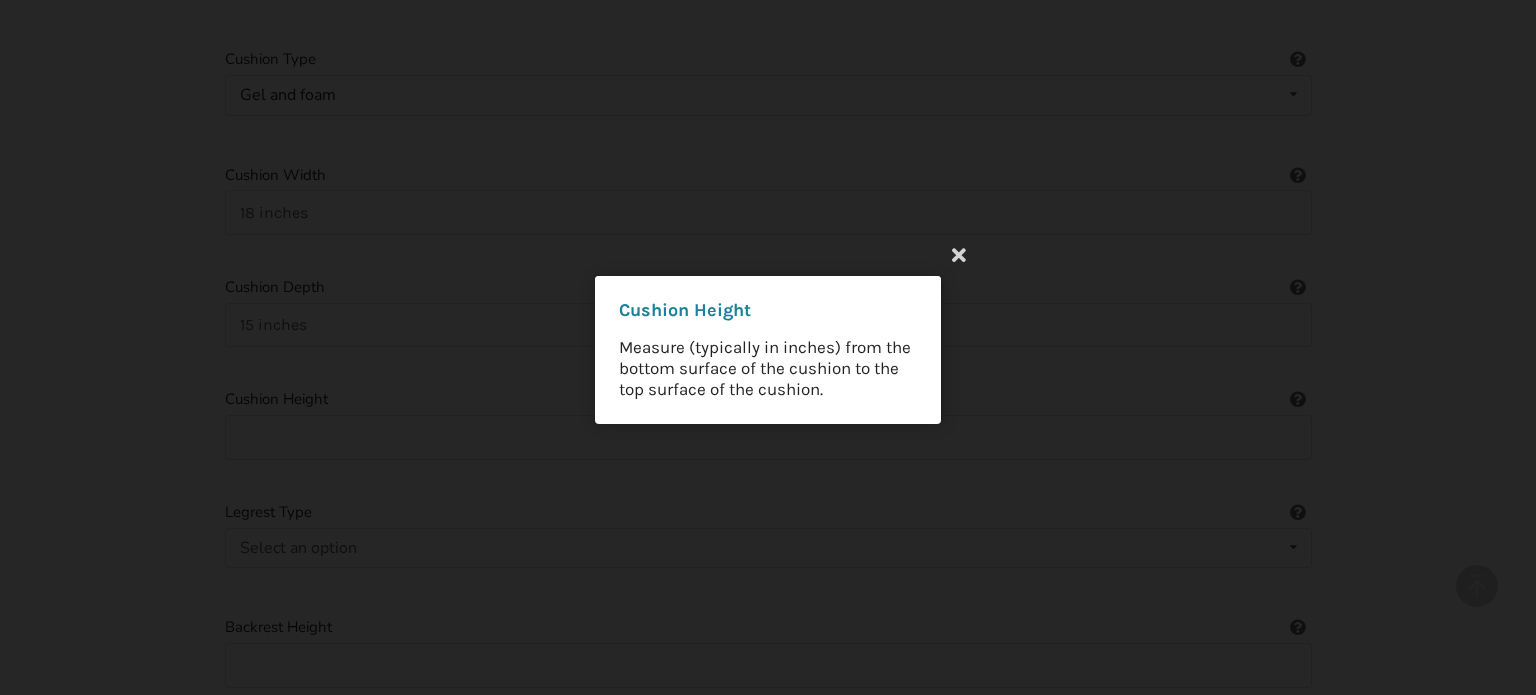 click on "Cushion Height Measure (typically in inches) from the bottom surface of the cushion to the top surface of the cushion." at bounding box center [768, 347] 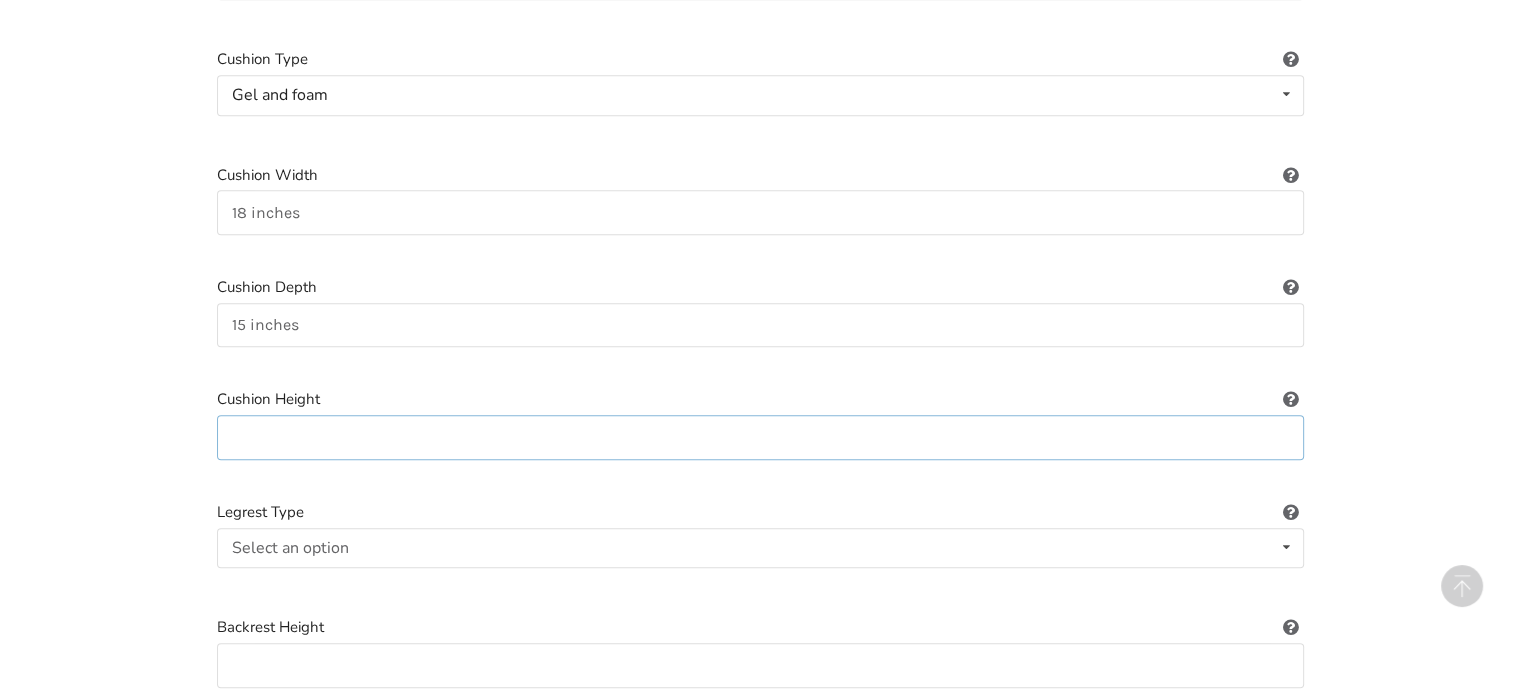 click at bounding box center (760, 437) 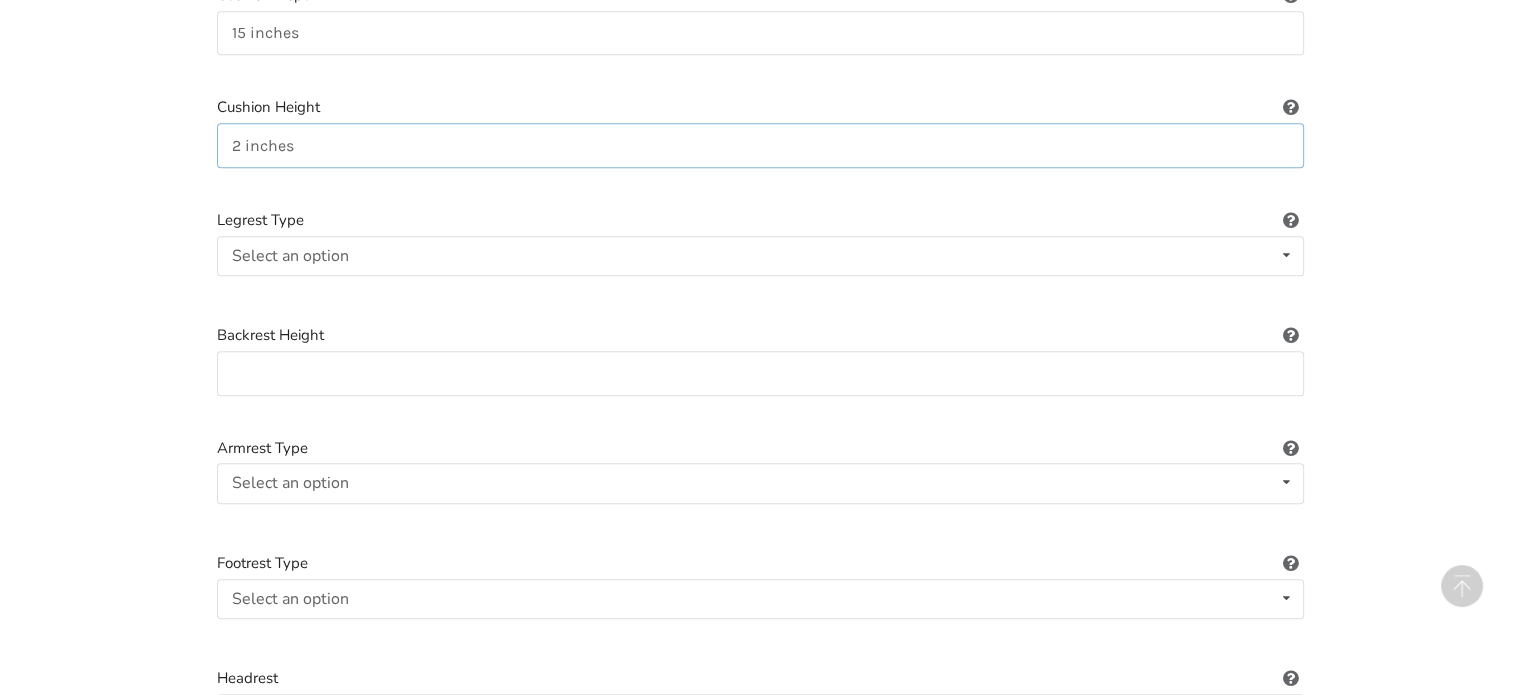 scroll, scrollTop: 1400, scrollLeft: 0, axis: vertical 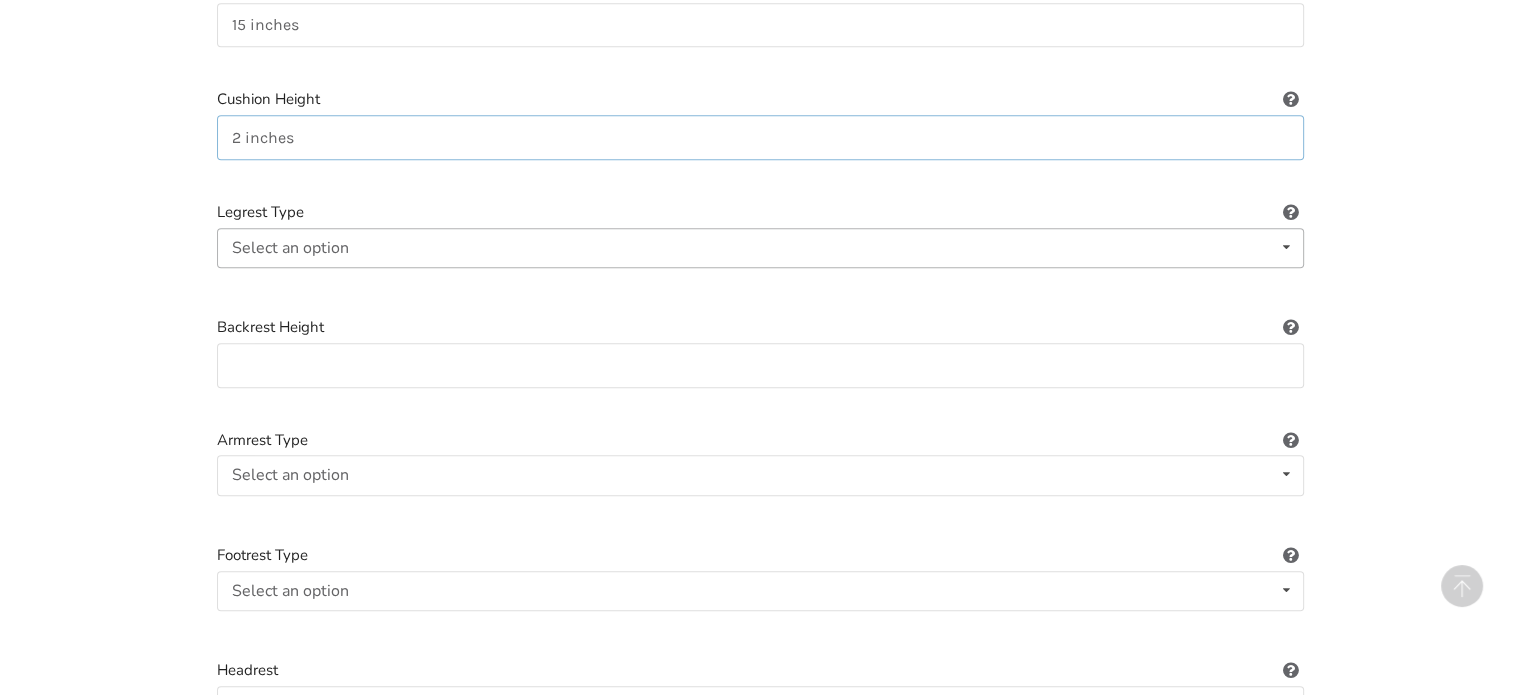 type on "2 inches" 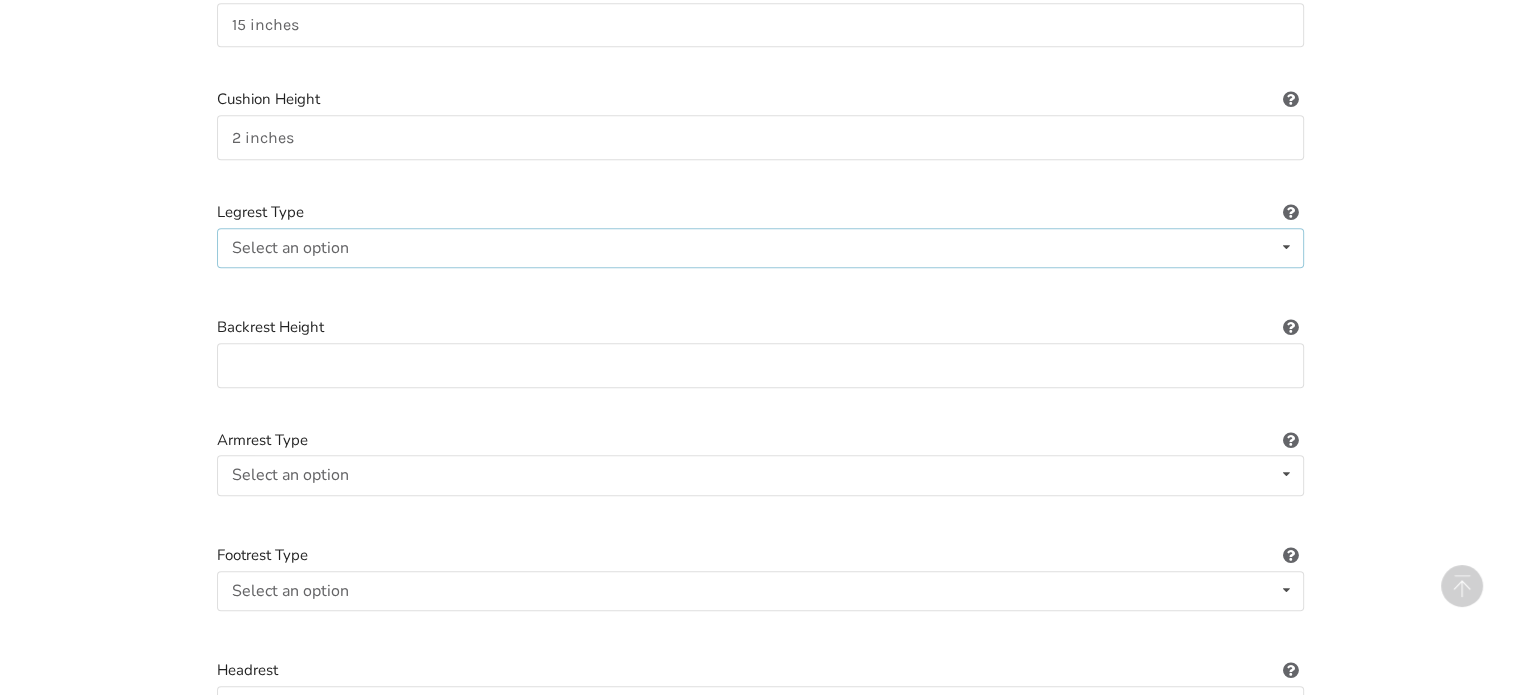 click at bounding box center [1286, 247] 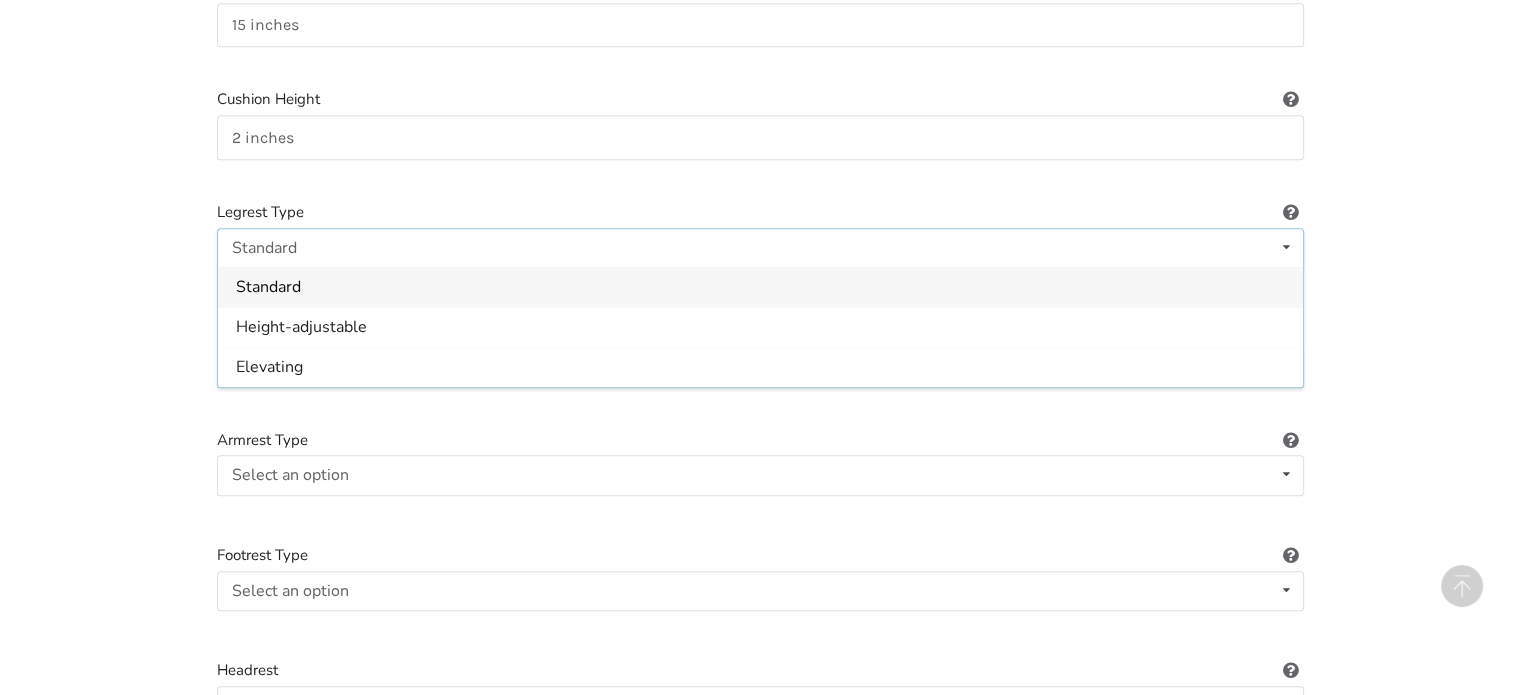 click on "Standard" at bounding box center [760, 287] 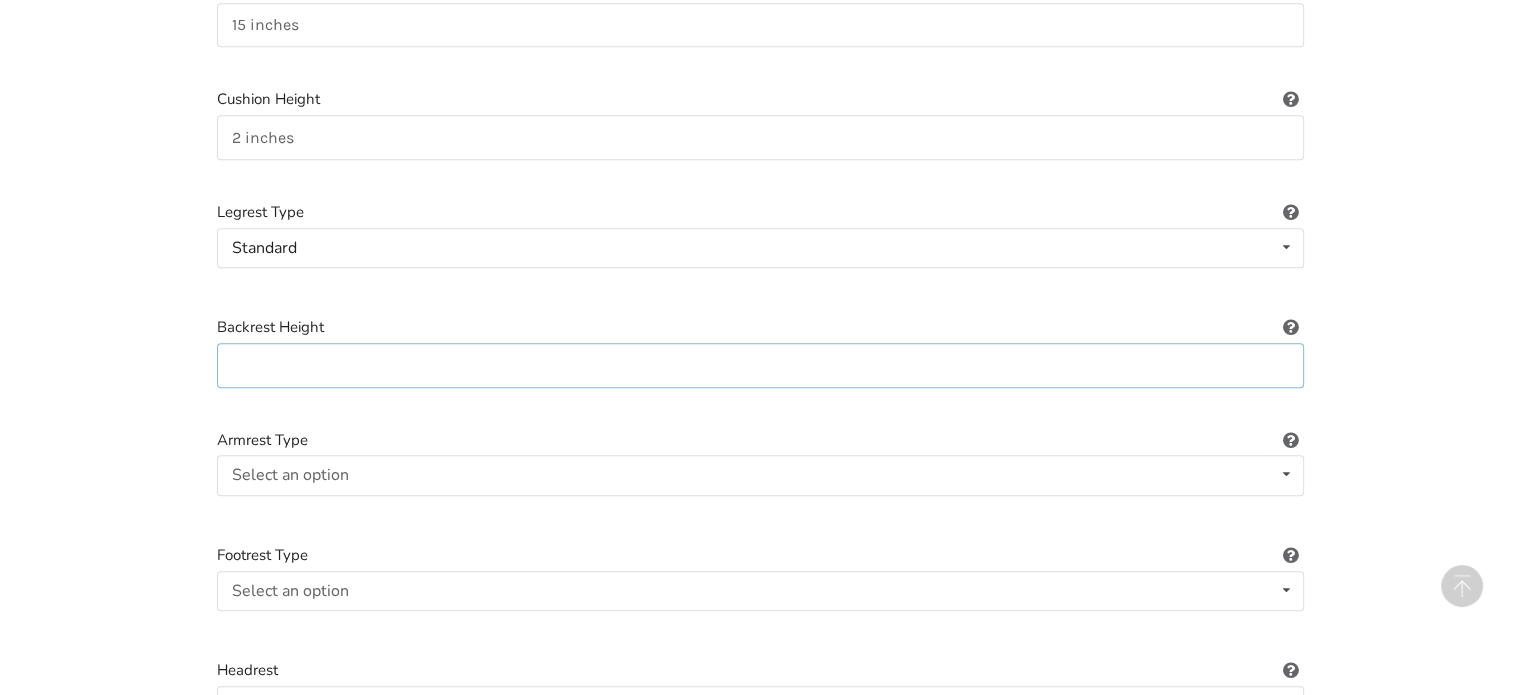 click at bounding box center [760, 365] 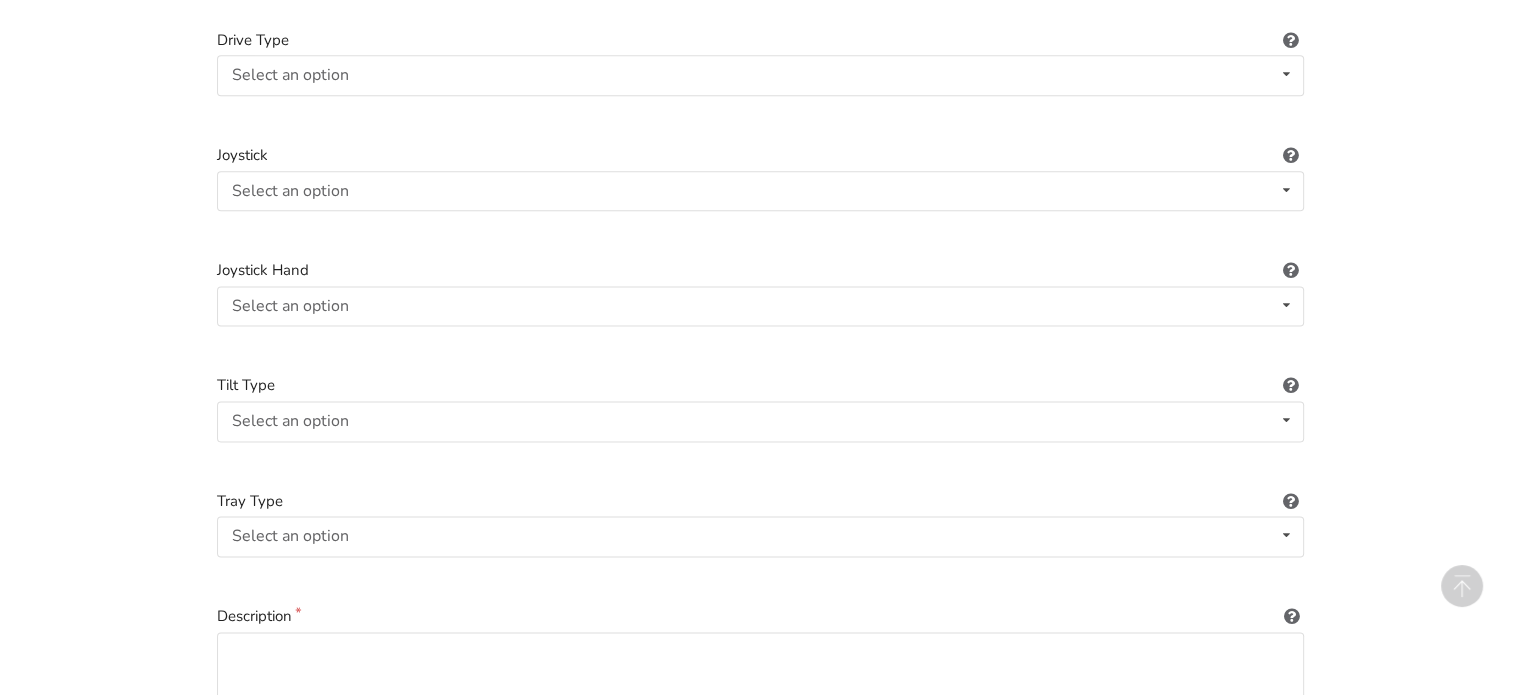 scroll, scrollTop: 2900, scrollLeft: 0, axis: vertical 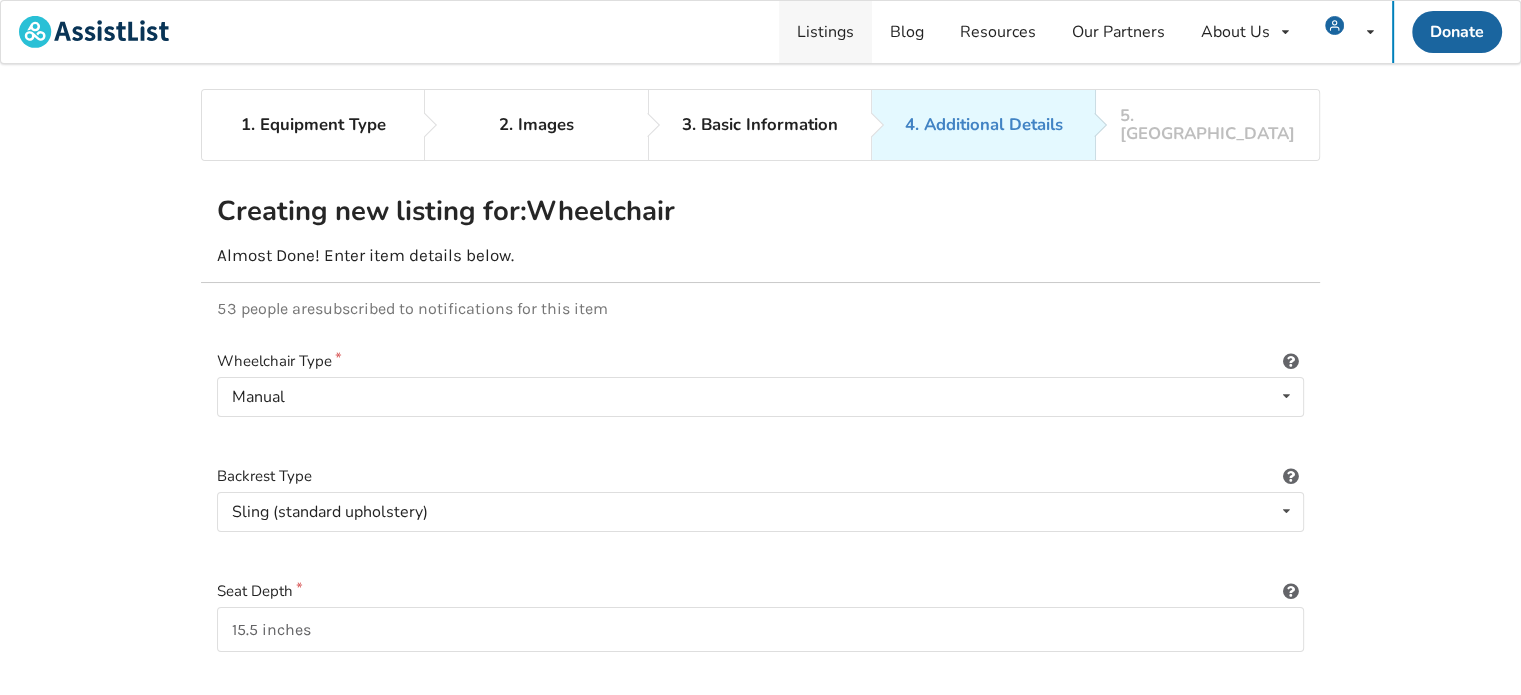 click on "Listings" at bounding box center [825, 32] 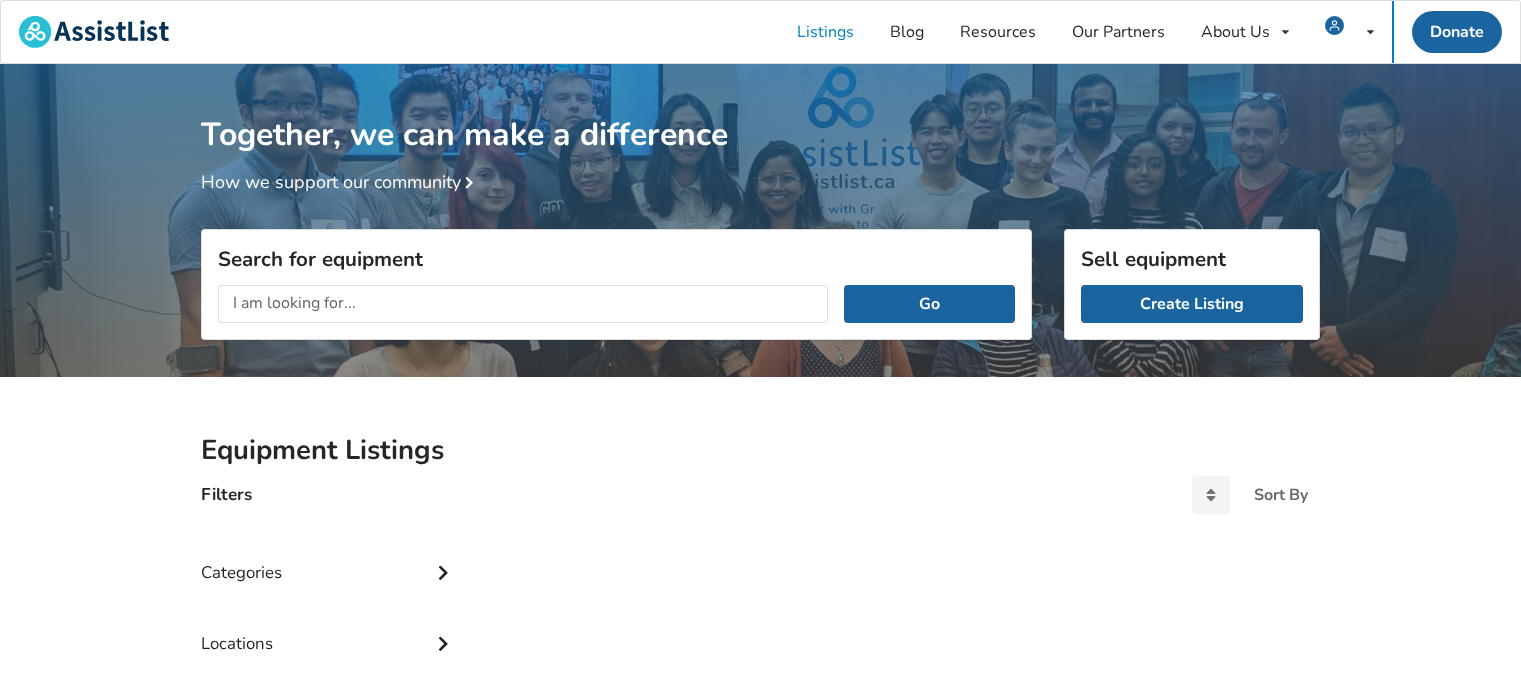 scroll, scrollTop: 0, scrollLeft: 0, axis: both 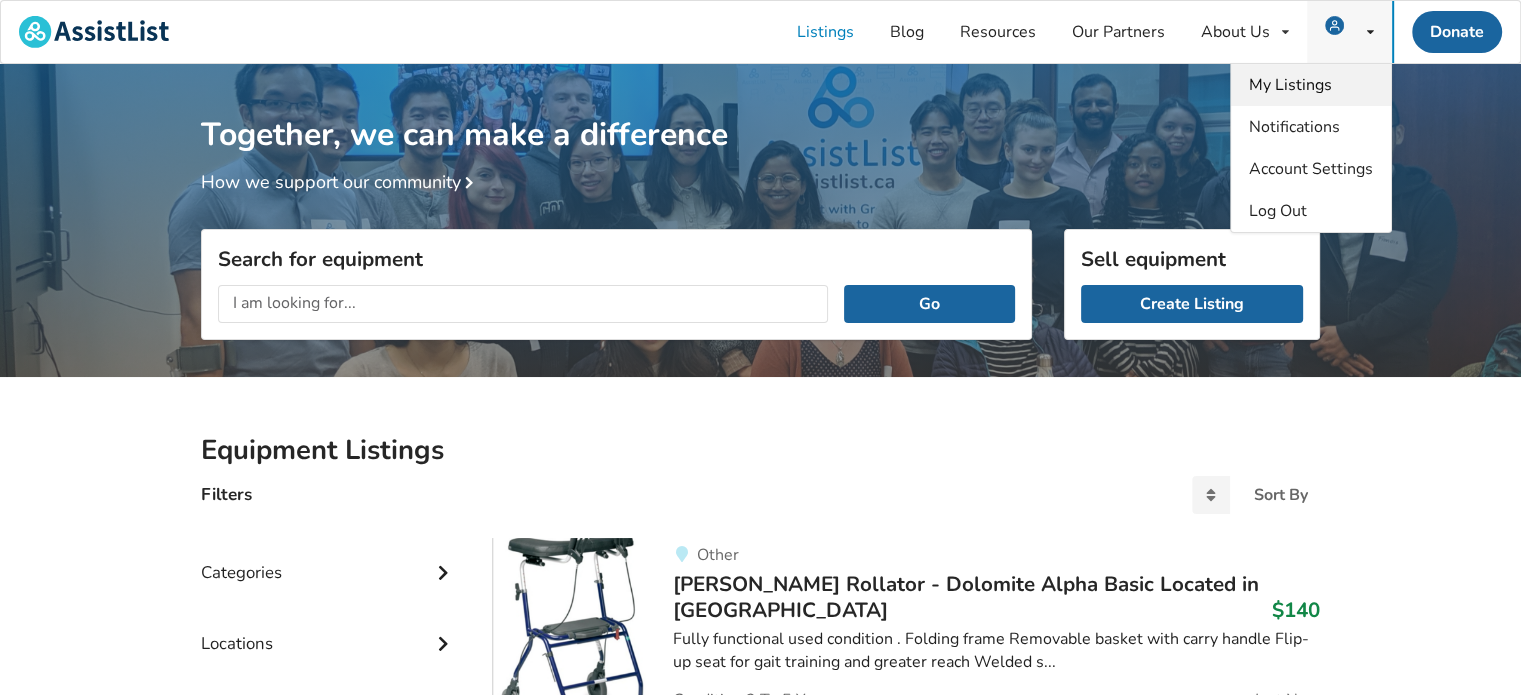 click on "My Listings" at bounding box center (1290, 85) 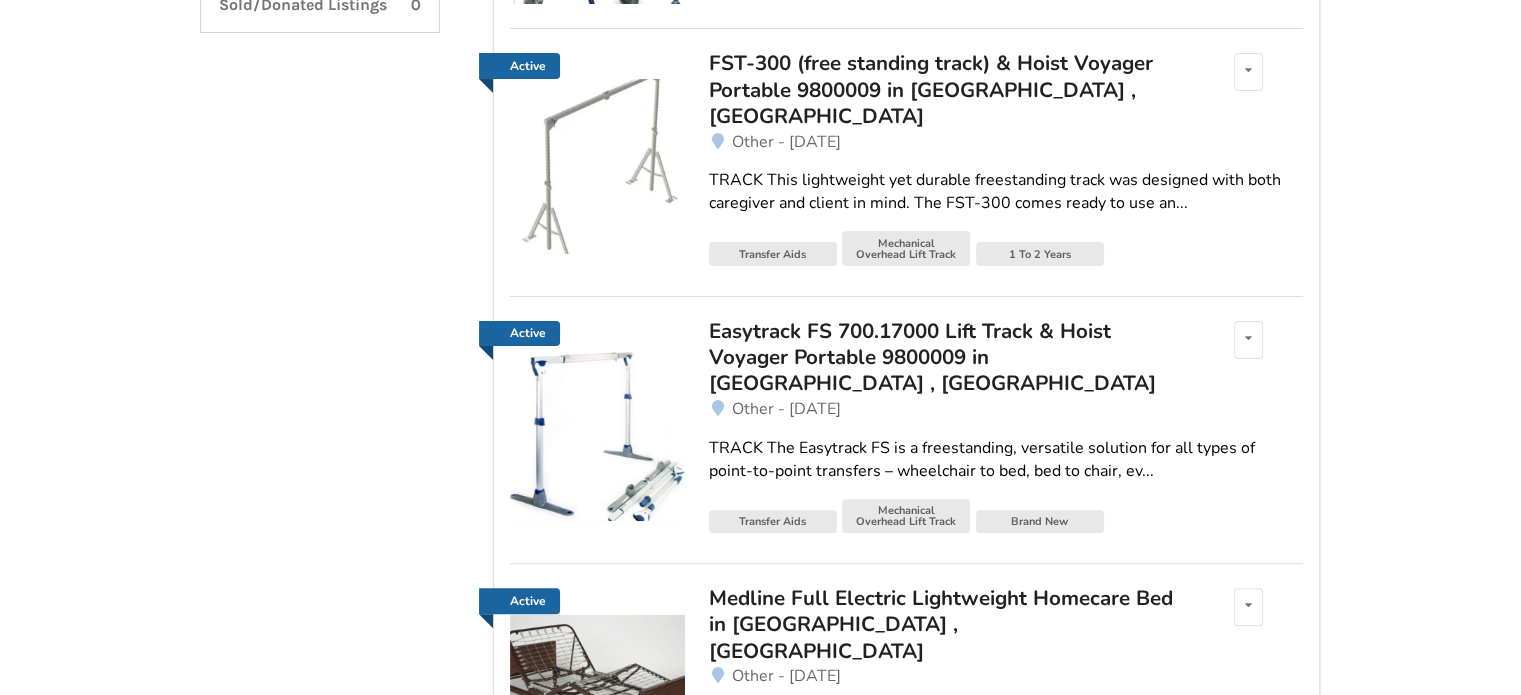 scroll, scrollTop: 0, scrollLeft: 0, axis: both 